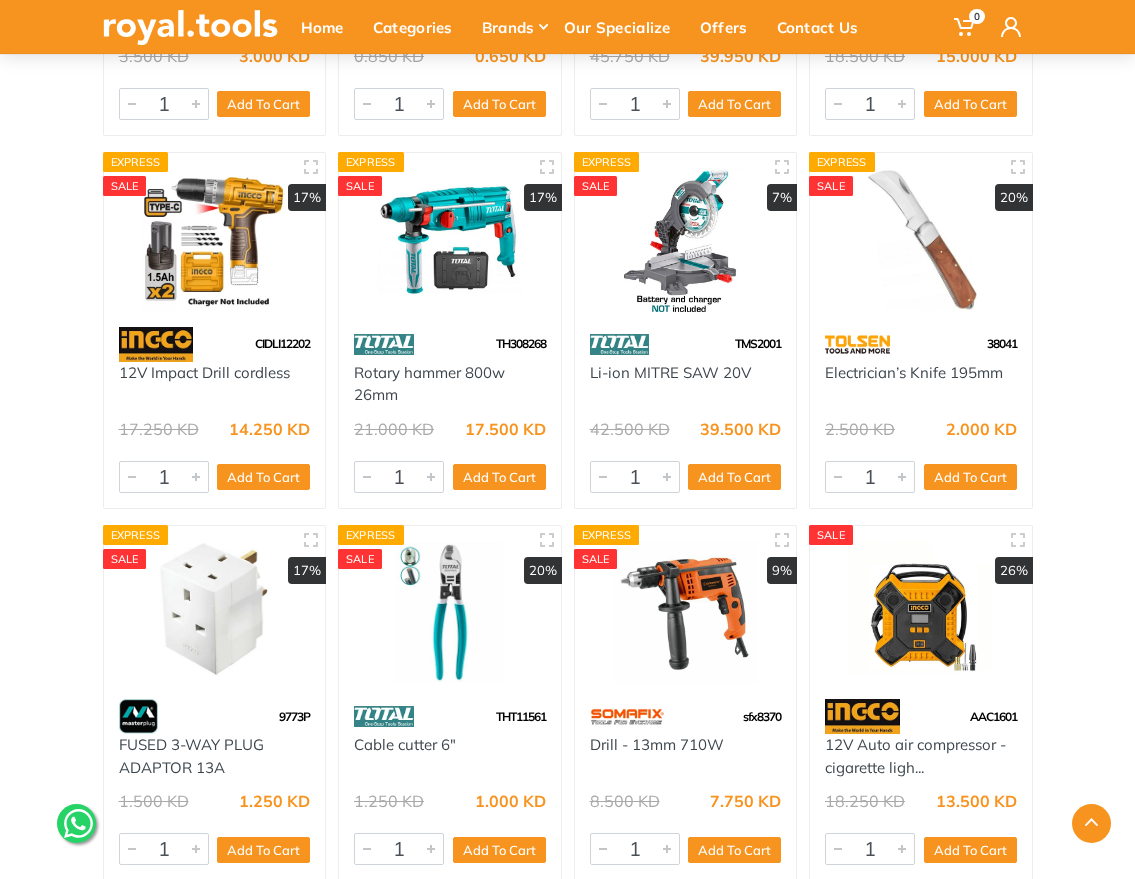 scroll, scrollTop: 18208, scrollLeft: 0, axis: vertical 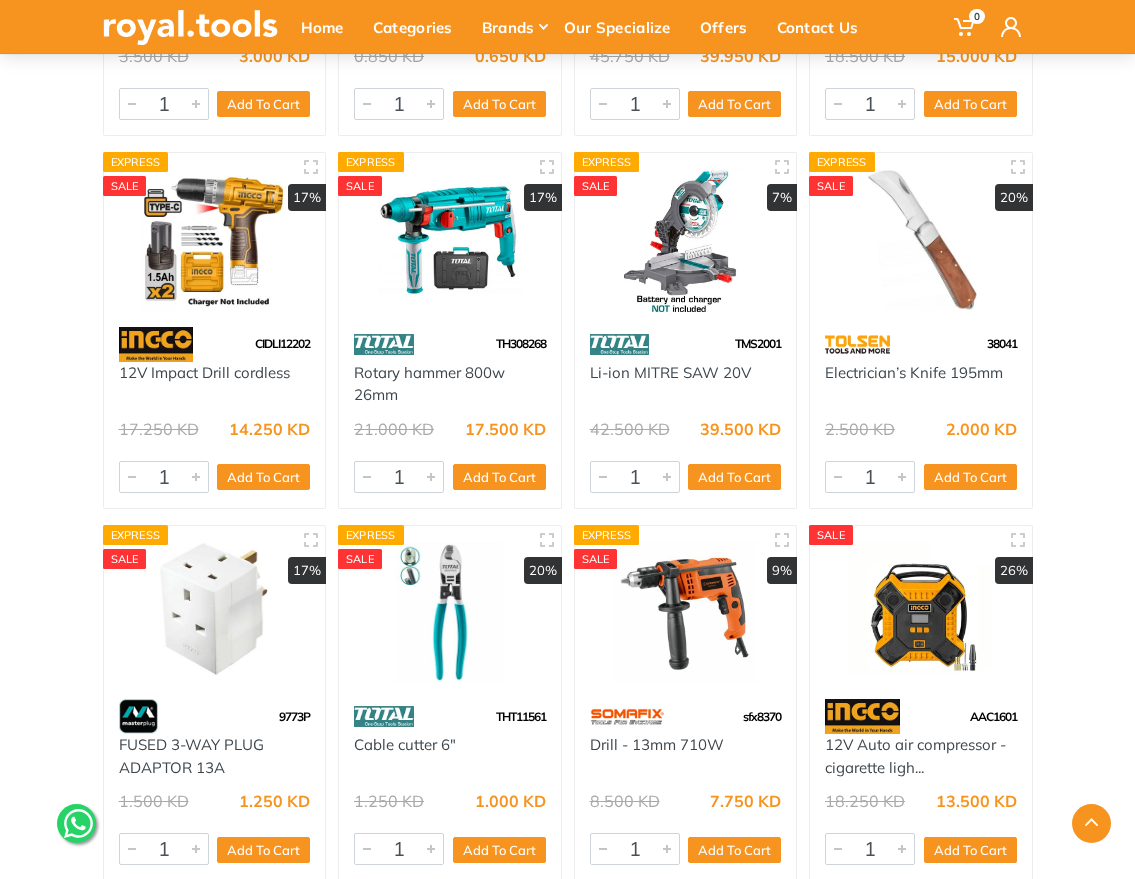 drag, startPoint x: 110, startPoint y: 389, endPoint x: 293, endPoint y: 393, distance: 183.04372 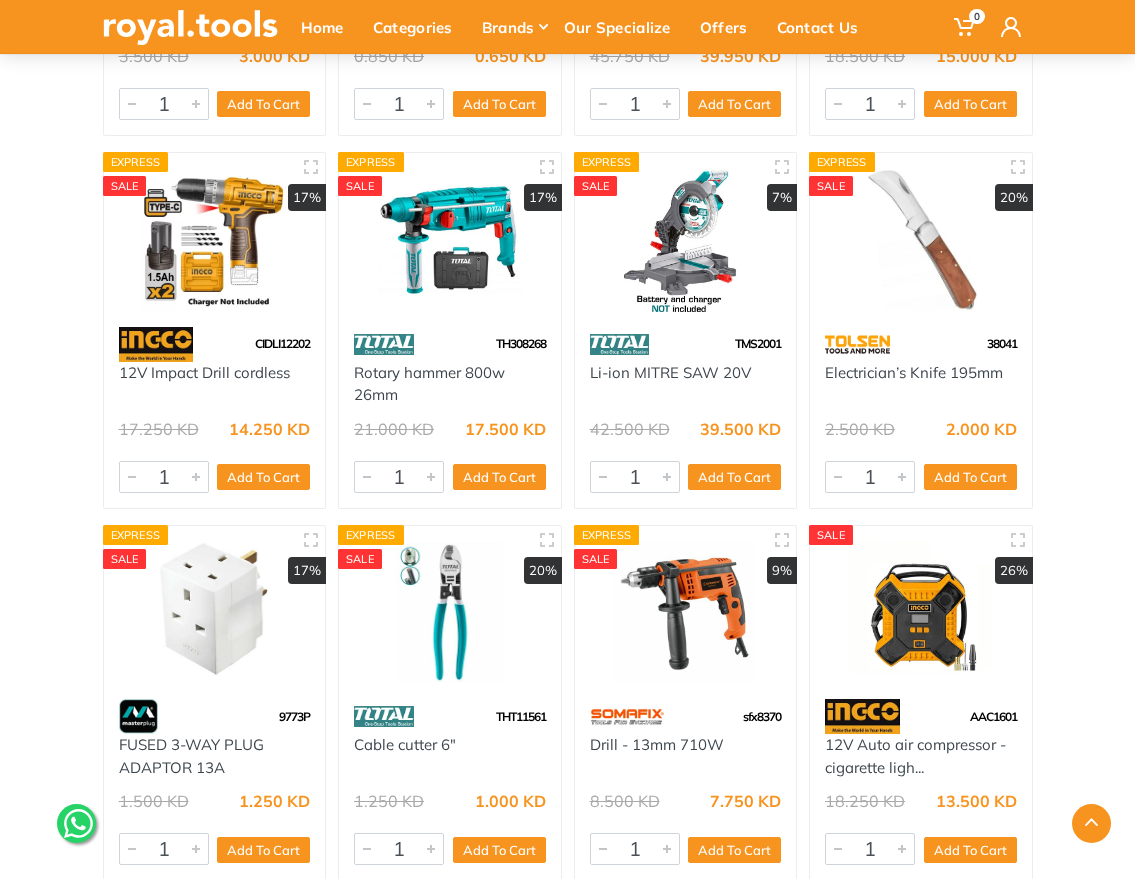 click on "12V Impact Drill cordless" at bounding box center (215, 384) 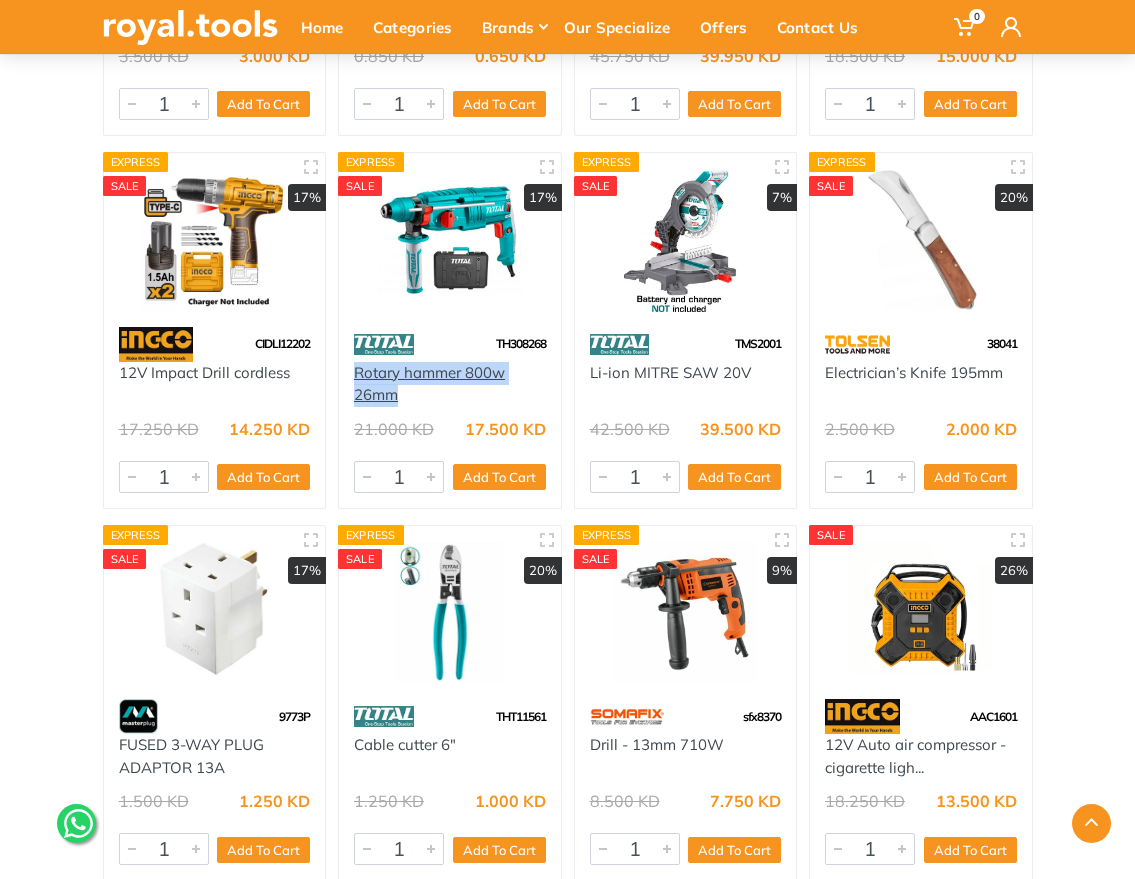 drag, startPoint x: 348, startPoint y: 382, endPoint x: 398, endPoint y: 406, distance: 55.461697 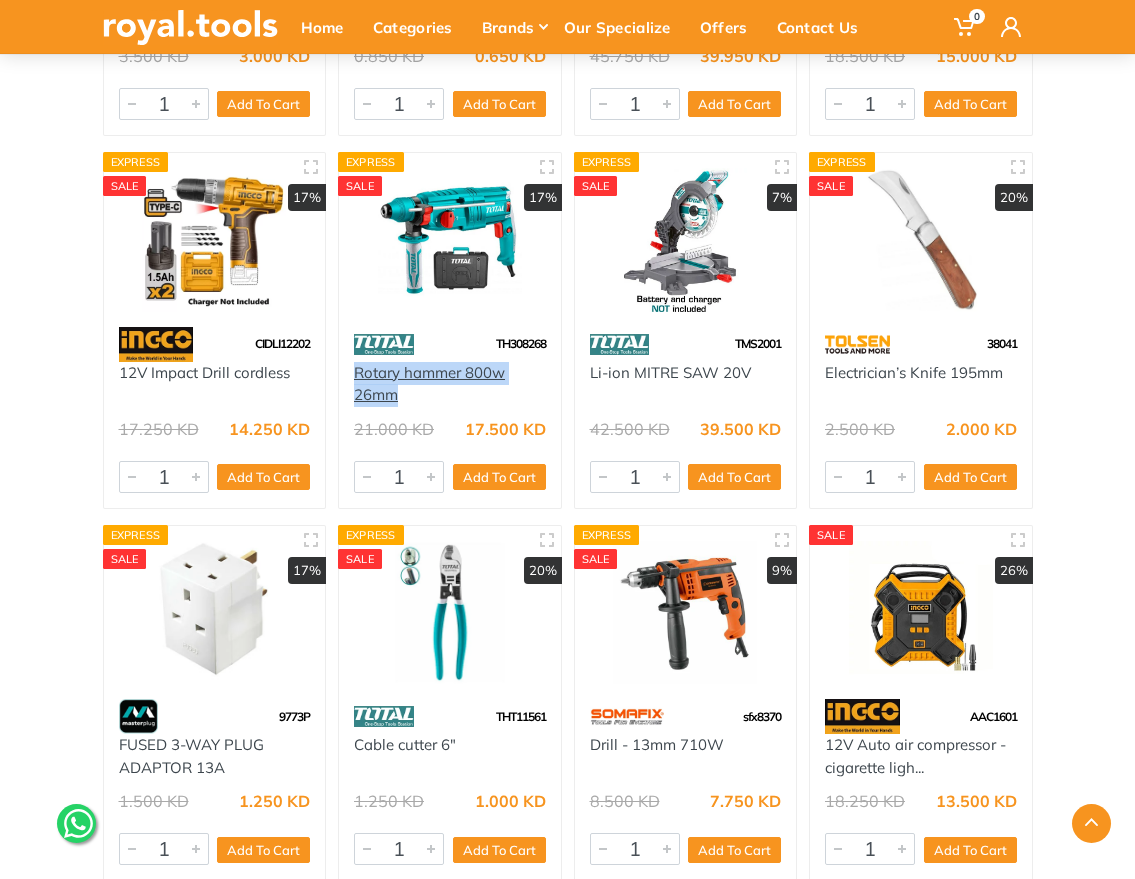 click on "Rotary hammer 800w 26mm" at bounding box center (450, 384) 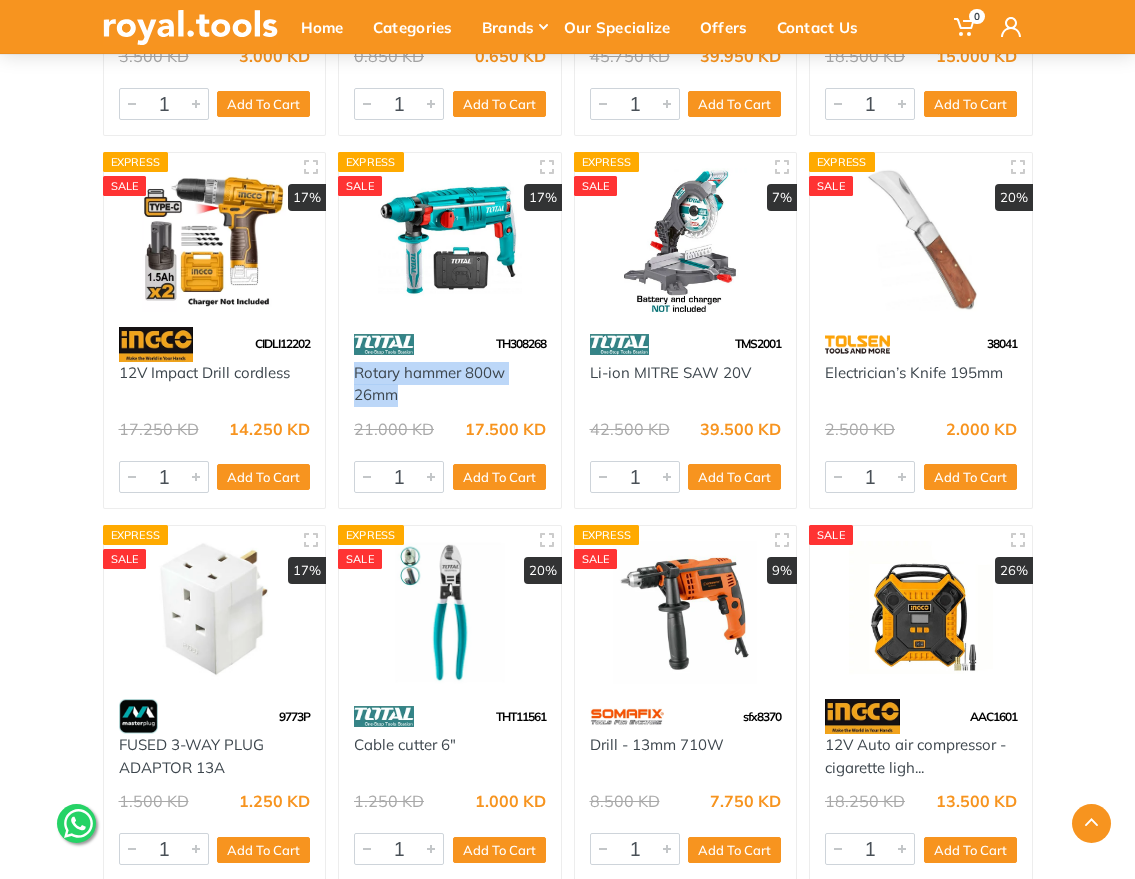 drag, startPoint x: 587, startPoint y: 390, endPoint x: 746, endPoint y: 398, distance: 159.20113 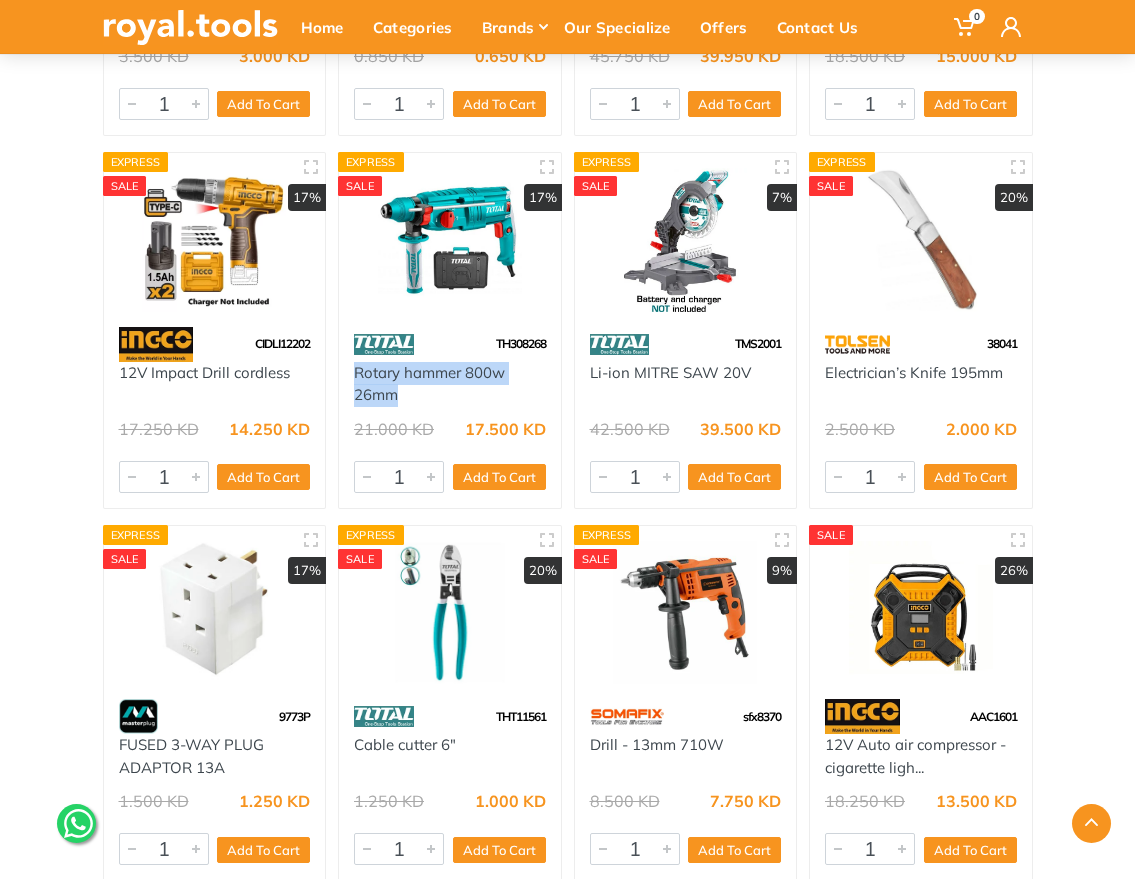 click on "Li-ion MITRE SAW 20V" at bounding box center [686, 384] 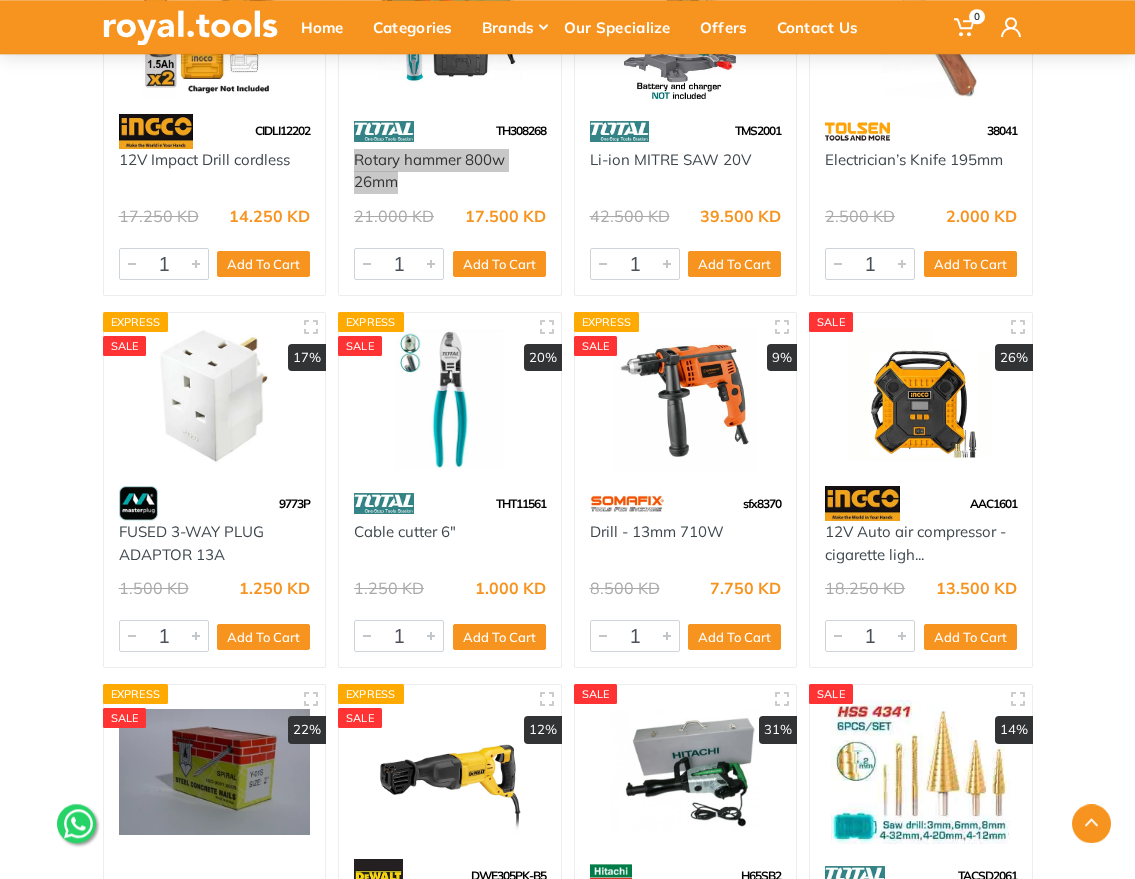 scroll, scrollTop: 18432, scrollLeft: 0, axis: vertical 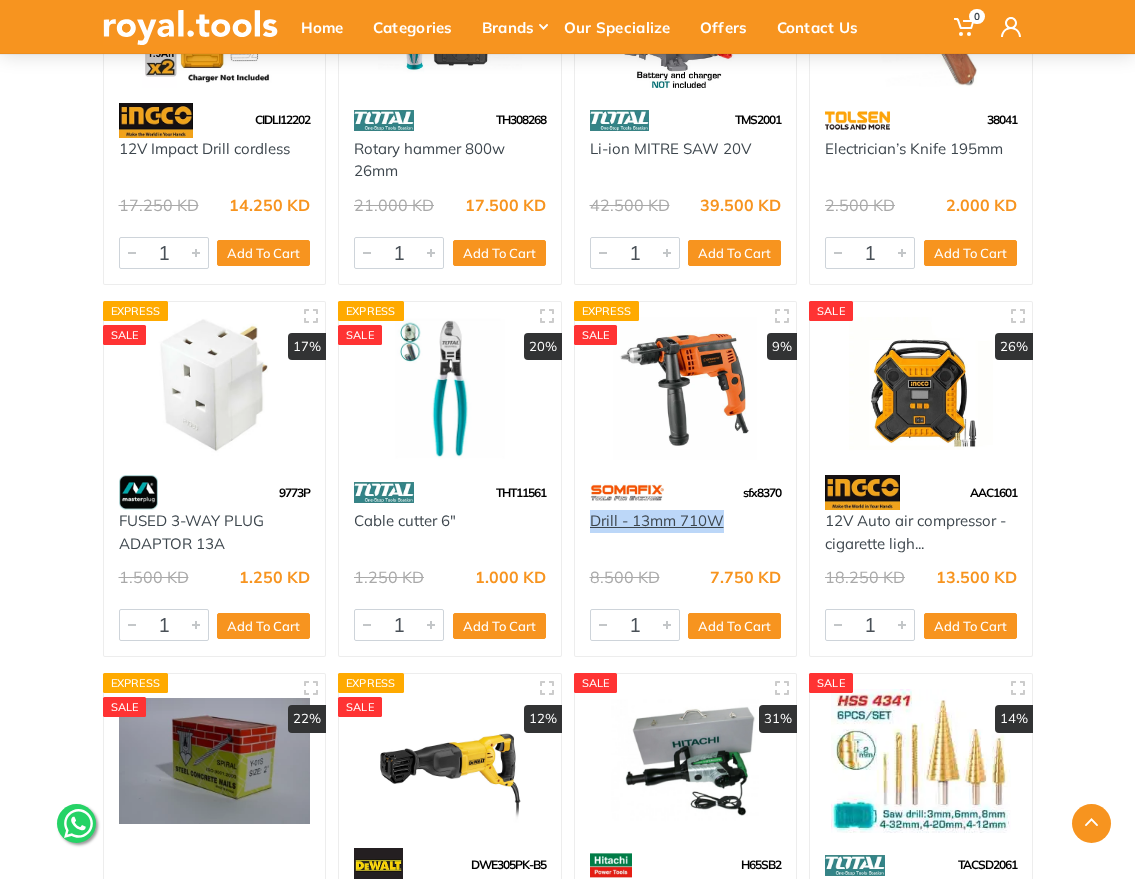 drag, startPoint x: 585, startPoint y: 540, endPoint x: 720, endPoint y: 533, distance: 135.18137 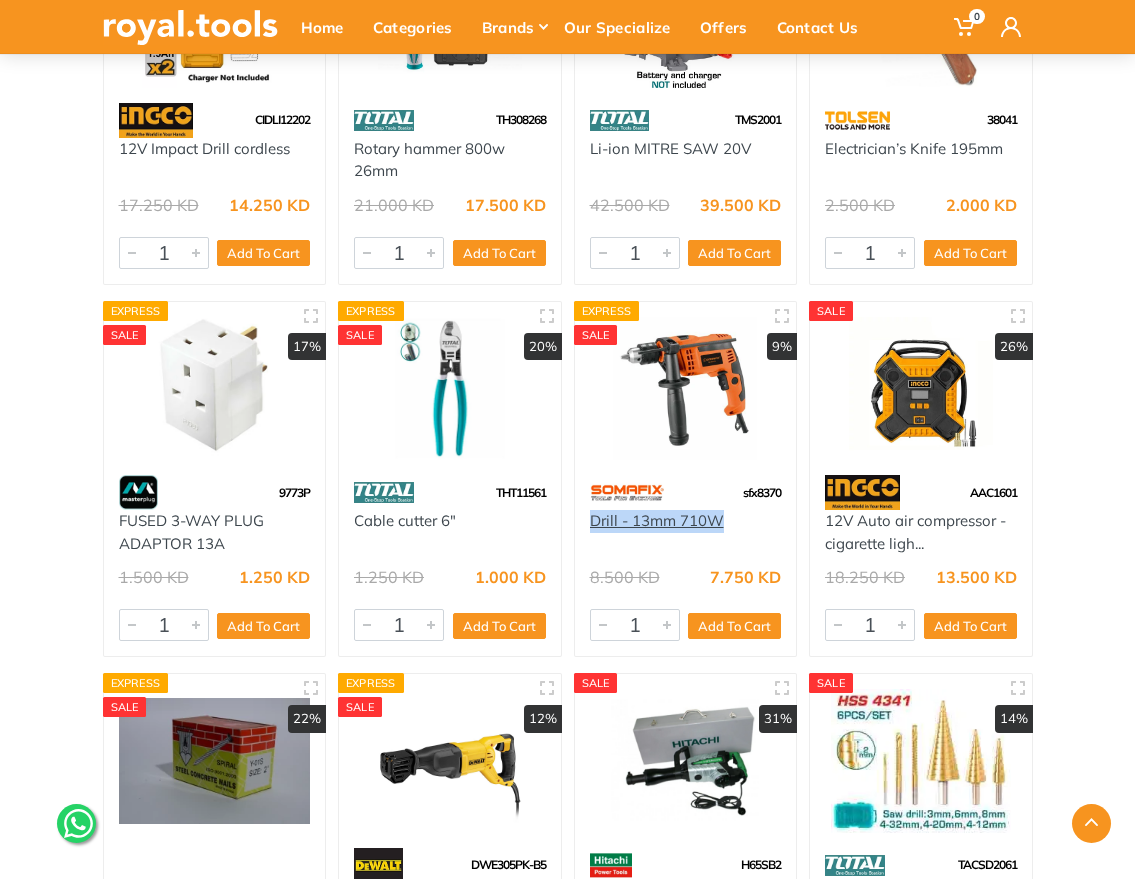 click on "Drill - 13mm  710W" at bounding box center [686, 532] 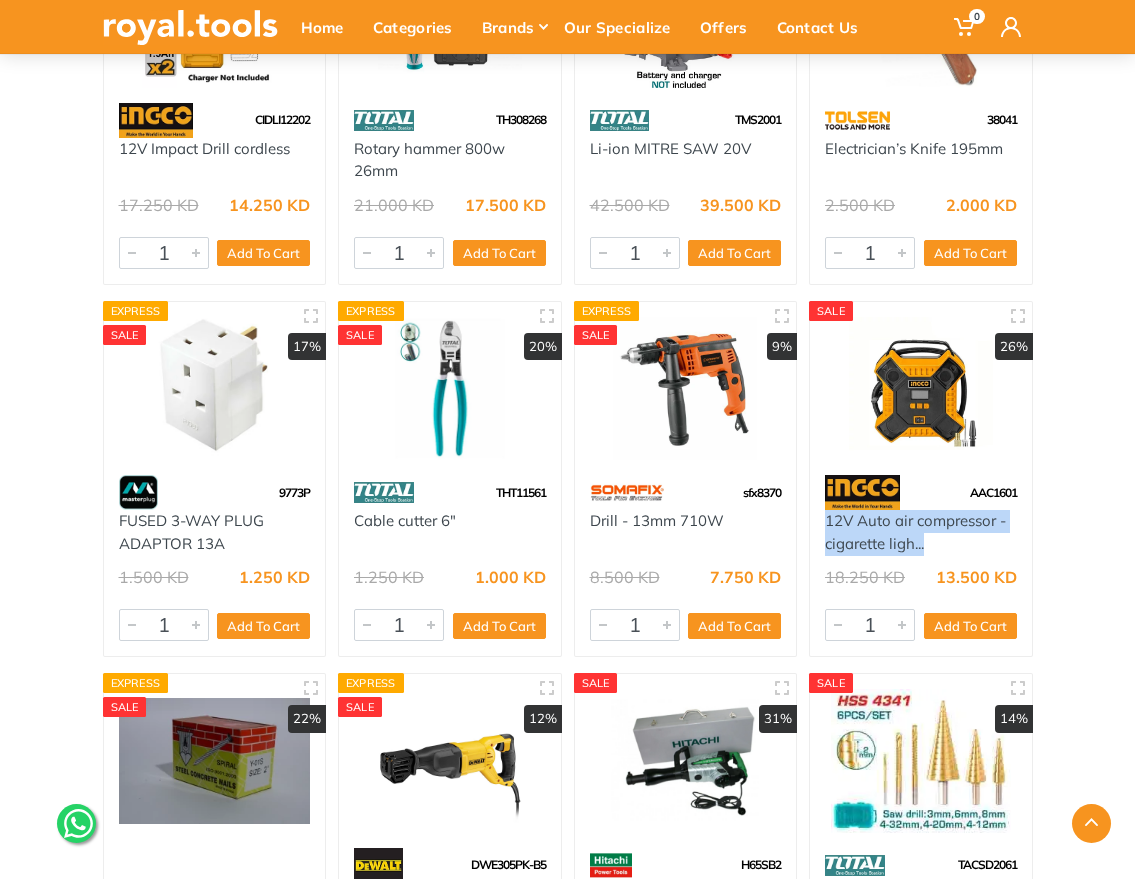 drag, startPoint x: 822, startPoint y: 530, endPoint x: 926, endPoint y: 555, distance: 106.96261 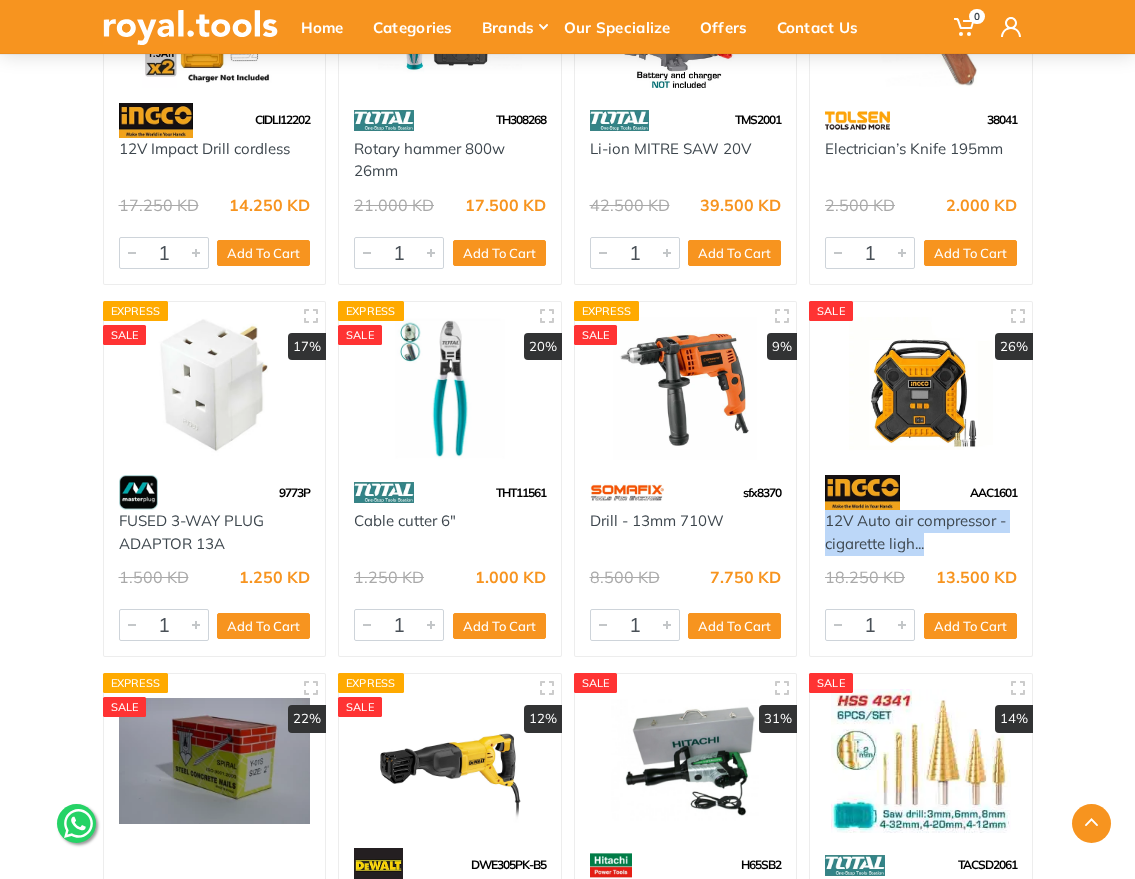 click on "12V Auto air compressor - cigarette ligh..." at bounding box center (921, 532) 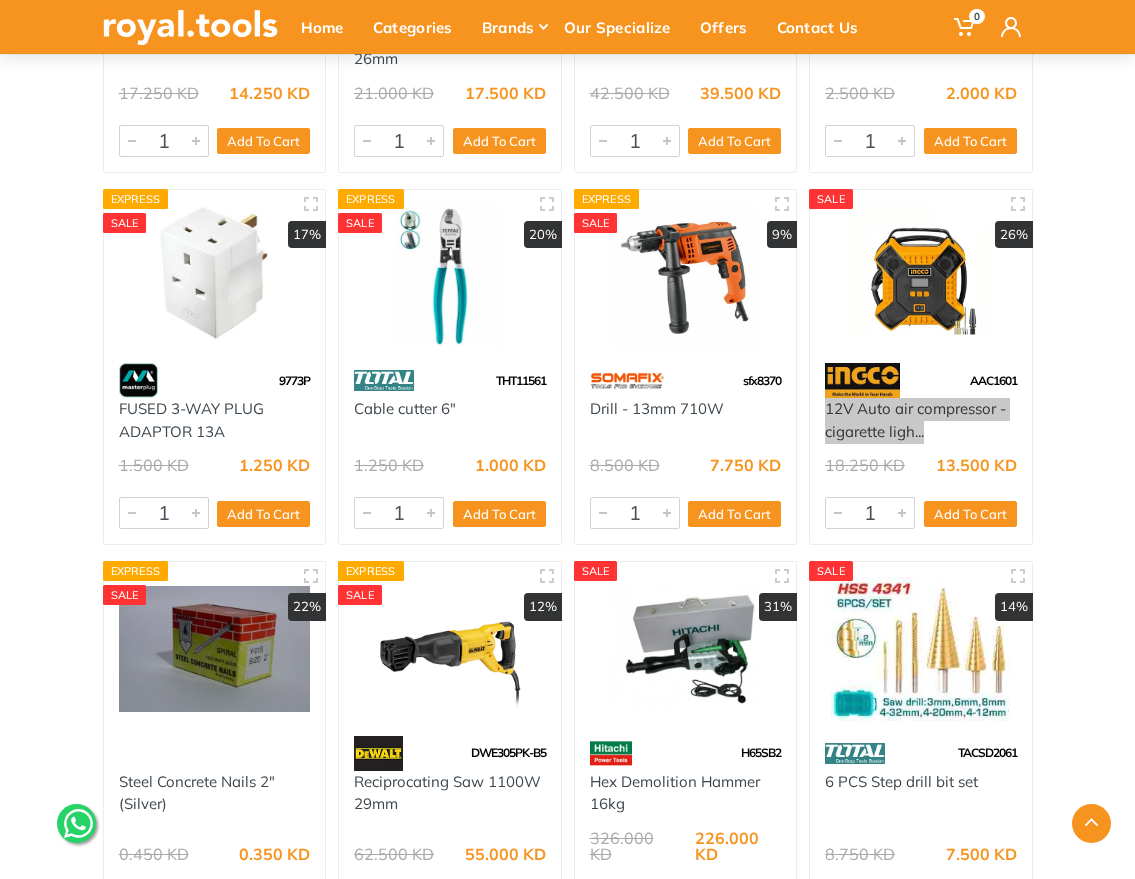 scroll, scrollTop: 18736, scrollLeft: 0, axis: vertical 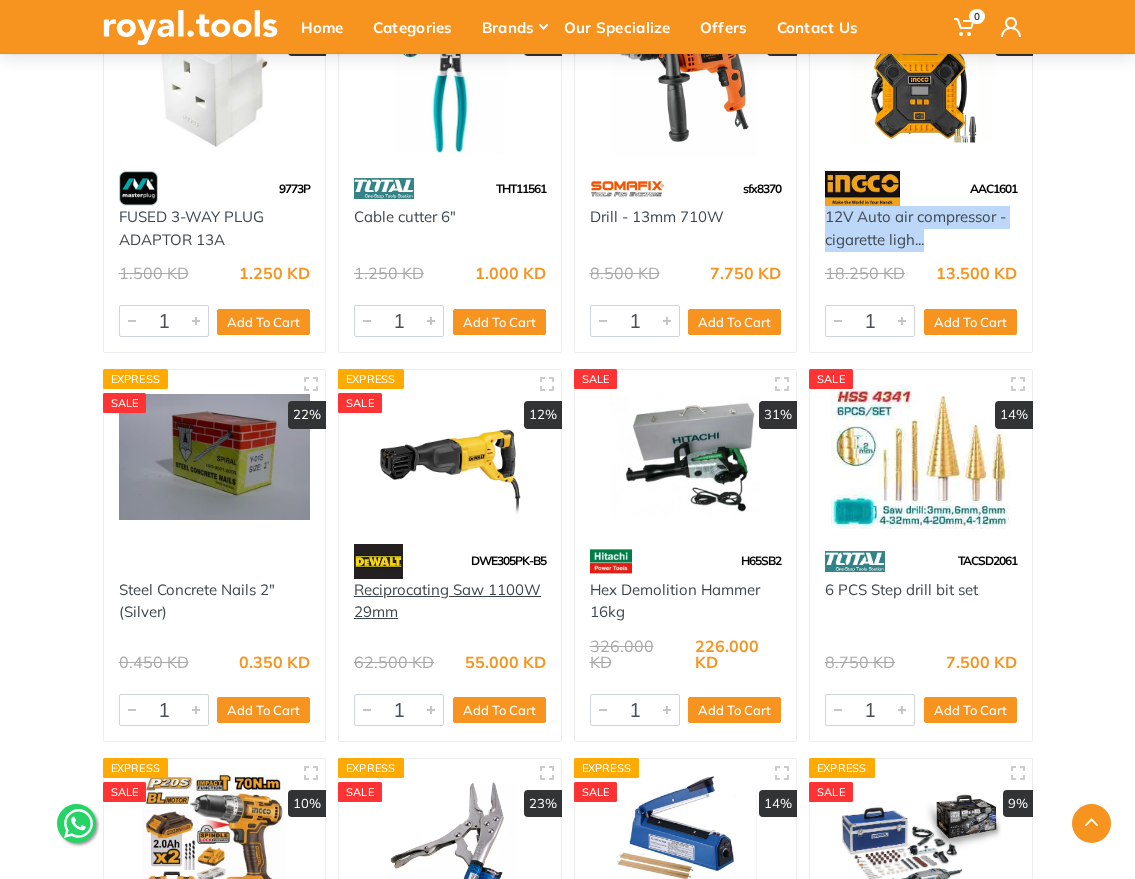 drag, startPoint x: 1139, startPoint y: 510, endPoint x: 398, endPoint y: 616, distance: 748.5433 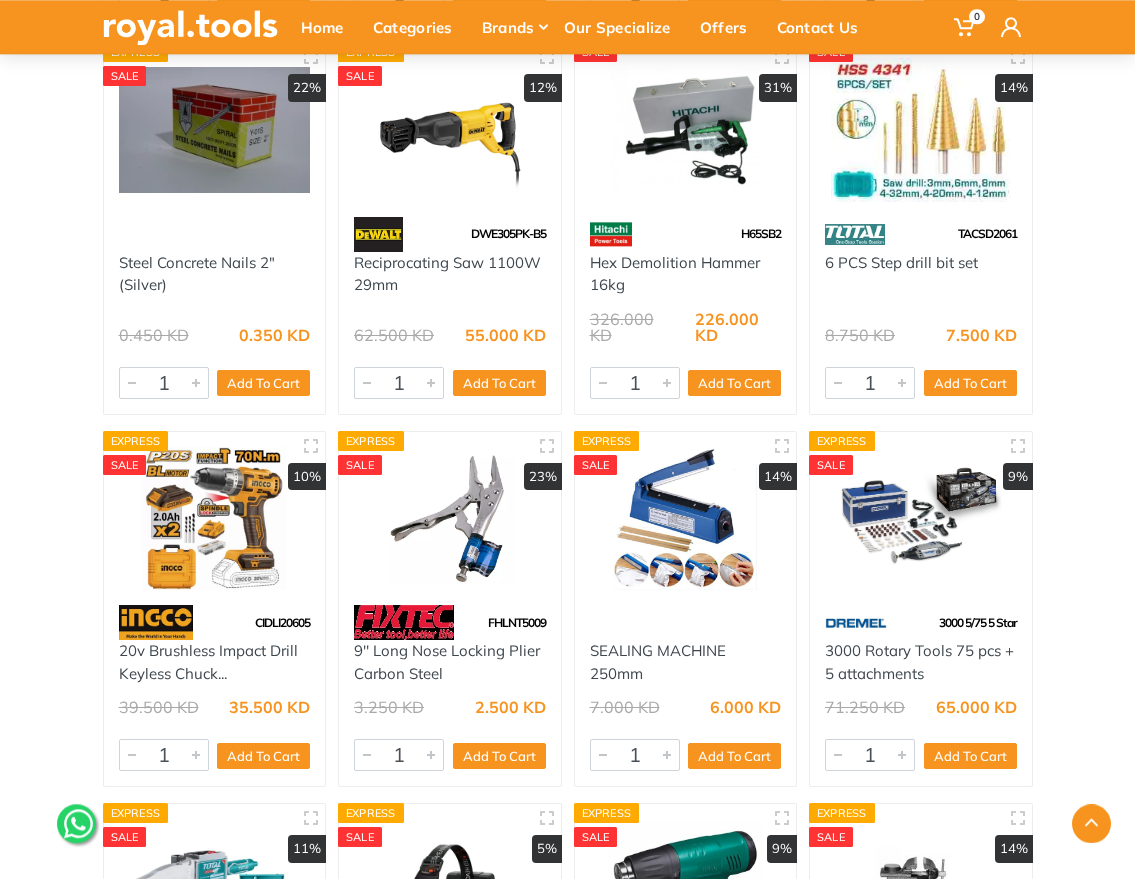 scroll, scrollTop: 19104, scrollLeft: 0, axis: vertical 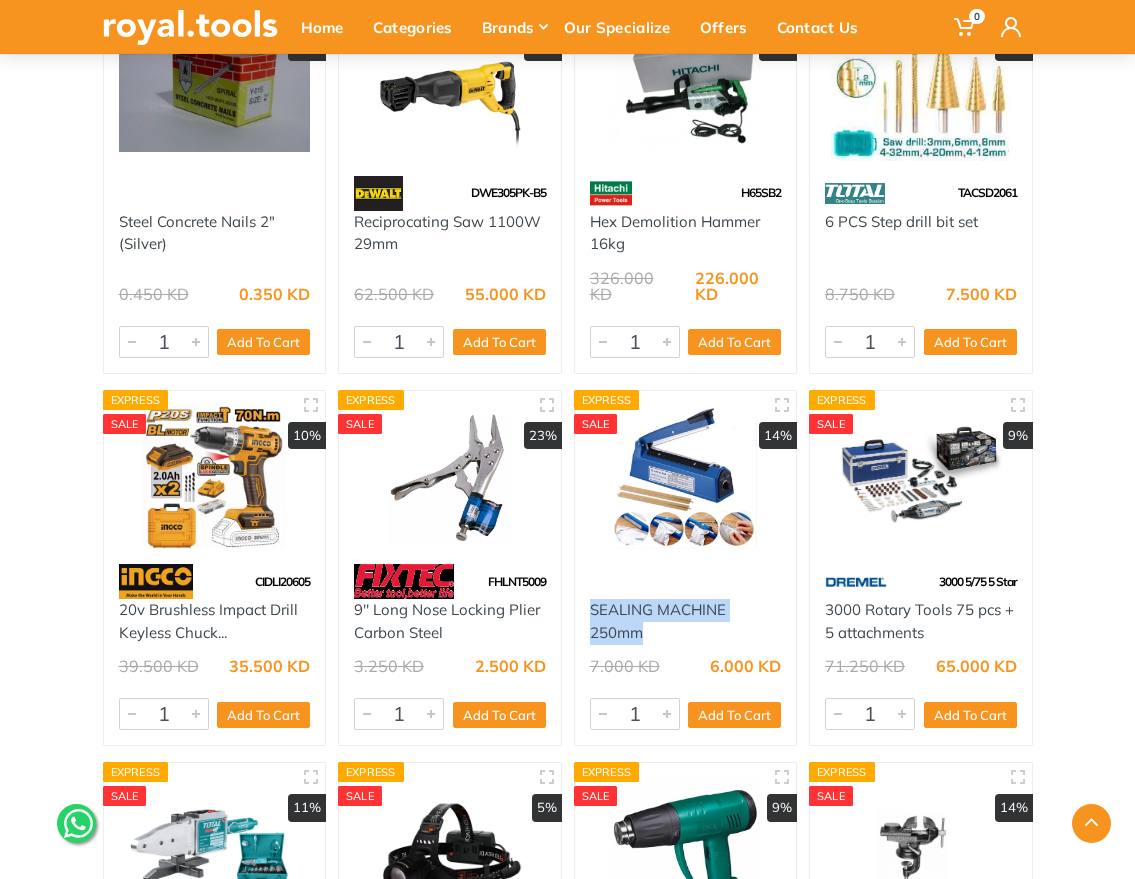 drag, startPoint x: 581, startPoint y: 617, endPoint x: 643, endPoint y: 640, distance: 66.12866 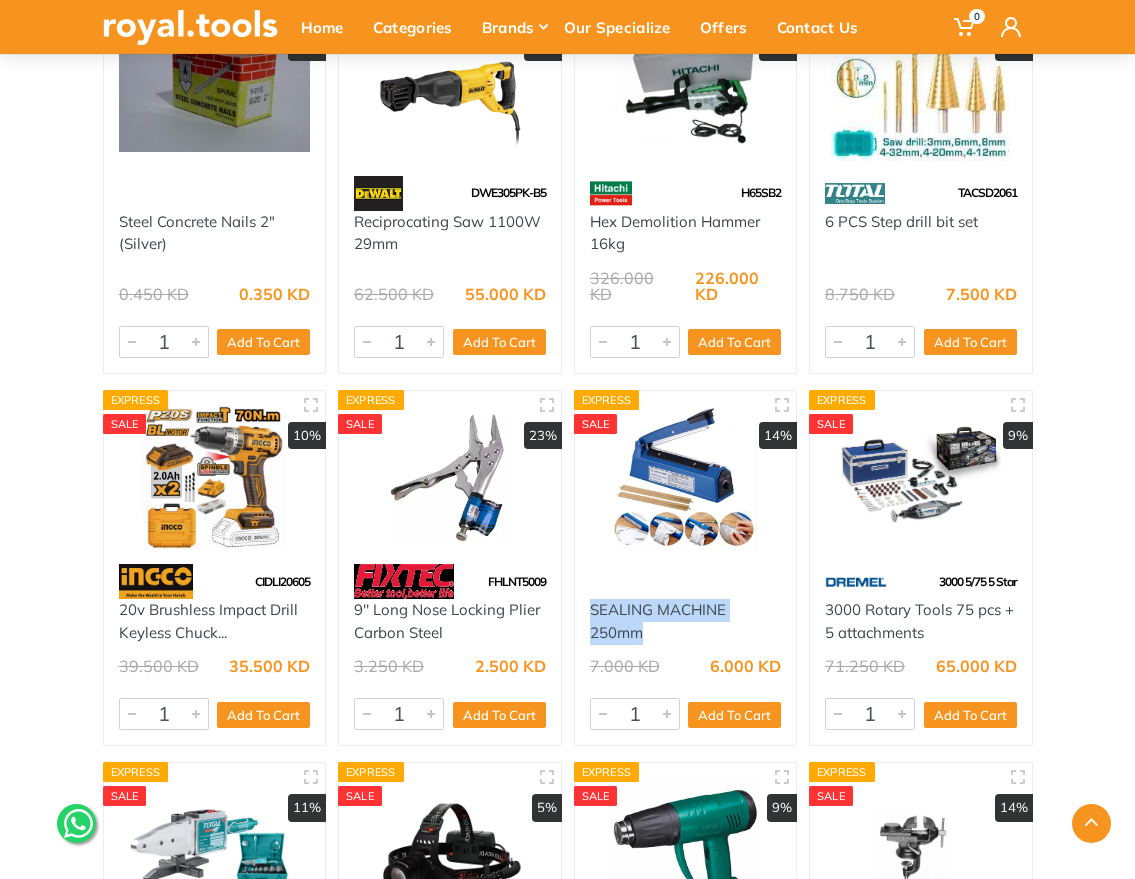 click on "SEALING MACHINE 250mm" at bounding box center [686, 621] 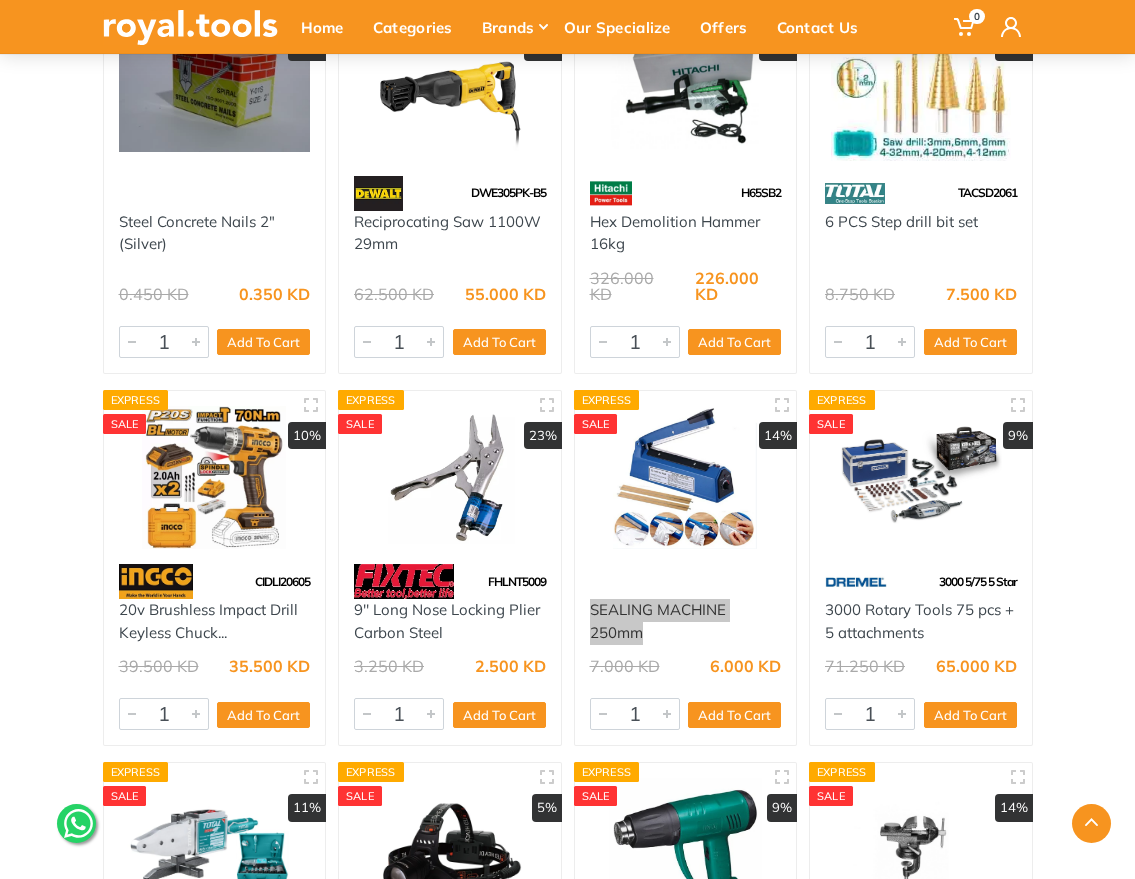 scroll, scrollTop: 19120, scrollLeft: 0, axis: vertical 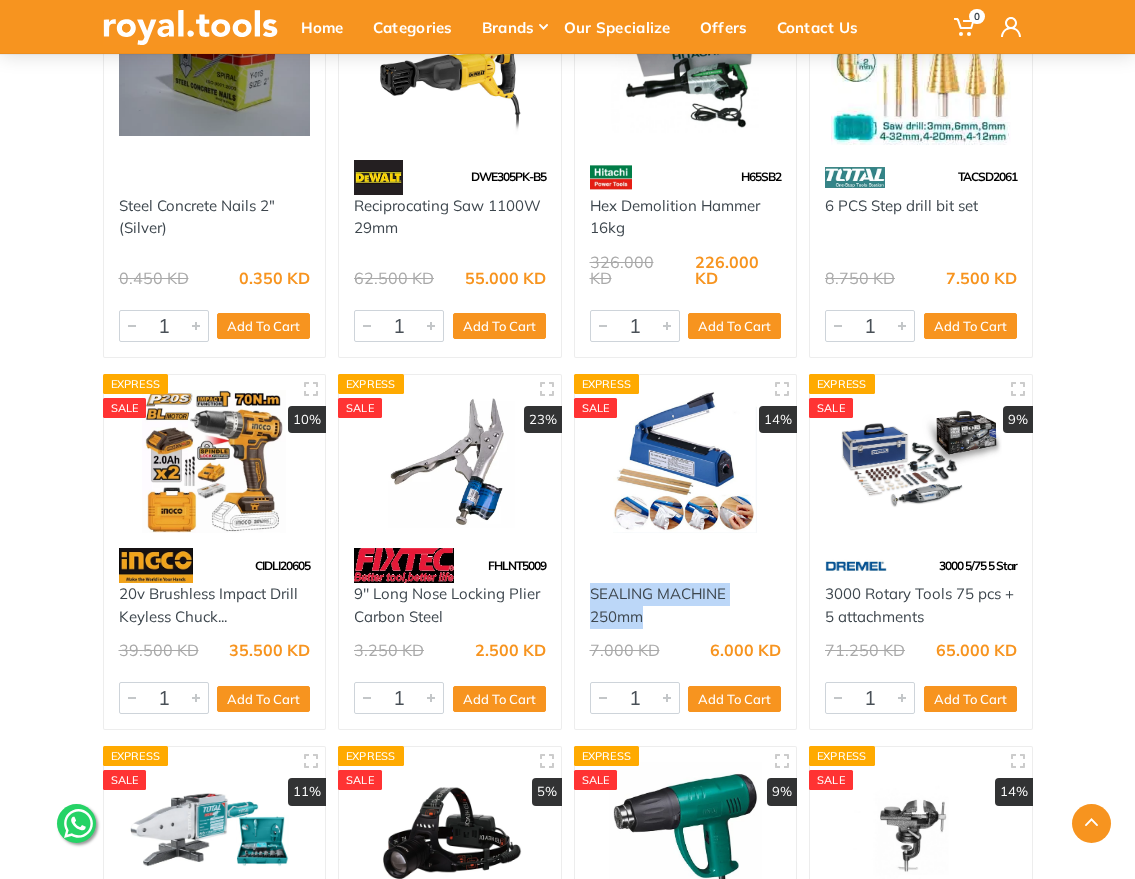 drag, startPoint x: 814, startPoint y: 603, endPoint x: 932, endPoint y: 626, distance: 120.22063 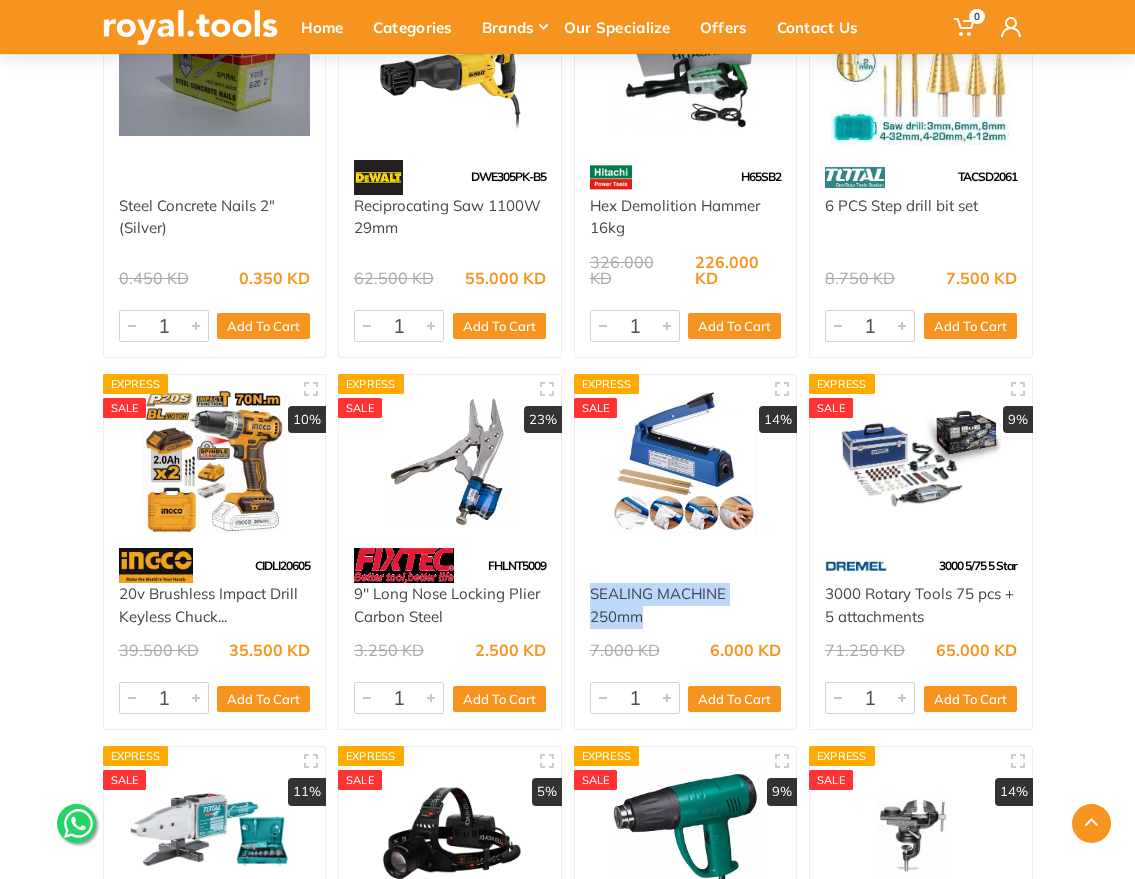 click on "3000 Rotary Tools 75 pcs + 5 attachments" at bounding box center [921, 605] 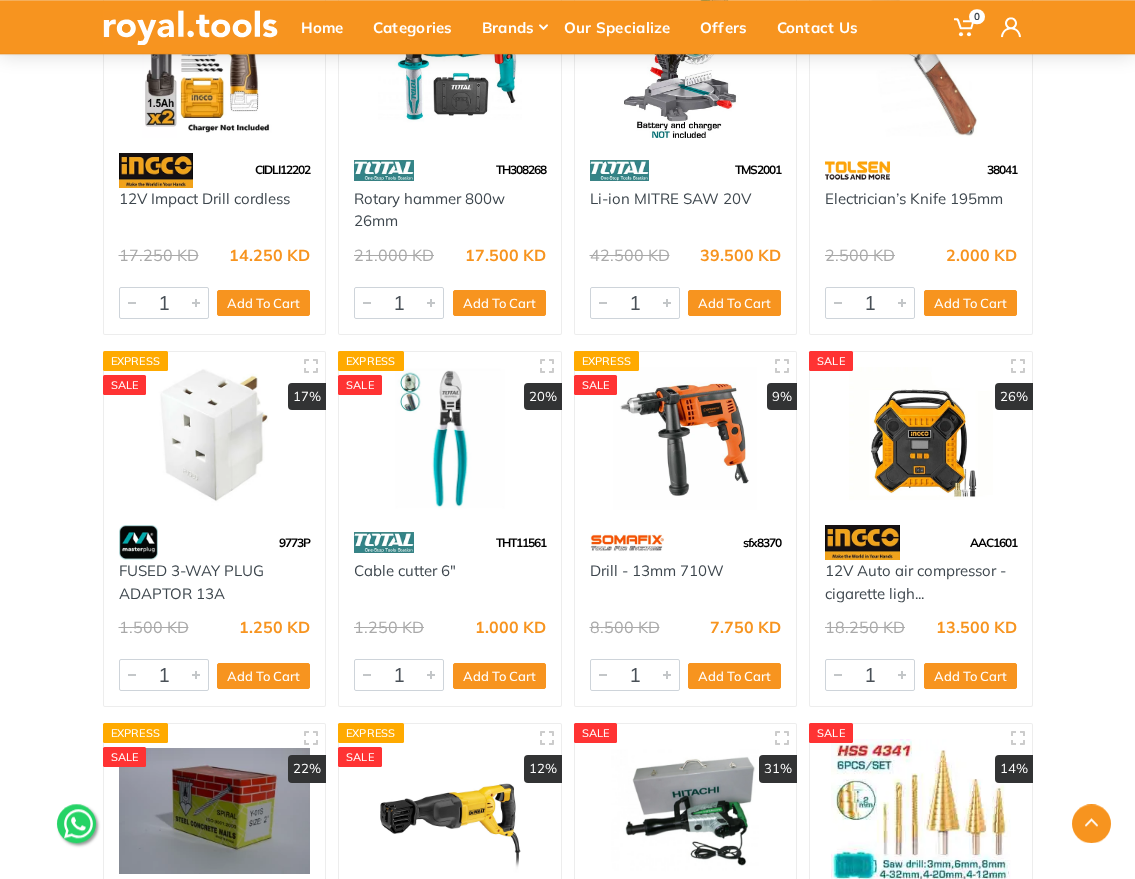 scroll, scrollTop: 18352, scrollLeft: 0, axis: vertical 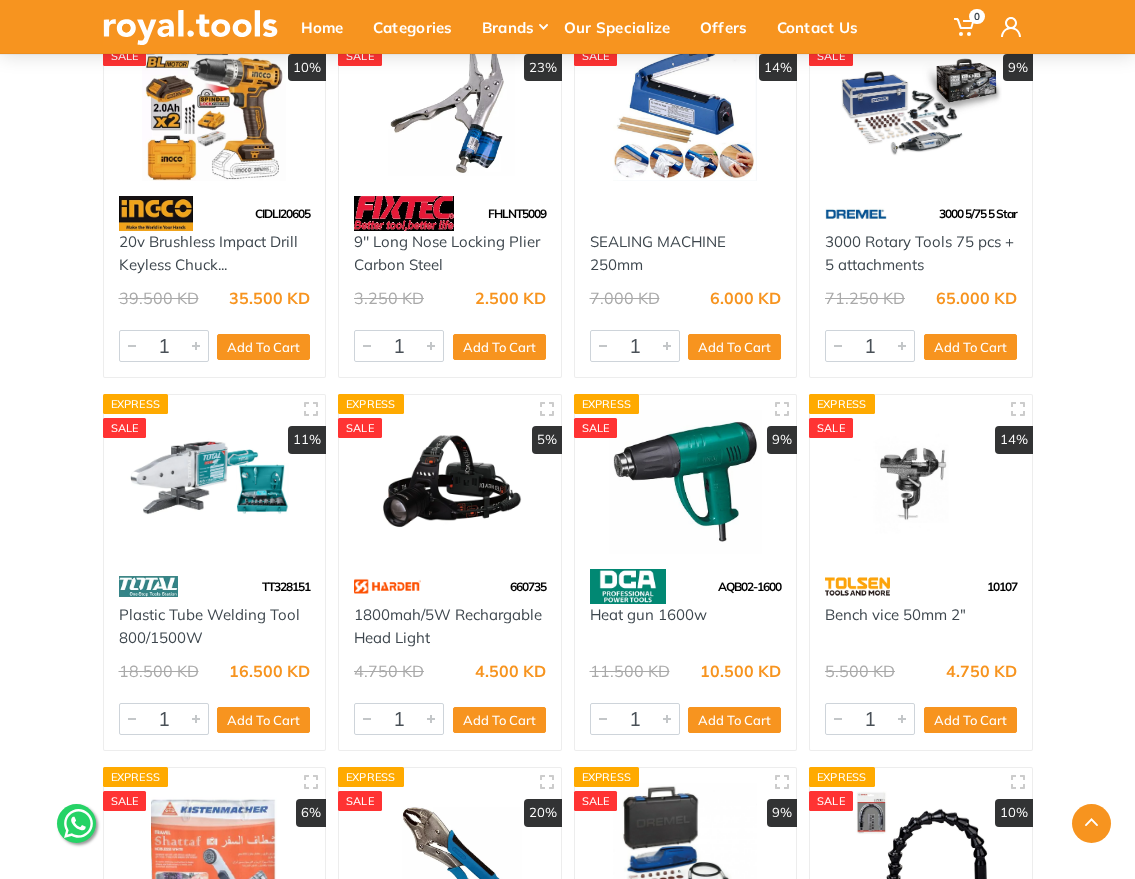 click on "Our Offer - Ends In
29  Days
23  Hours
2  Minutes
52  Seconds" at bounding box center [568, -255] 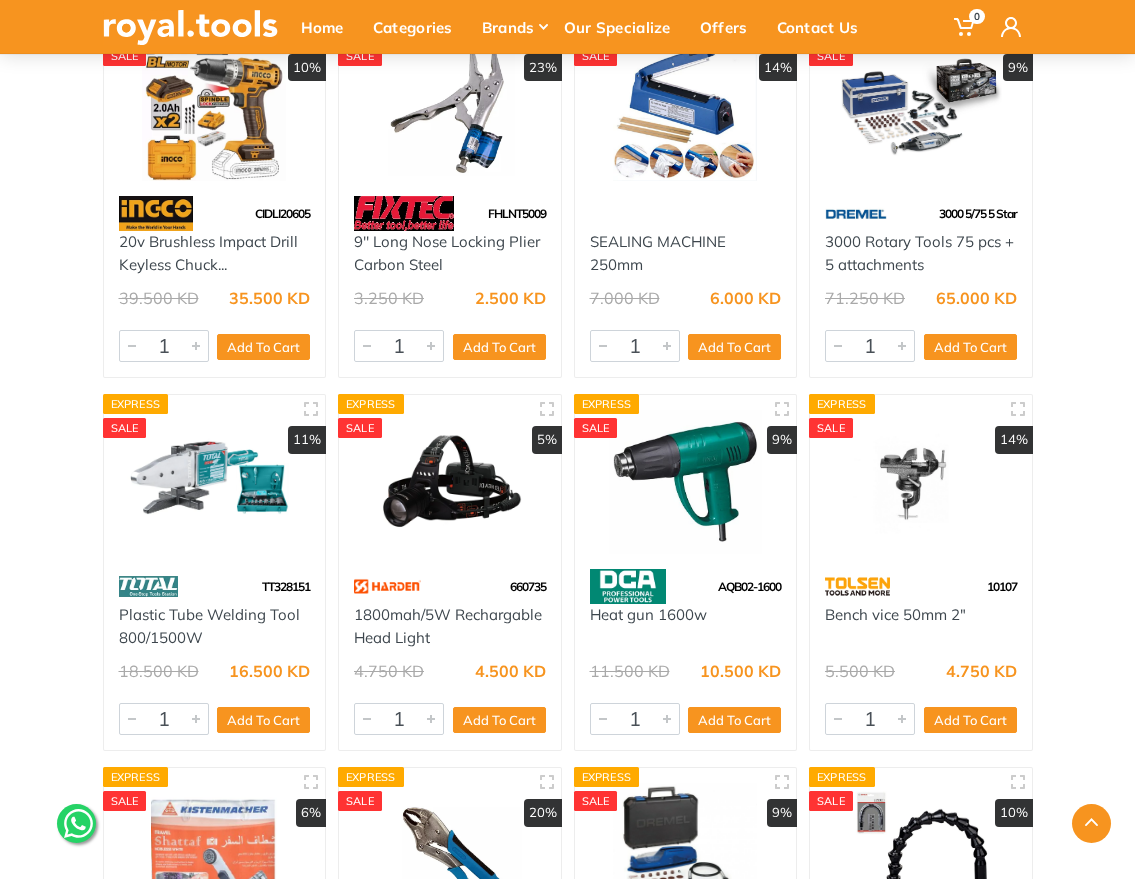drag, startPoint x: 113, startPoint y: 628, endPoint x: 217, endPoint y: 655, distance: 107.44766 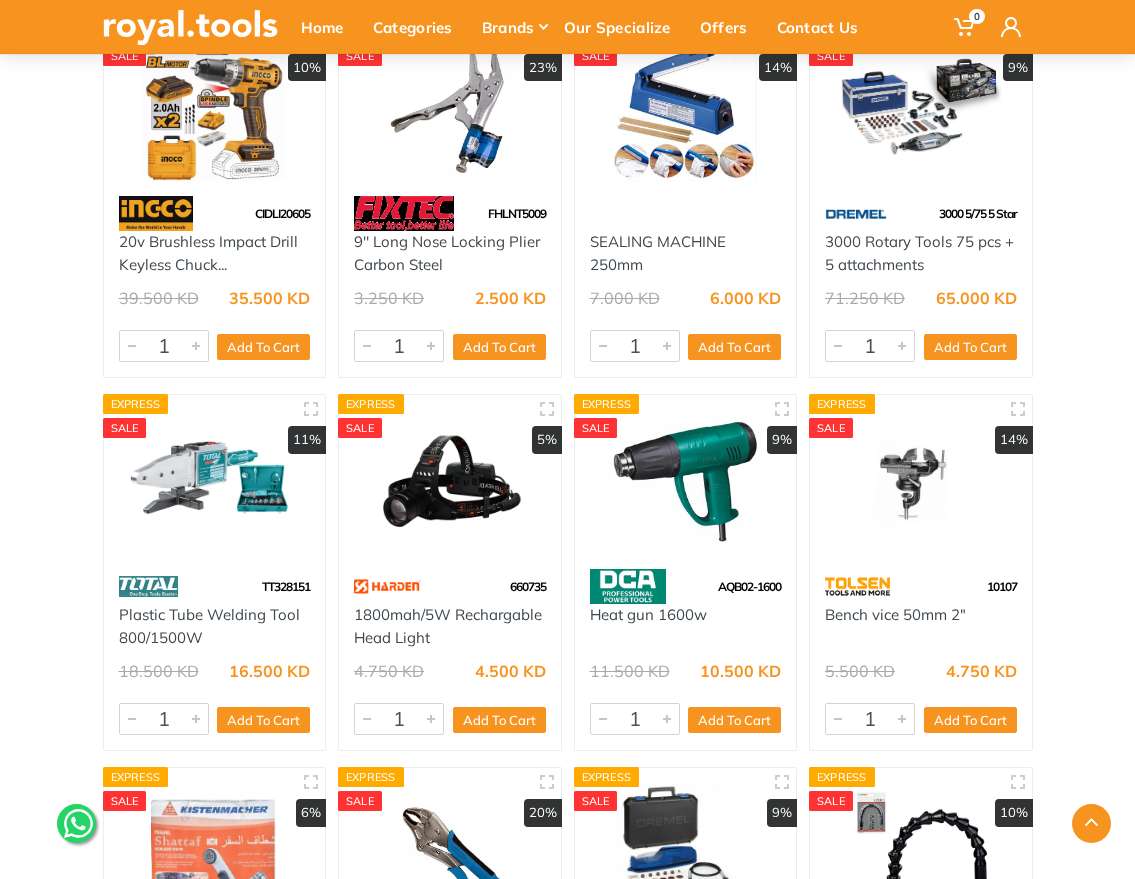 click on "Plastic Tube Welding Tool 800/1500W" at bounding box center (215, 626) 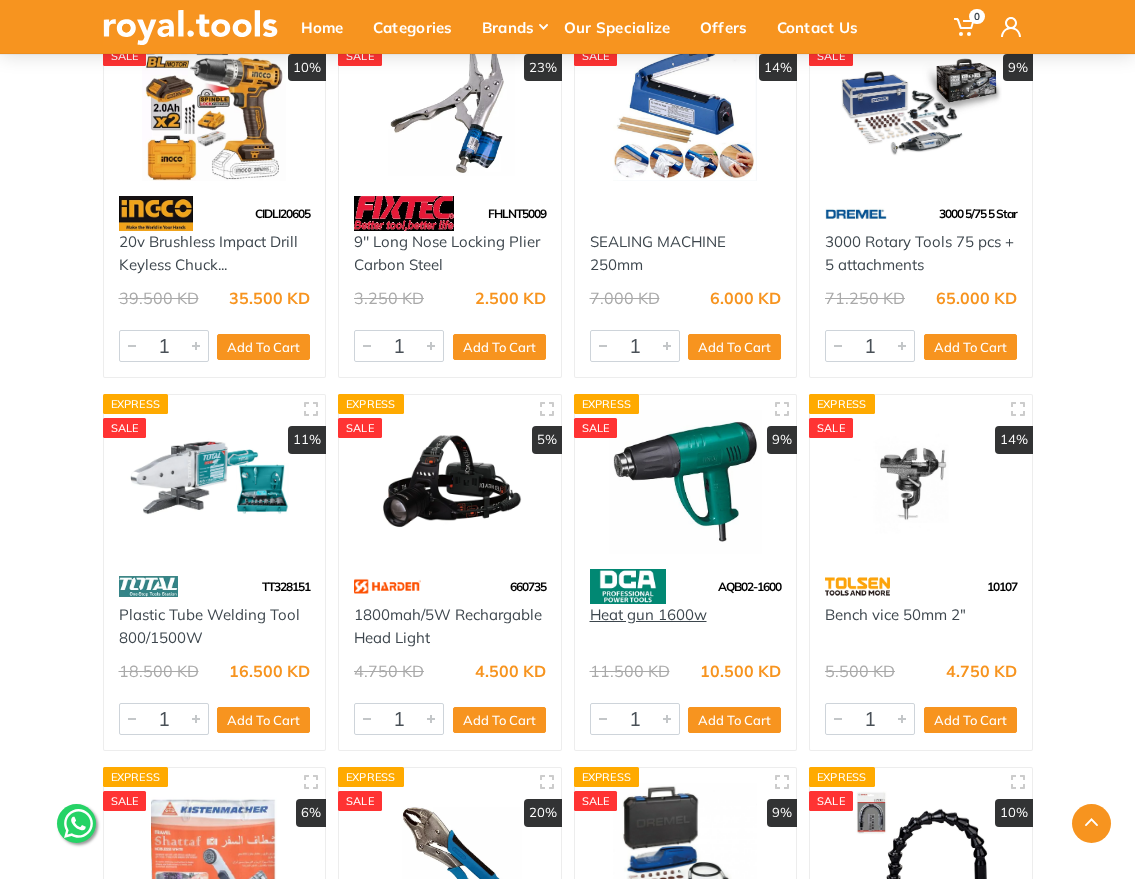 drag, startPoint x: 712, startPoint y: 629, endPoint x: 591, endPoint y: 633, distance: 121.0661 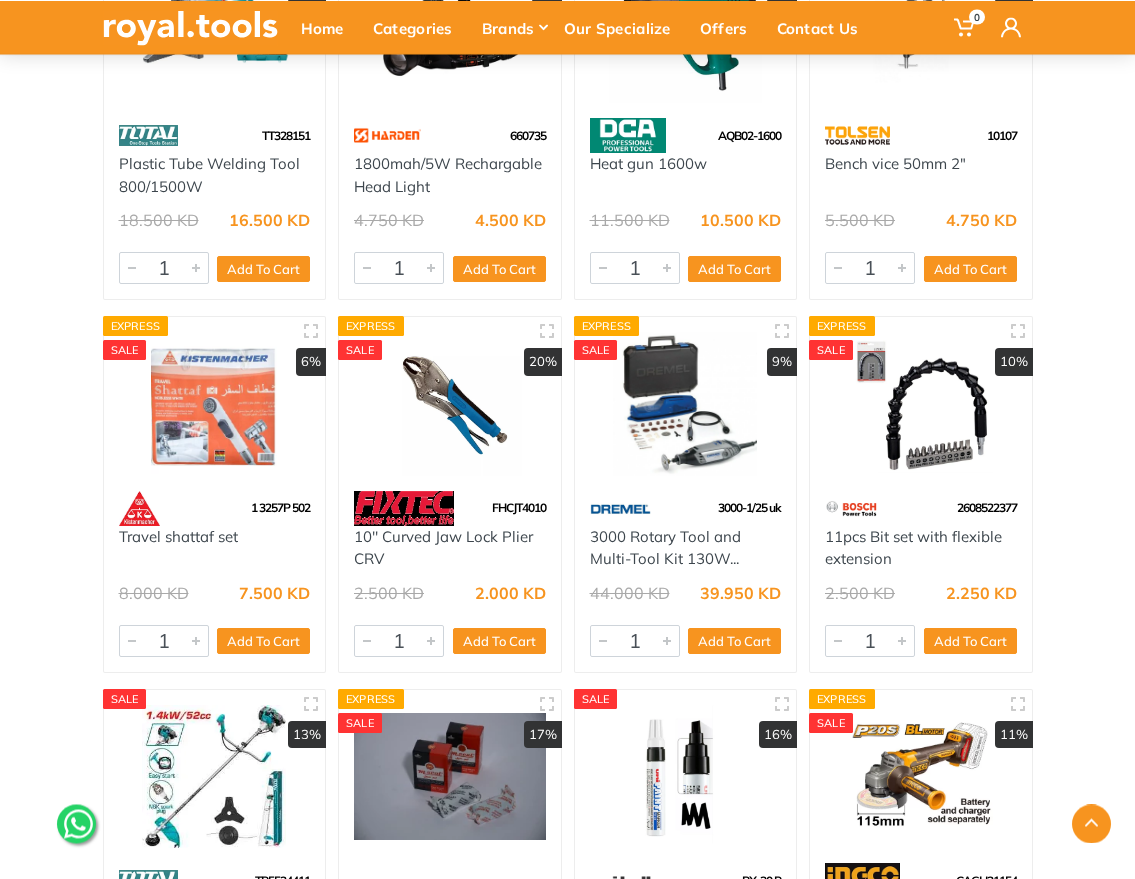 scroll, scrollTop: 19984, scrollLeft: 0, axis: vertical 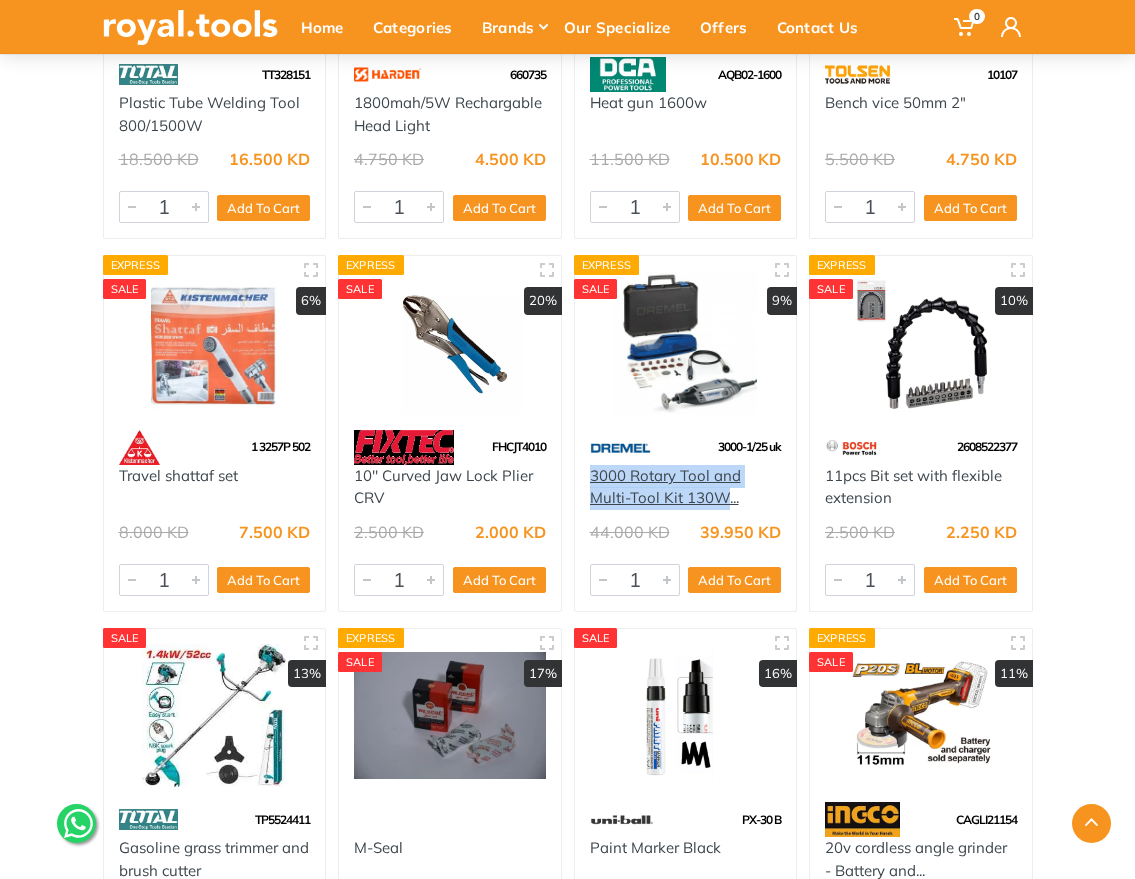drag, startPoint x: 583, startPoint y: 485, endPoint x: 724, endPoint y: 503, distance: 142.14429 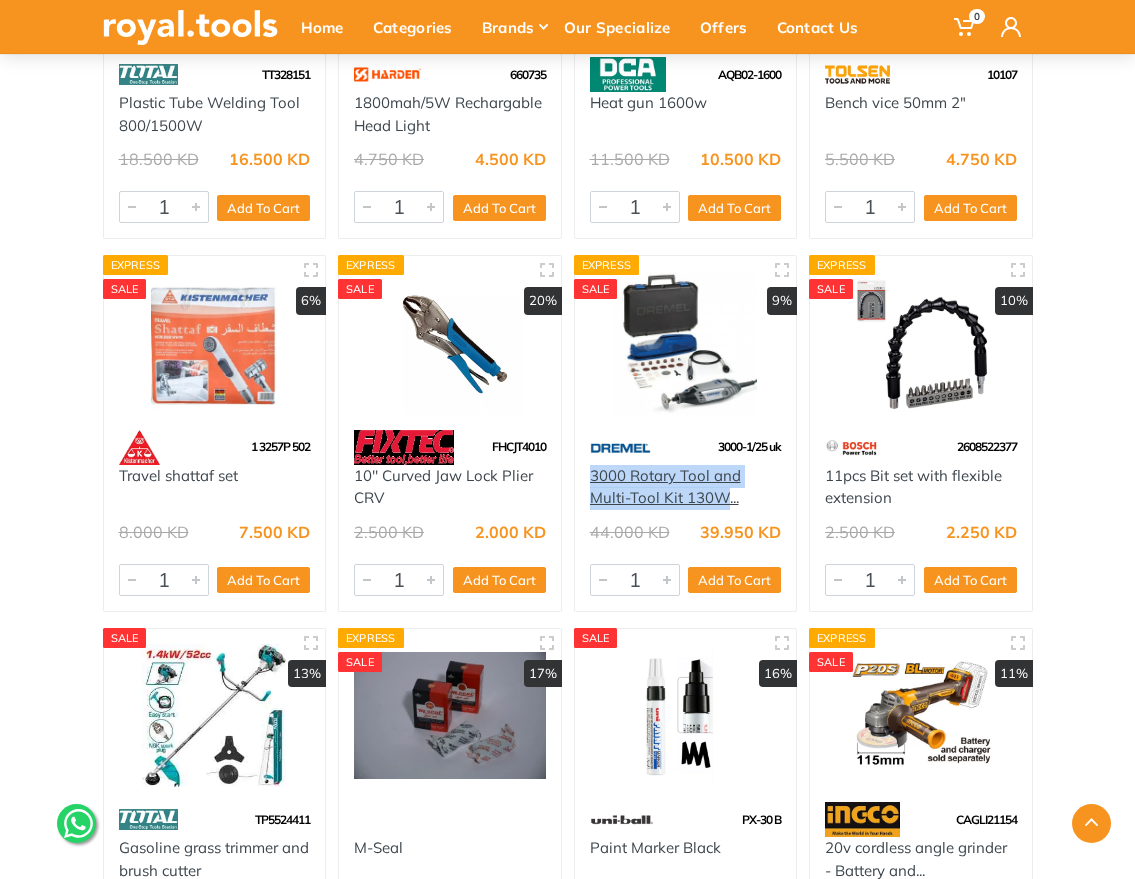 click on "3000 Rotary Tool and Multi-Tool Kit 130W..." at bounding box center (686, 487) 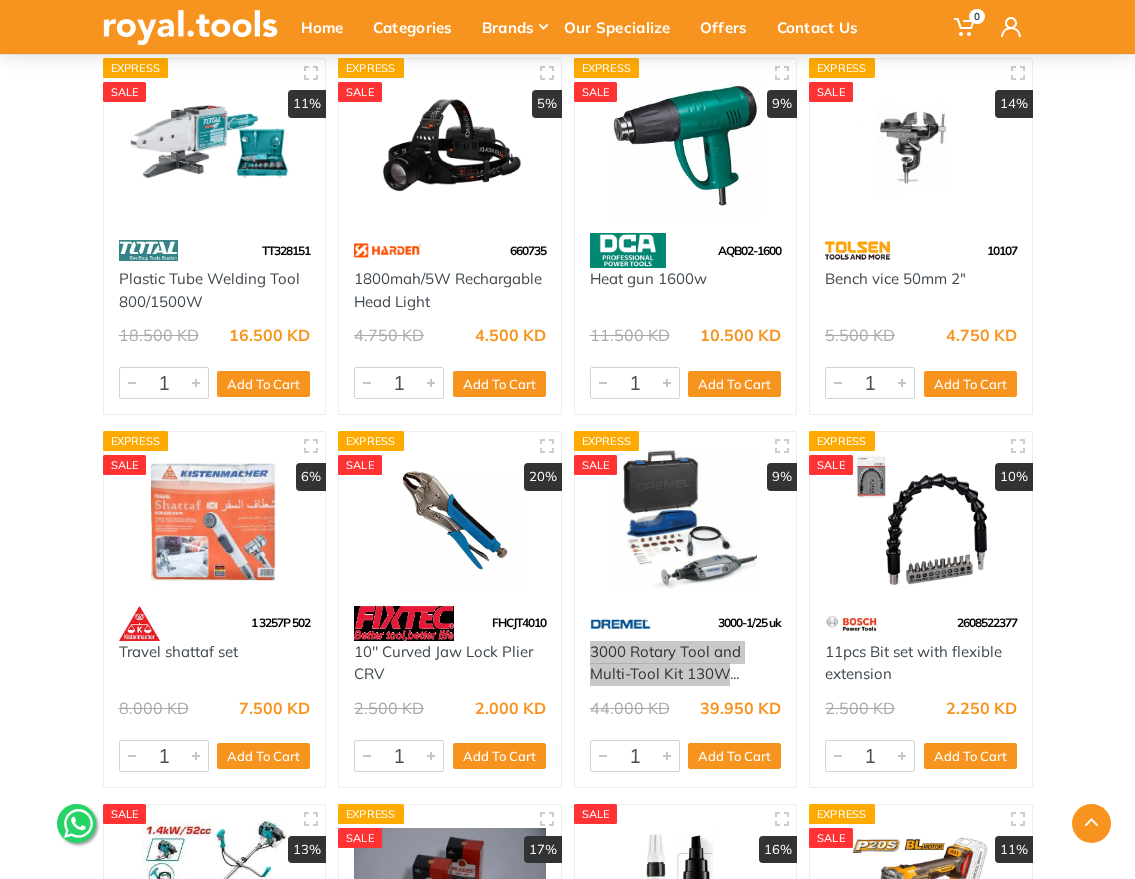scroll, scrollTop: 19632, scrollLeft: 0, axis: vertical 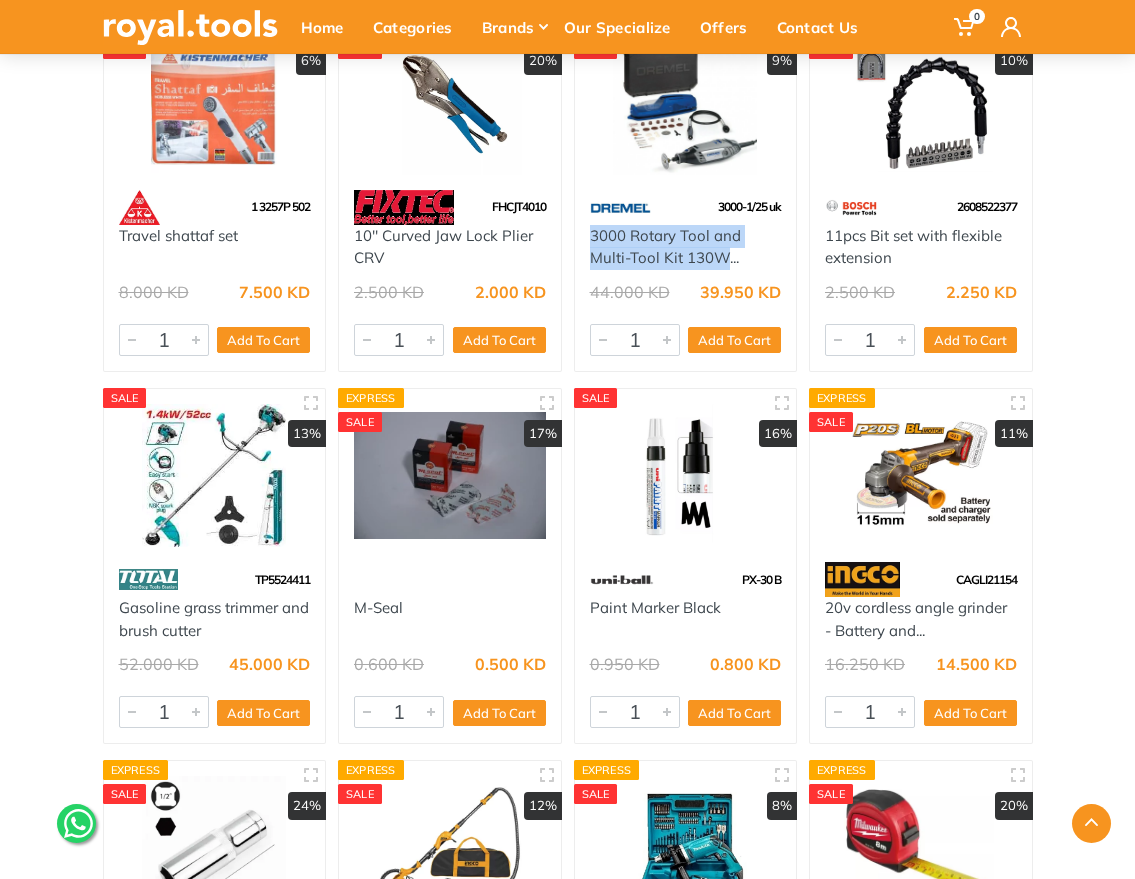 drag, startPoint x: 107, startPoint y: 613, endPoint x: 206, endPoint y: 639, distance: 102.357216 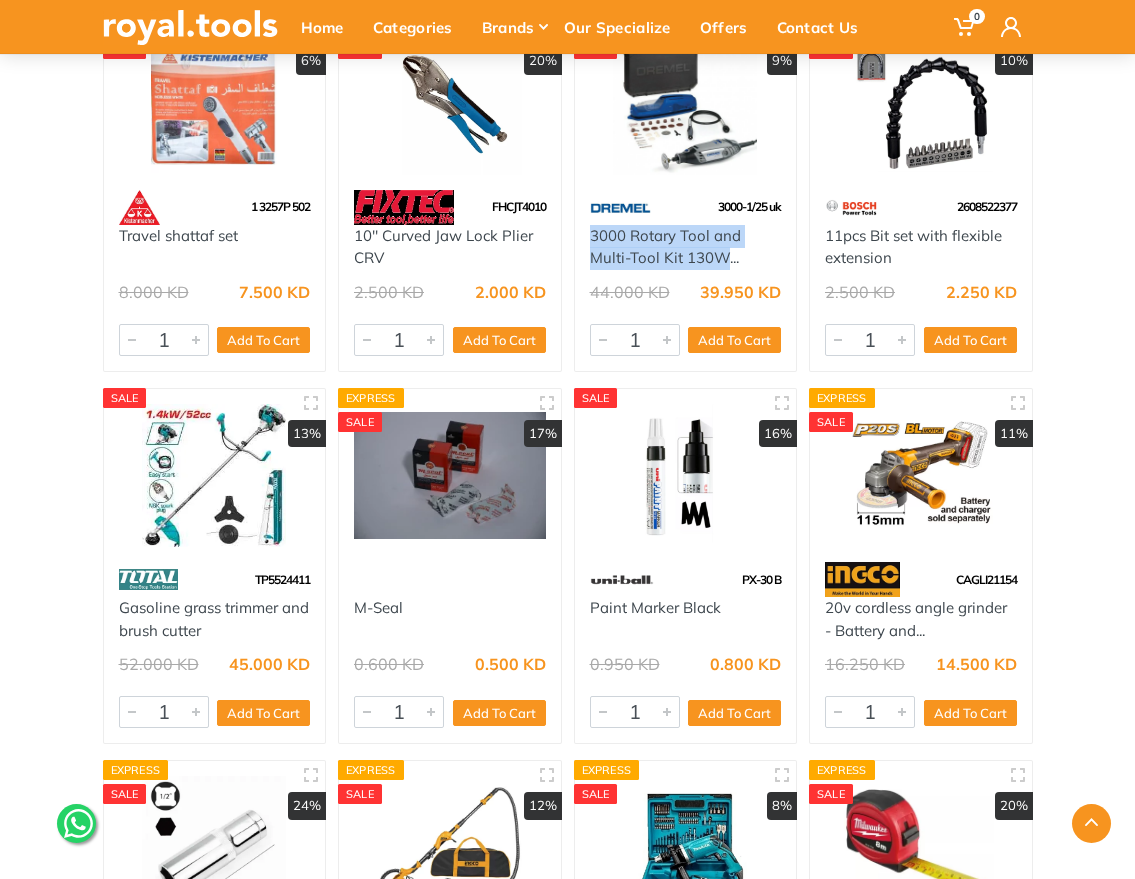 click on "Gasoline grass trimmer and brush cutter" at bounding box center [215, 619] 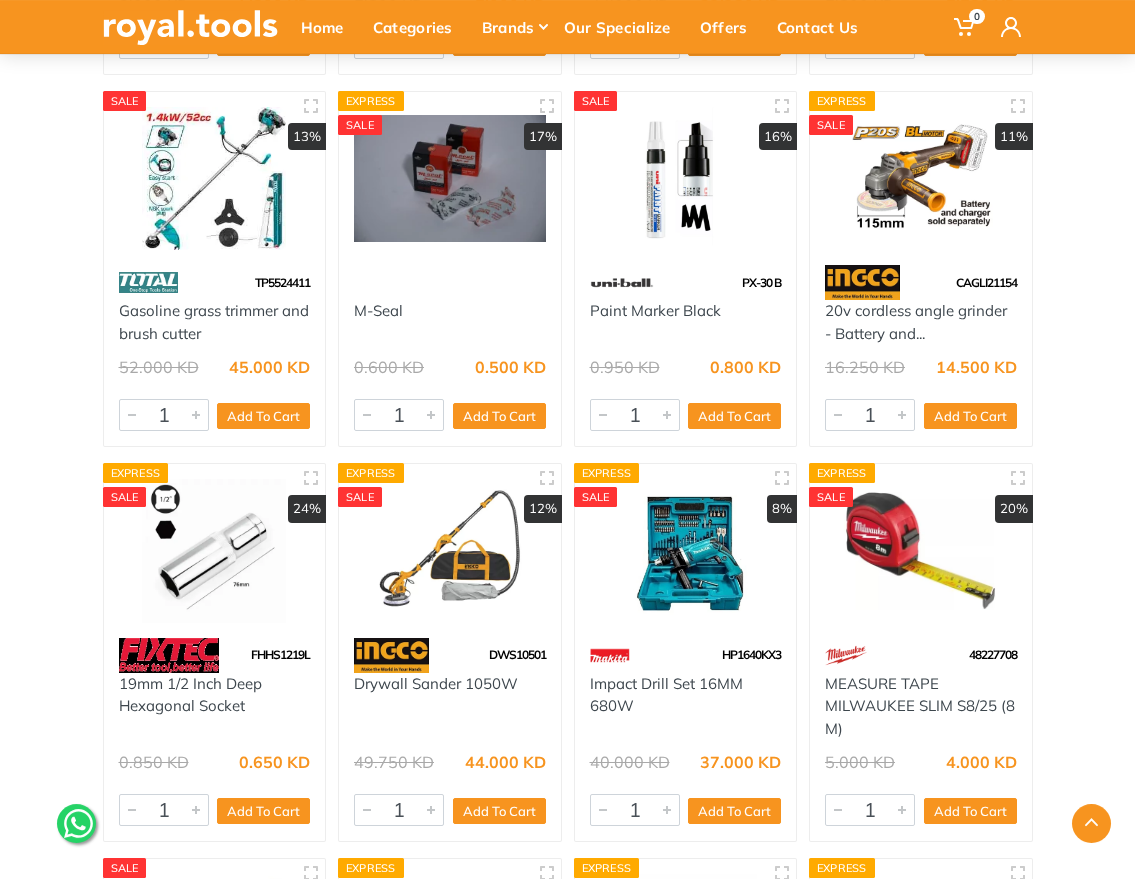 scroll, scrollTop: 20528, scrollLeft: 0, axis: vertical 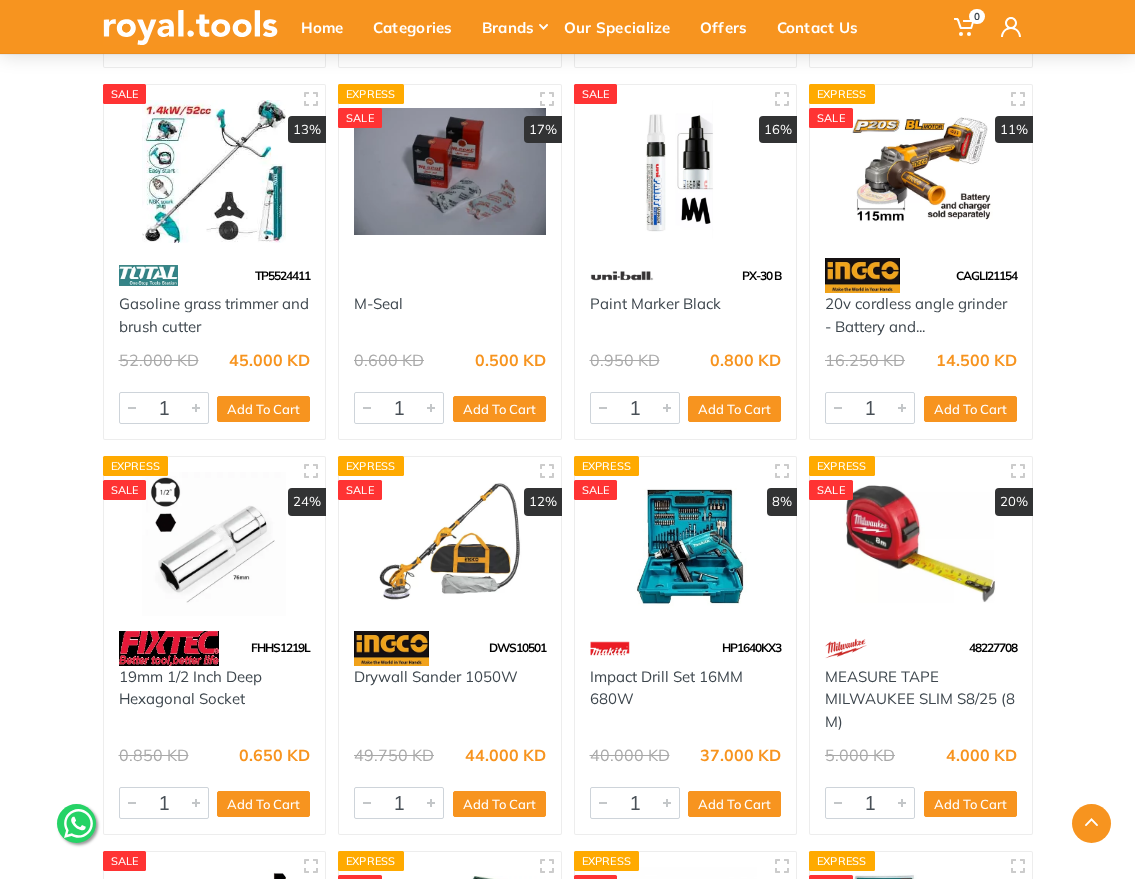 drag, startPoint x: 526, startPoint y: 691, endPoint x: 353, endPoint y: 682, distance: 173.23395 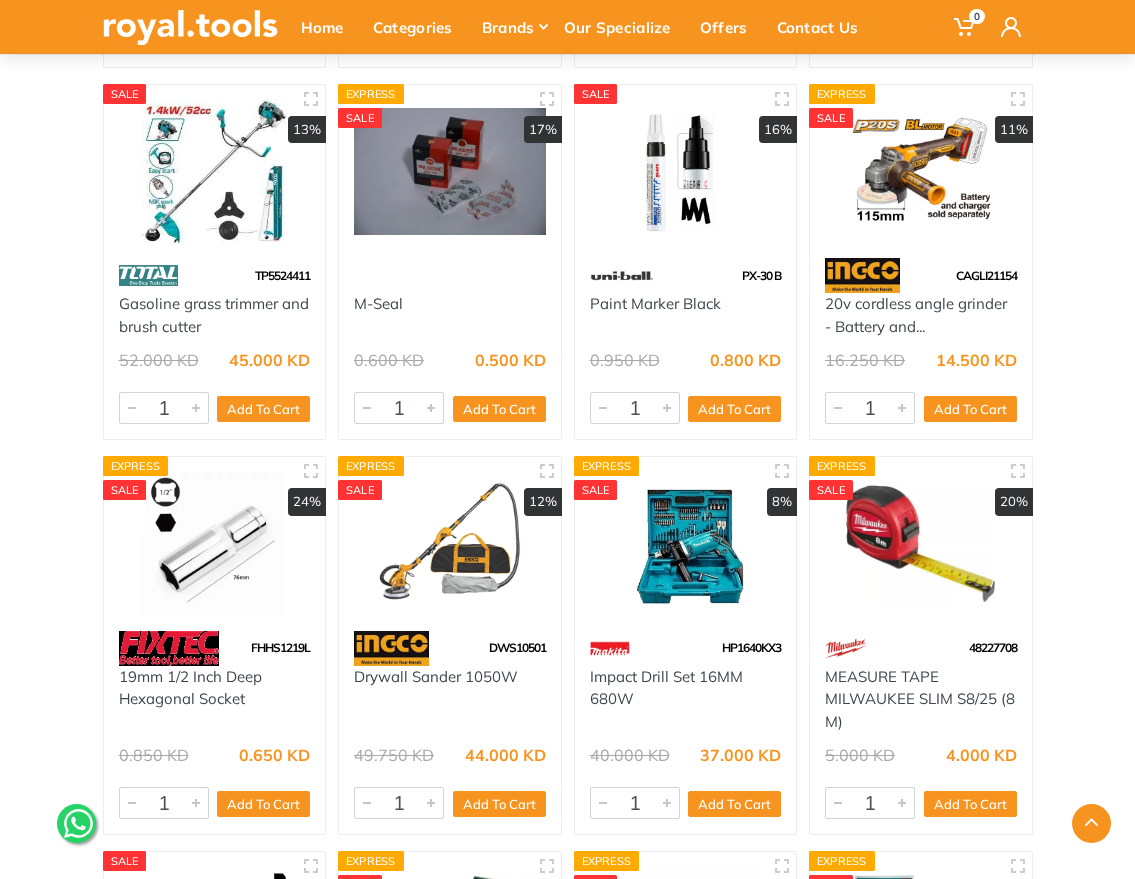 drag, startPoint x: 645, startPoint y: 705, endPoint x: 582, endPoint y: 692, distance: 64.327286 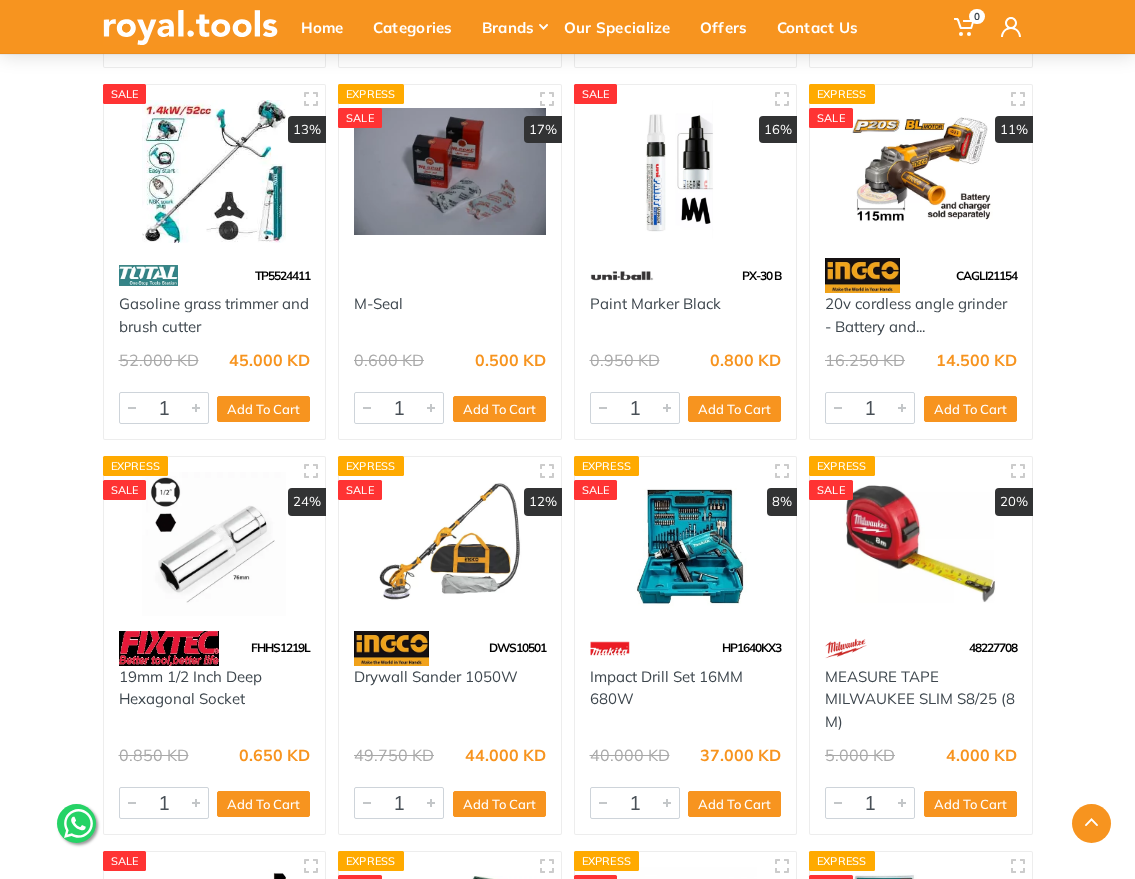 click on "Impact Drill Set  16MM  680W" at bounding box center (686, 700) 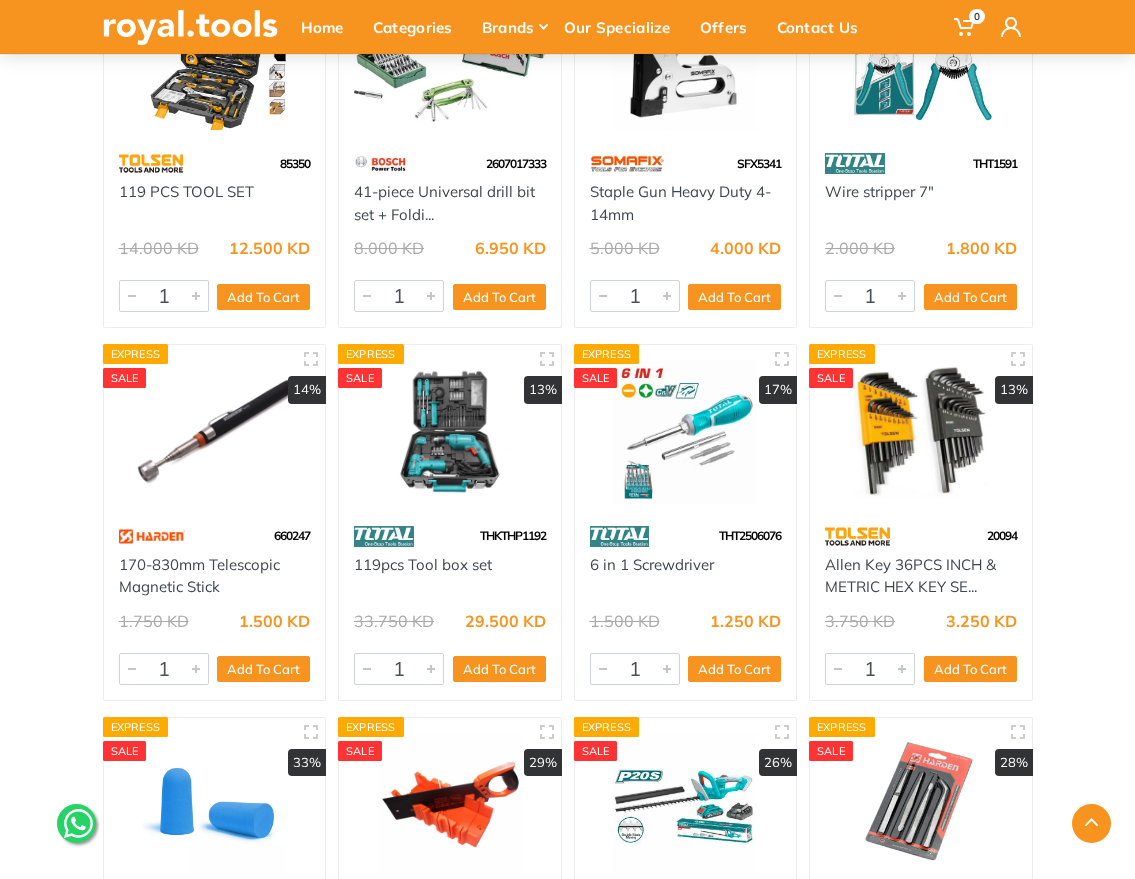scroll, scrollTop: 21664, scrollLeft: 0, axis: vertical 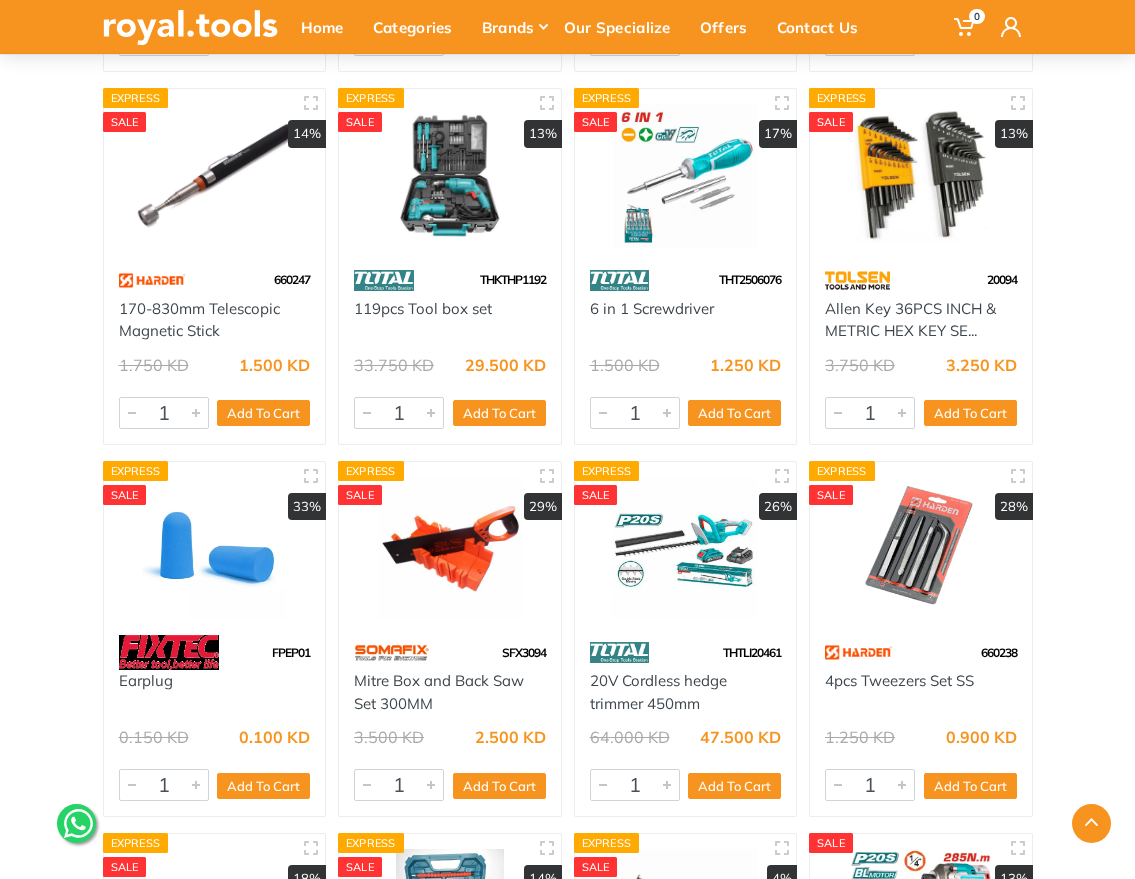 drag, startPoint x: 721, startPoint y: 720, endPoint x: 583, endPoint y: 698, distance: 139.74261 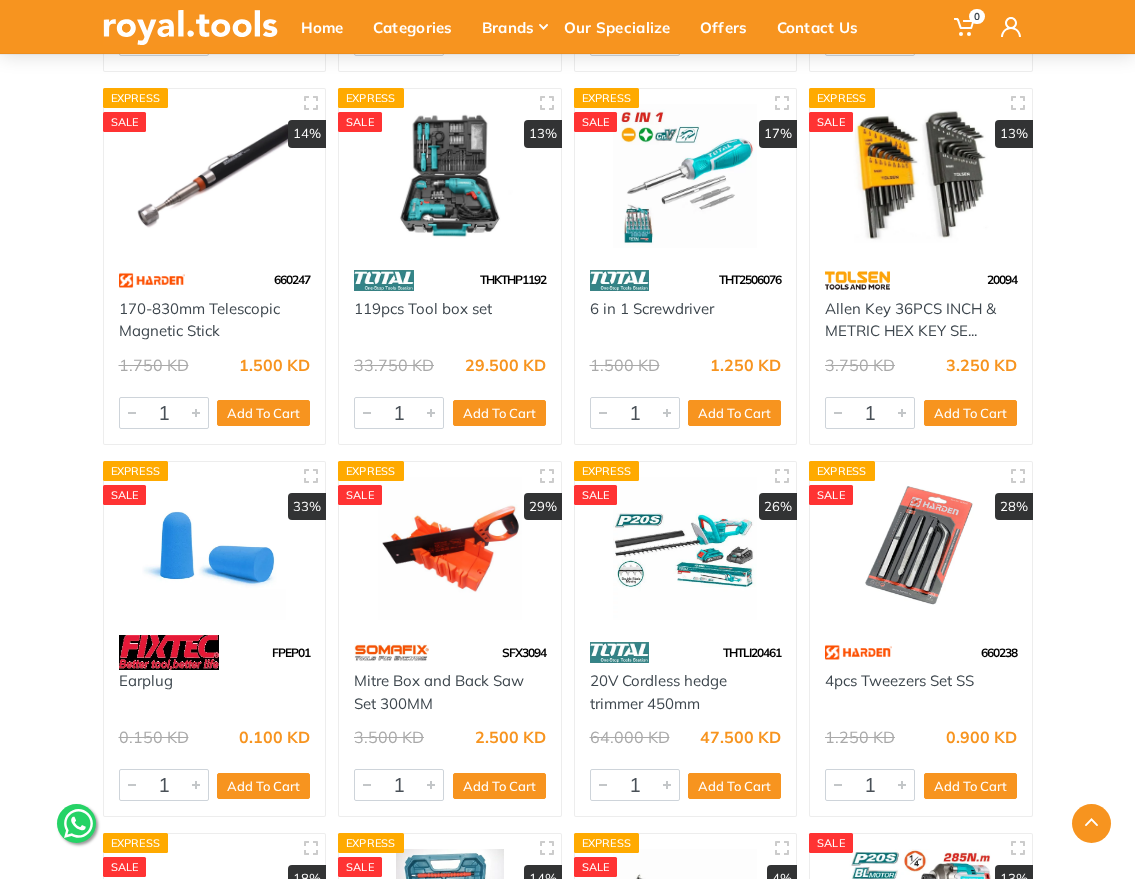 click on "20V Cordless hedge trimmer 450mm" at bounding box center (686, 692) 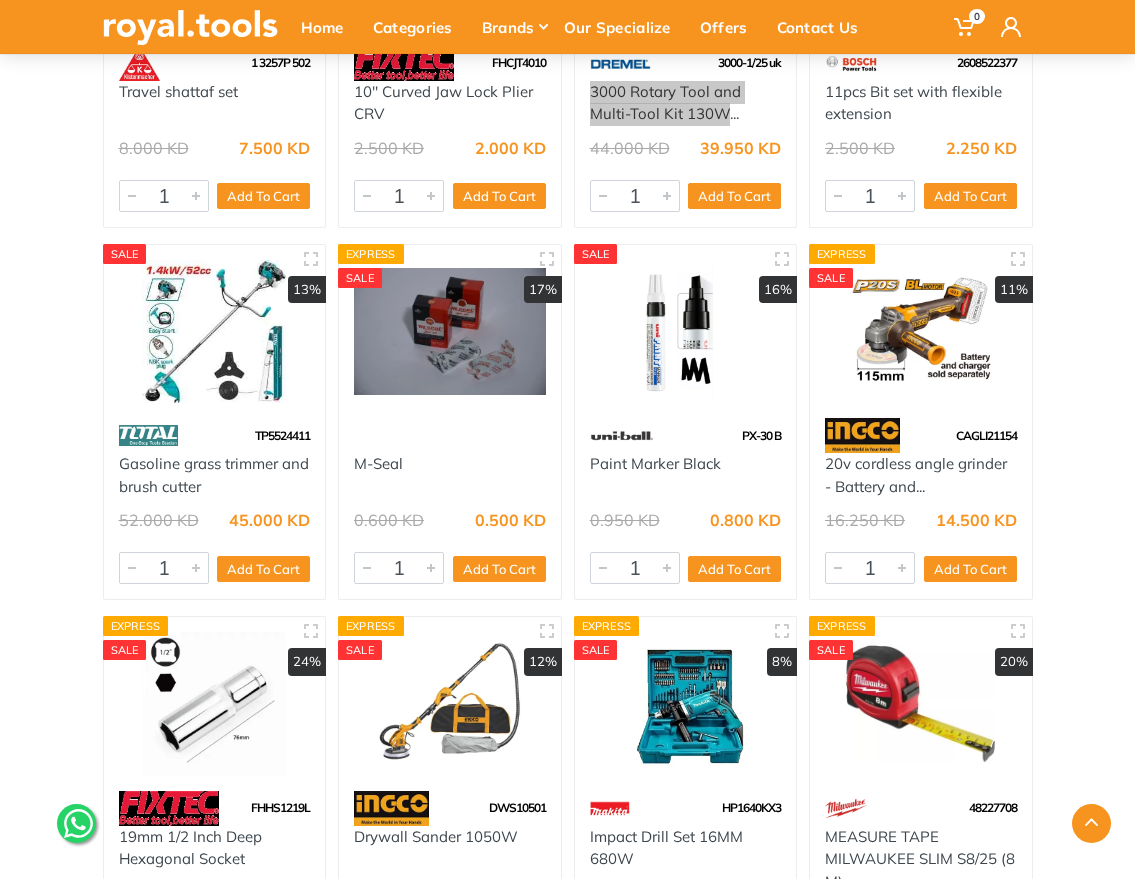 scroll, scrollTop: 20112, scrollLeft: 0, axis: vertical 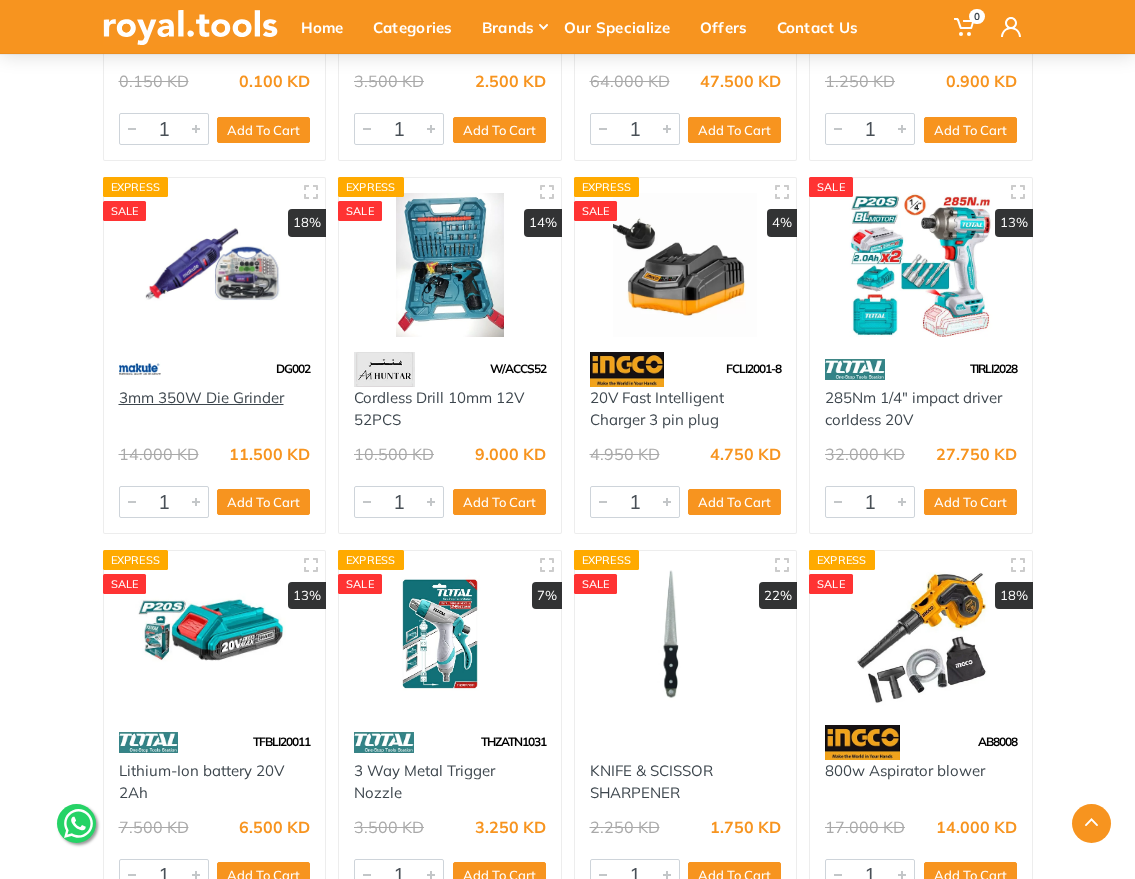 drag, startPoint x: 306, startPoint y: 411, endPoint x: 119, endPoint y: 407, distance: 187.04277 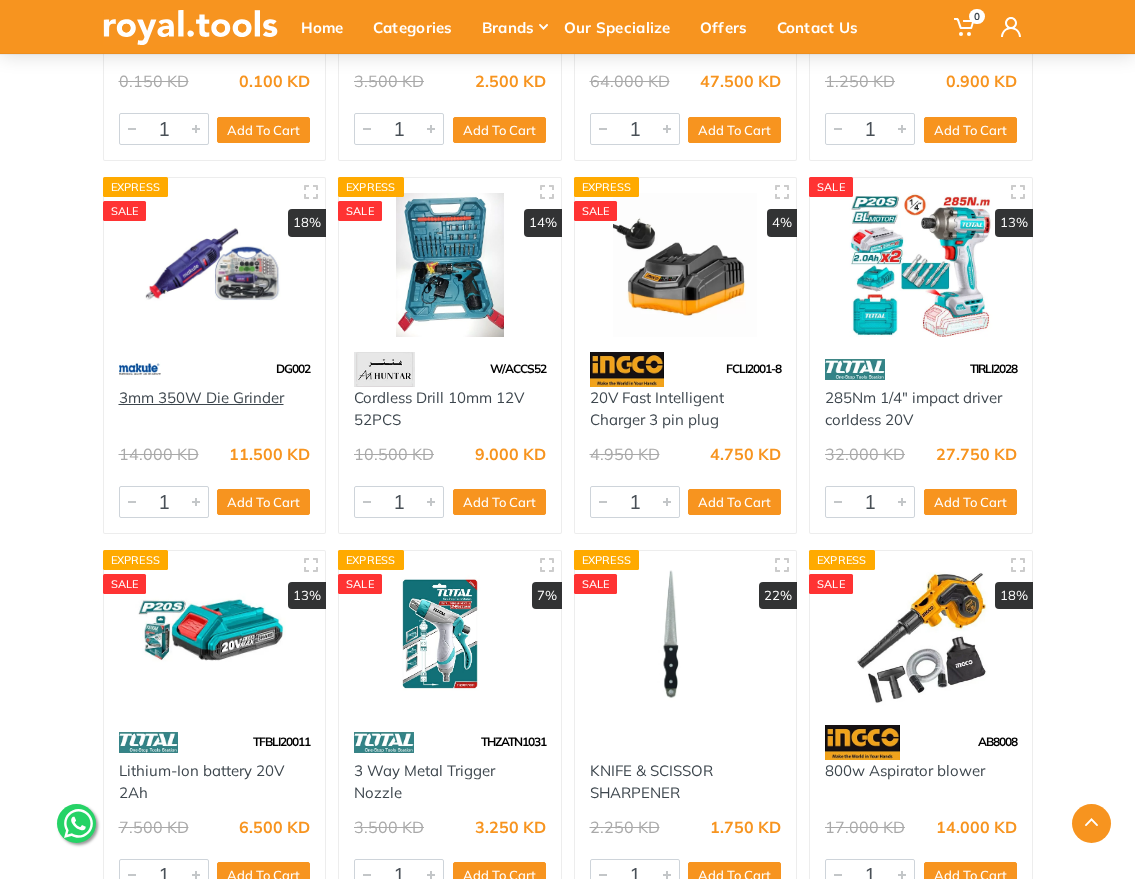 click on "3mm 350W Die Grinder" at bounding box center [215, 409] 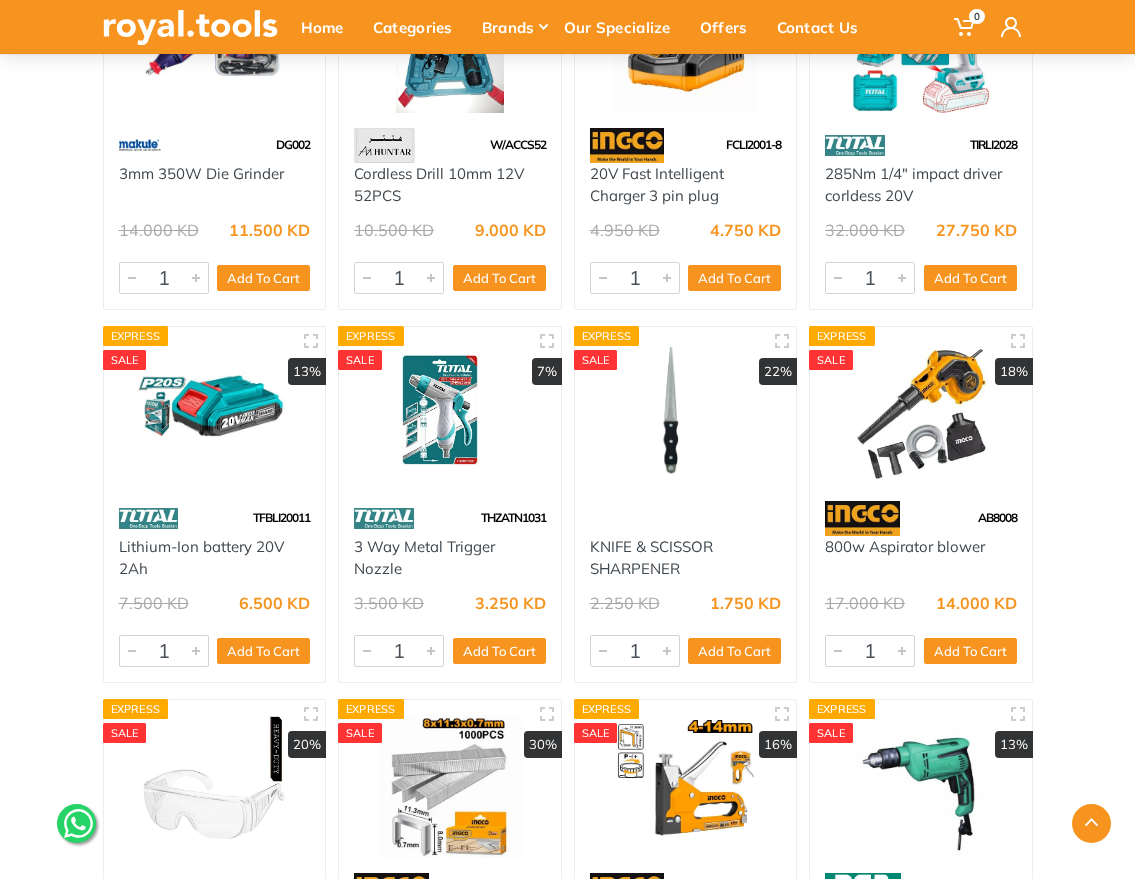 scroll, scrollTop: 22640, scrollLeft: 0, axis: vertical 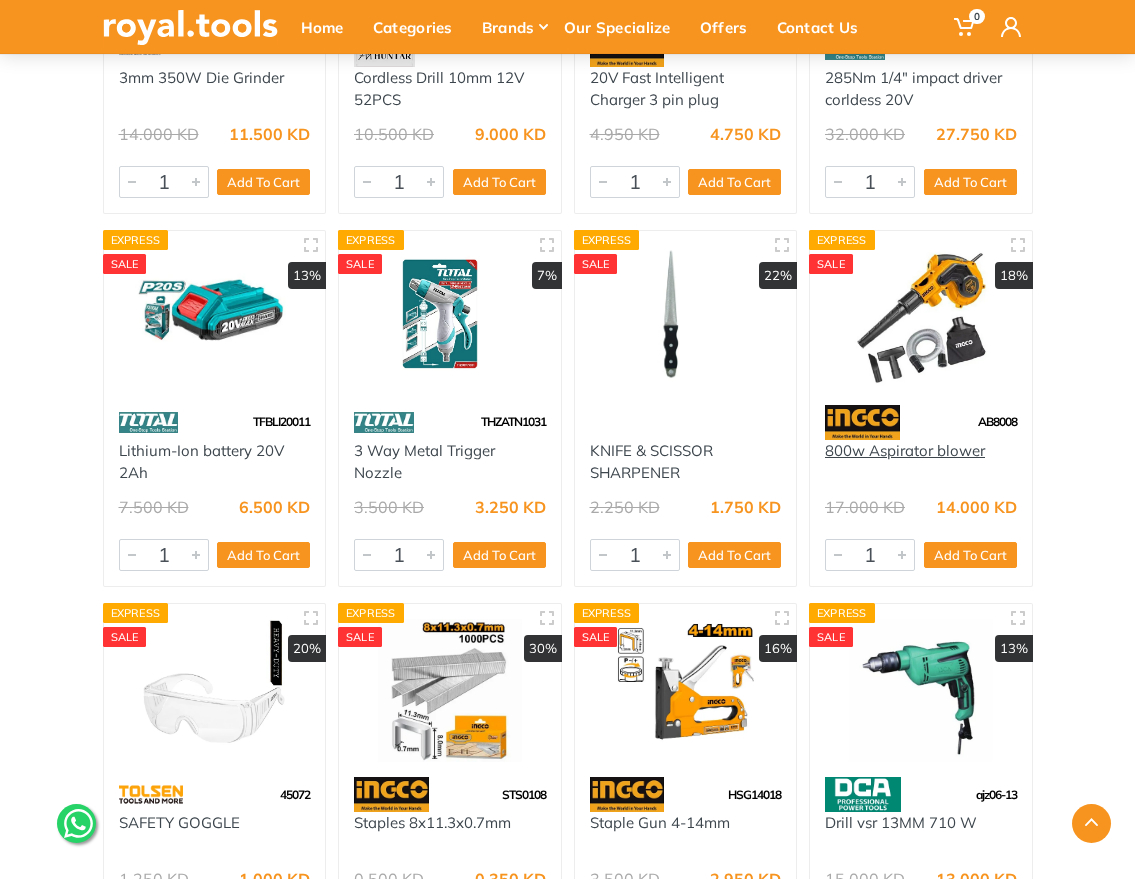 drag, startPoint x: 986, startPoint y: 471, endPoint x: 826, endPoint y: 468, distance: 160.02812 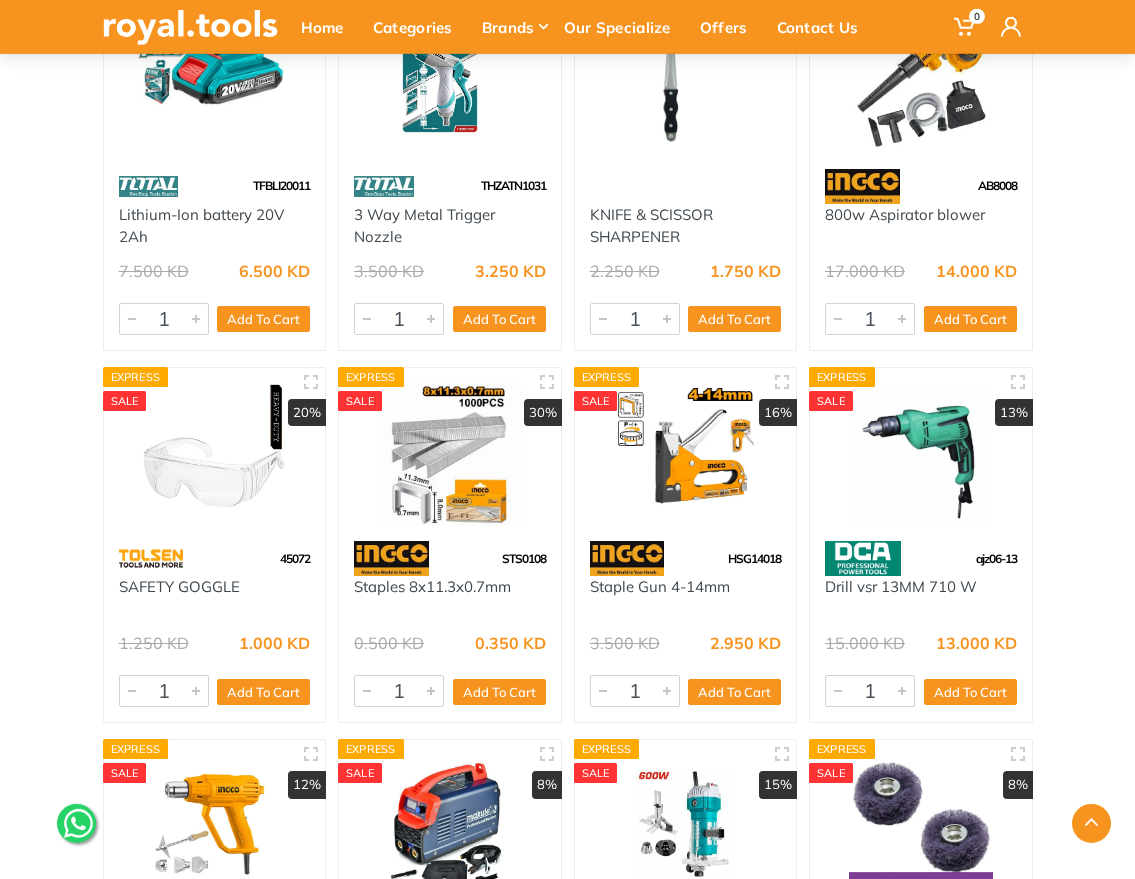 scroll, scrollTop: 22880, scrollLeft: 0, axis: vertical 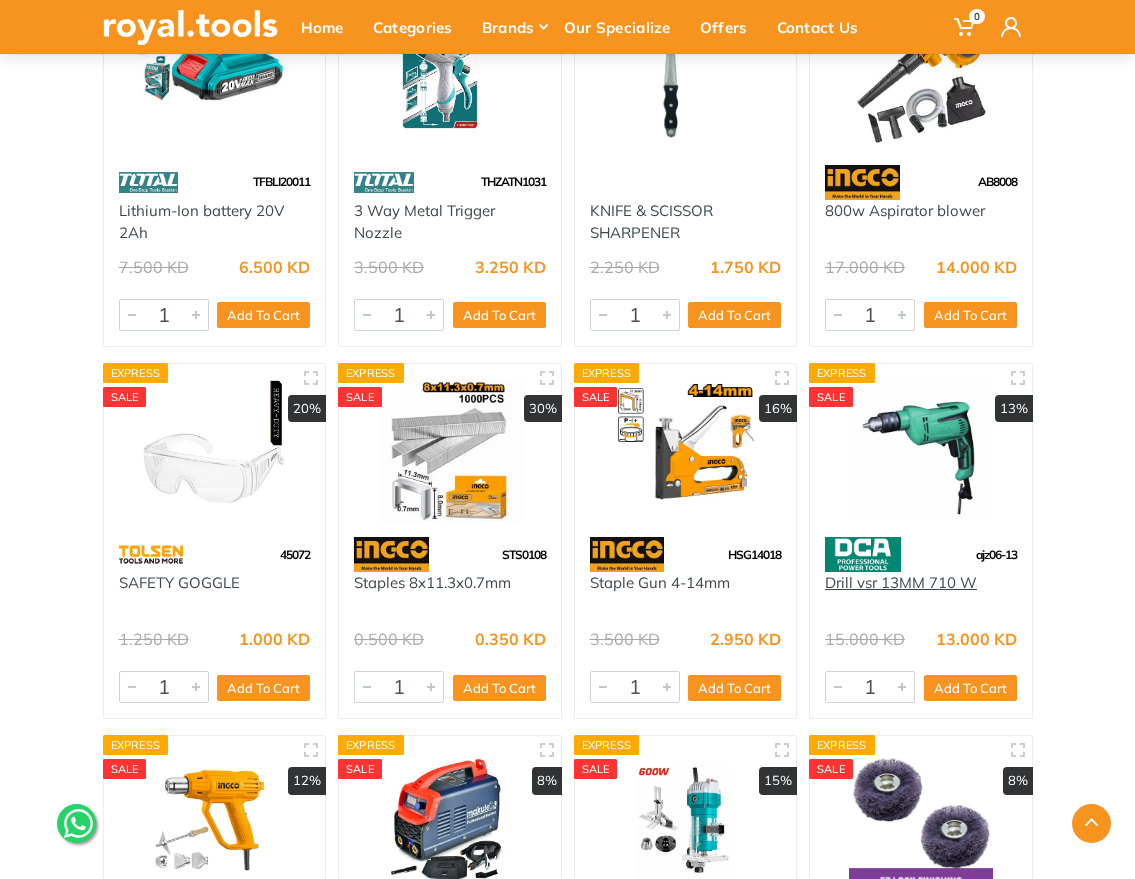 drag, startPoint x: 1005, startPoint y: 594, endPoint x: 829, endPoint y: 603, distance: 176.22997 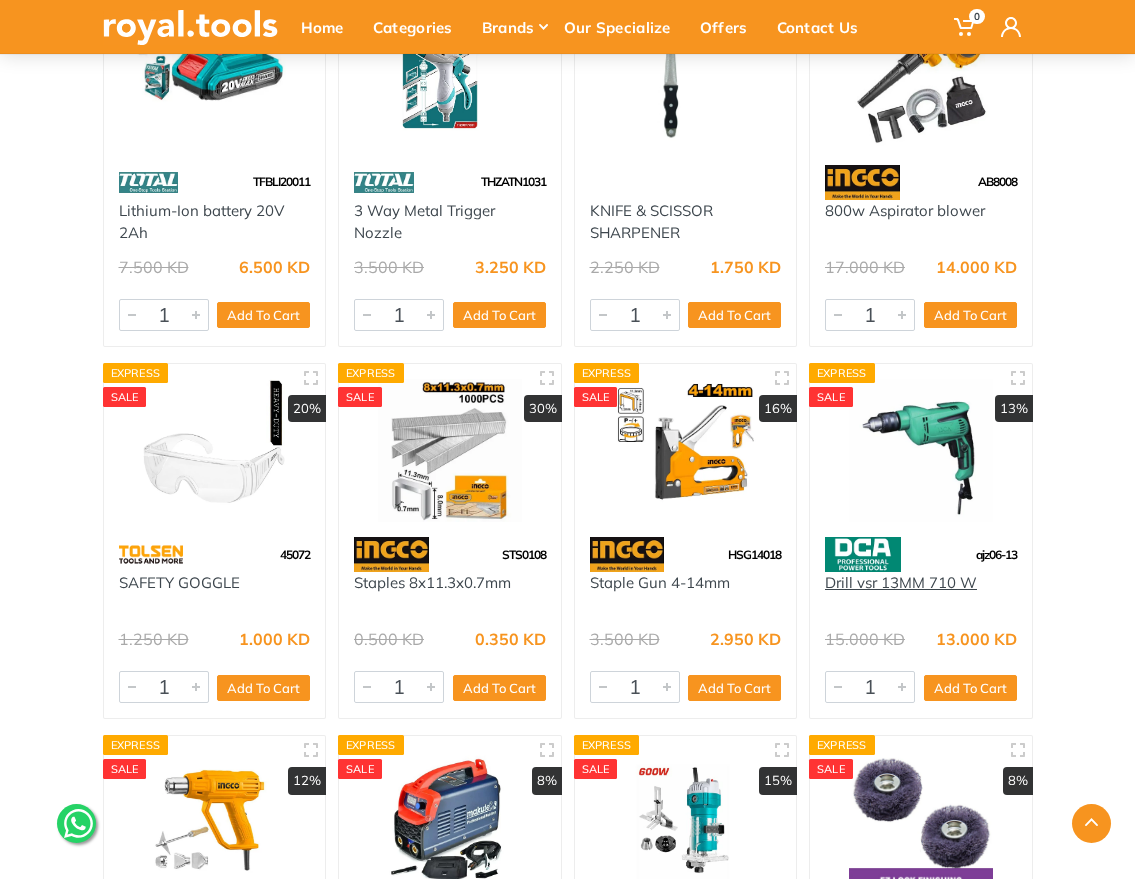 click on "Drill vsr 13MM 710 W" at bounding box center (921, 594) 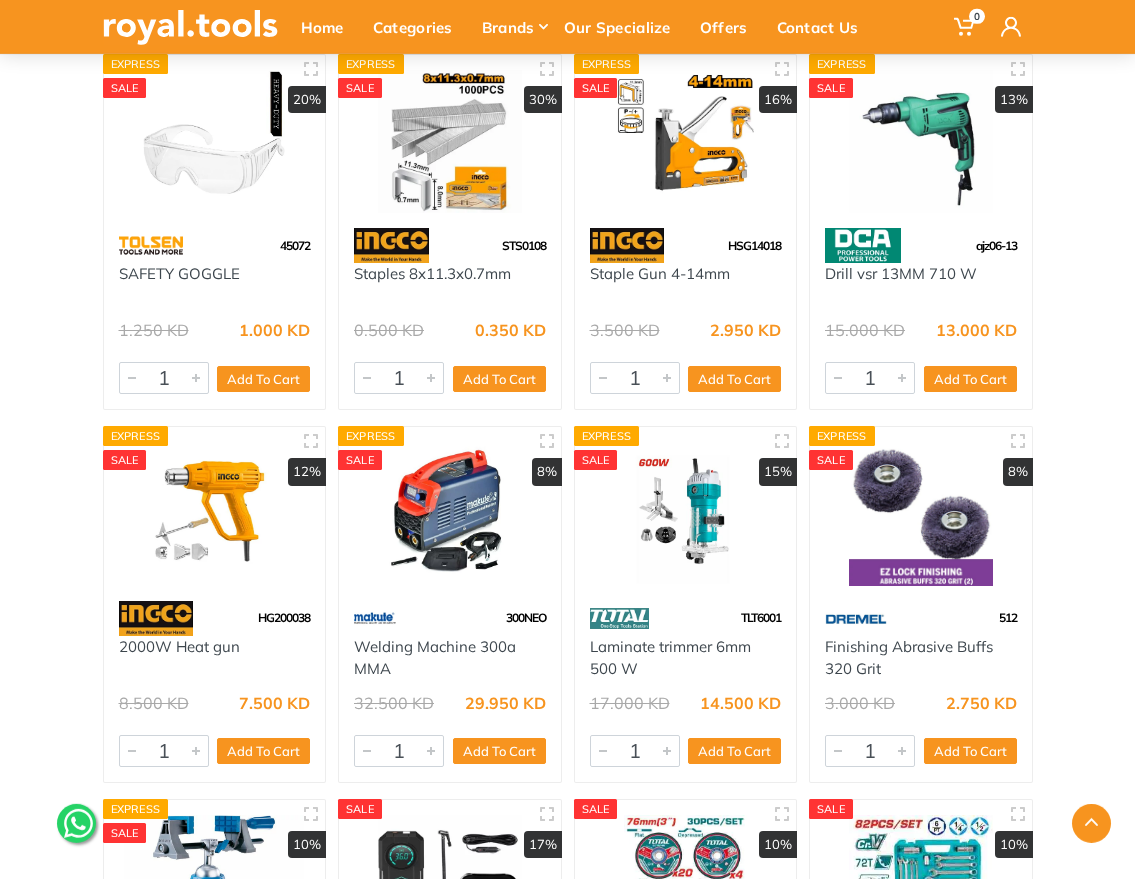 scroll, scrollTop: 23200, scrollLeft: 0, axis: vertical 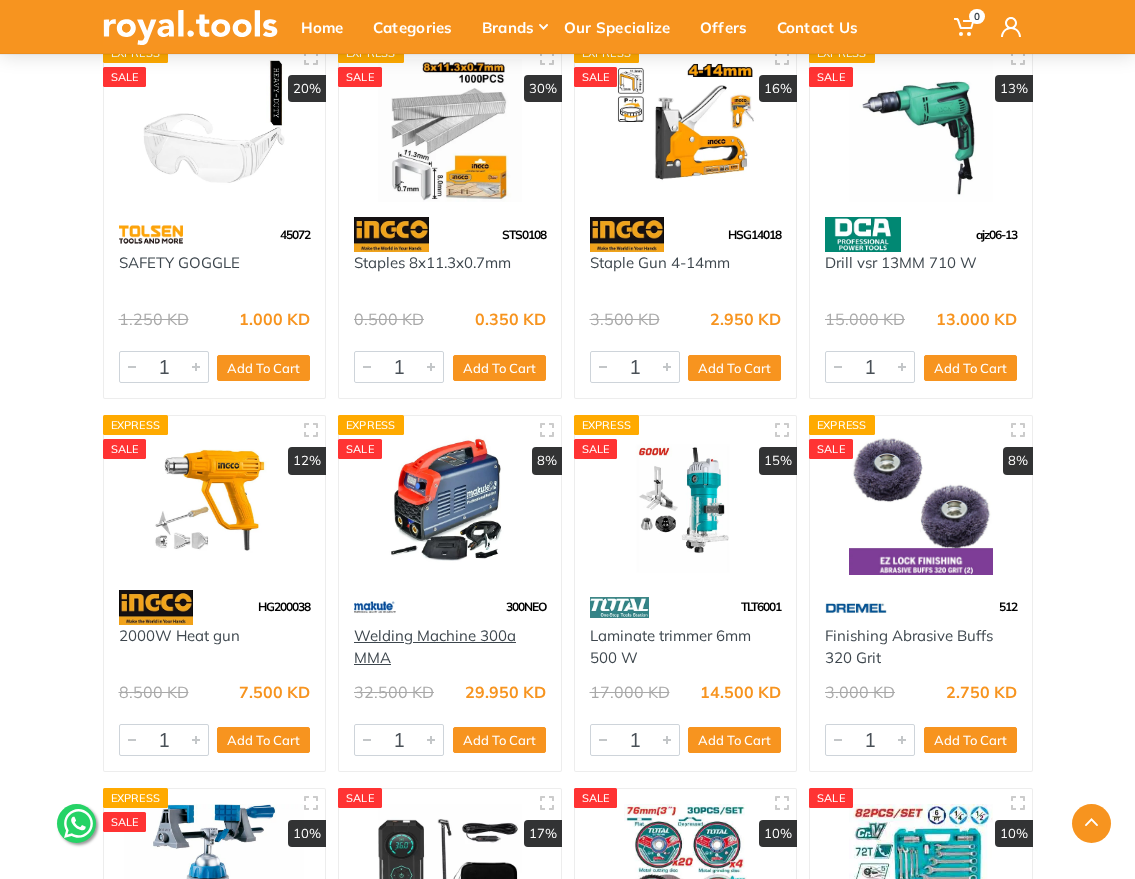 drag, startPoint x: 405, startPoint y: 671, endPoint x: 359, endPoint y: 650, distance: 50.566788 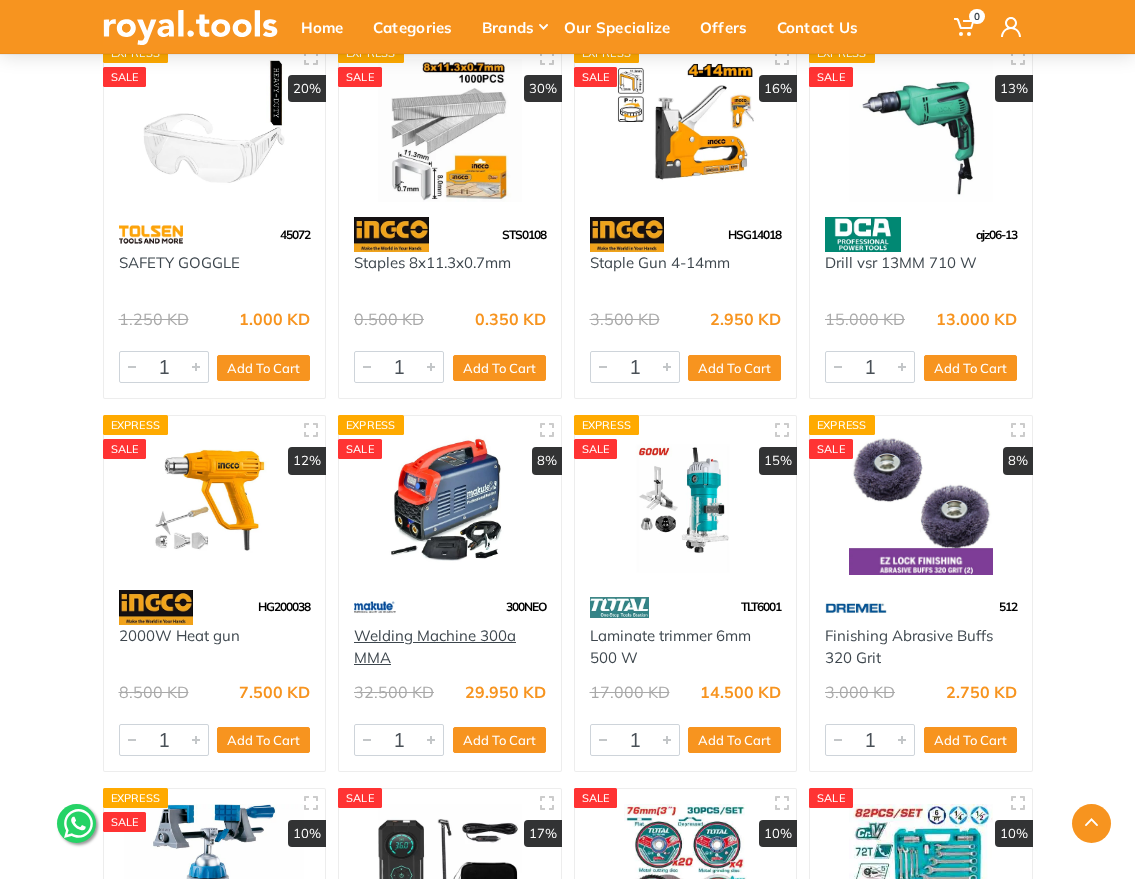 click on "Welding Machine  300a MMA" at bounding box center (450, 647) 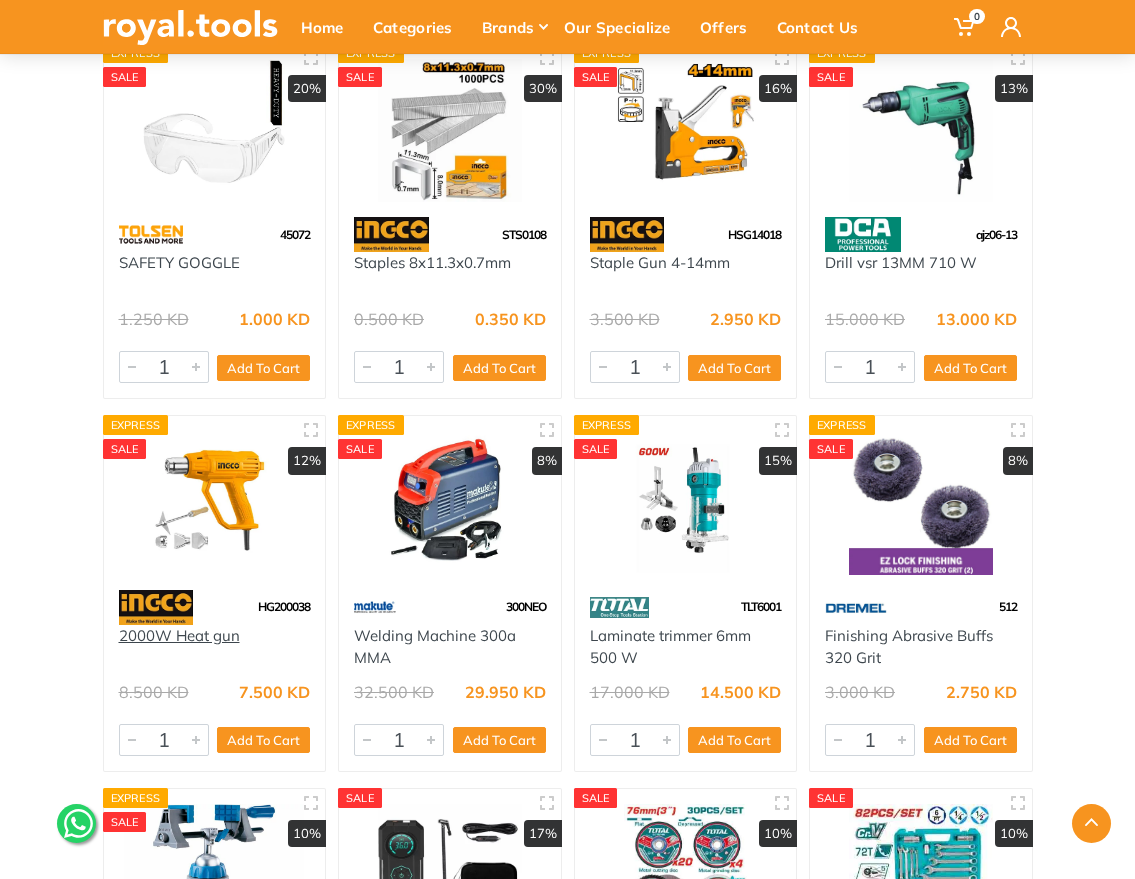 drag, startPoint x: 263, startPoint y: 668, endPoint x: 122, endPoint y: 656, distance: 141.50972 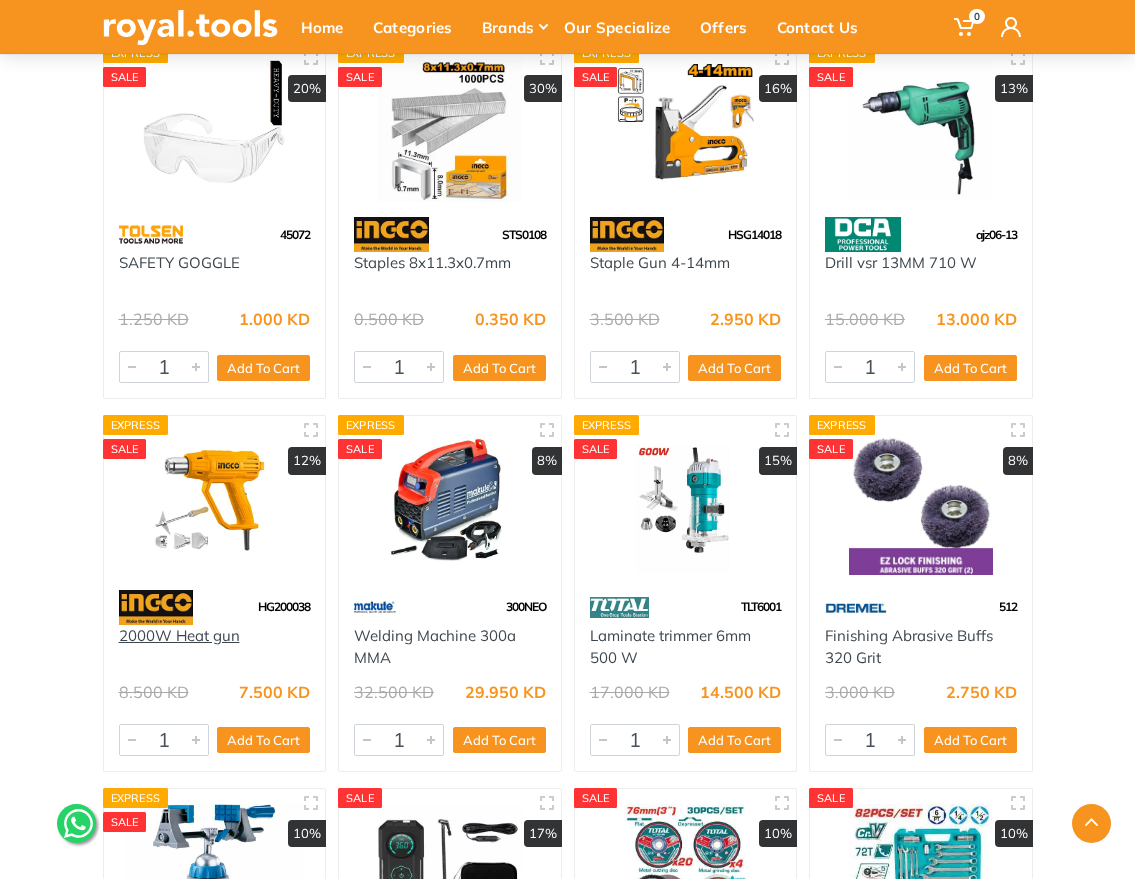 click on "2000W Heat gun" at bounding box center [215, 647] 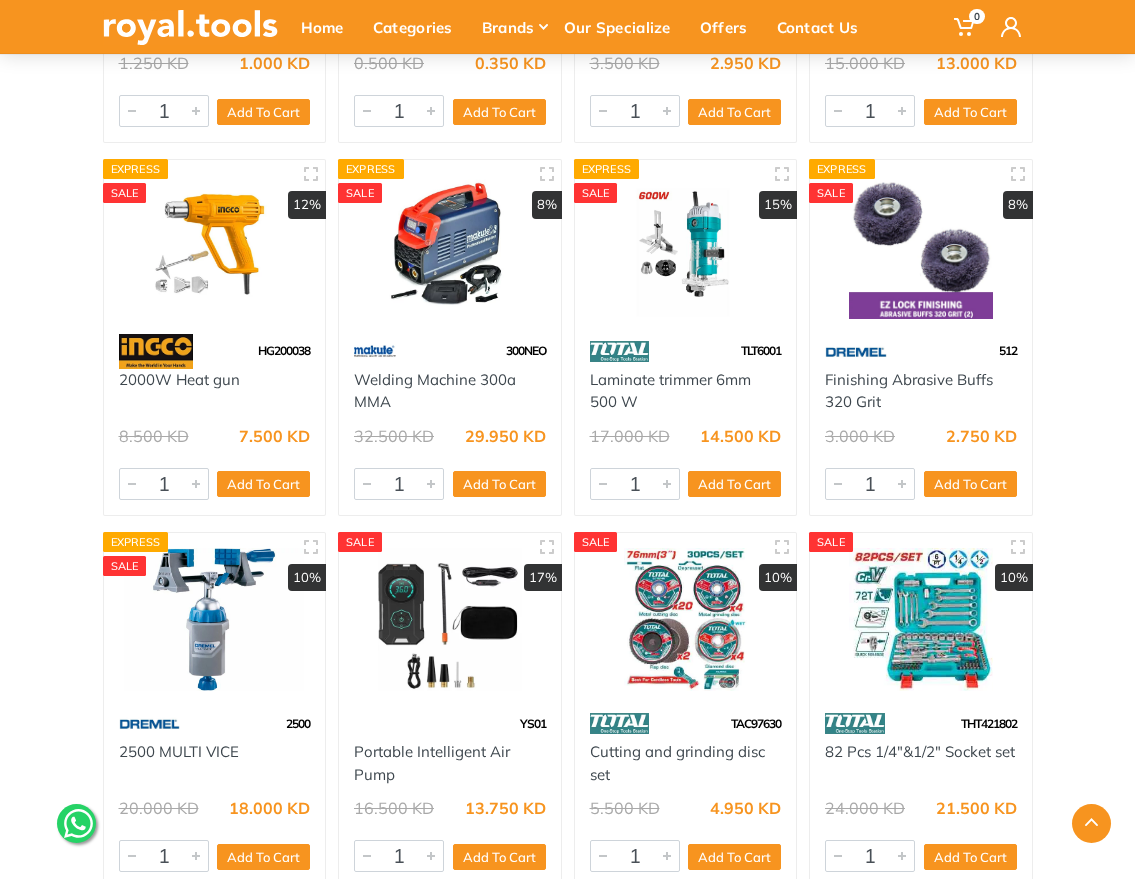 scroll, scrollTop: 23632, scrollLeft: 0, axis: vertical 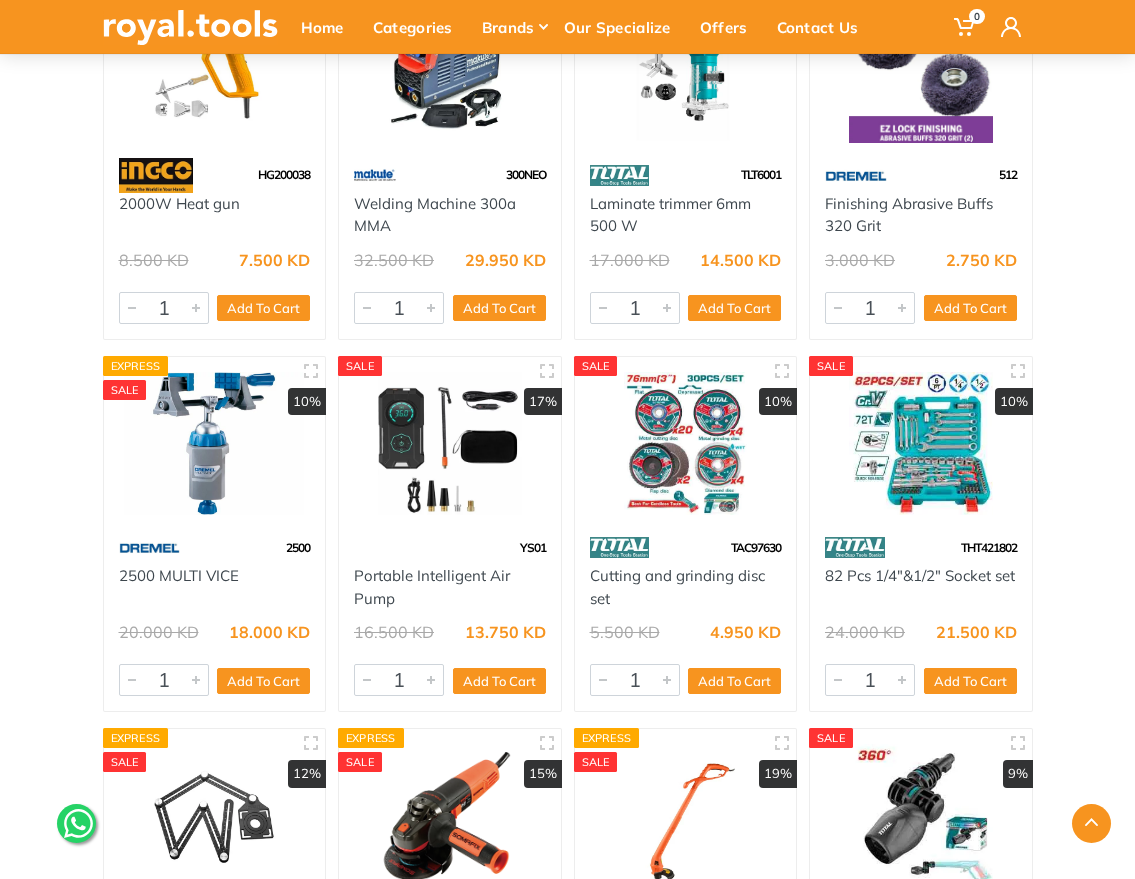drag, startPoint x: 260, startPoint y: 602, endPoint x: 118, endPoint y: 589, distance: 142.59383 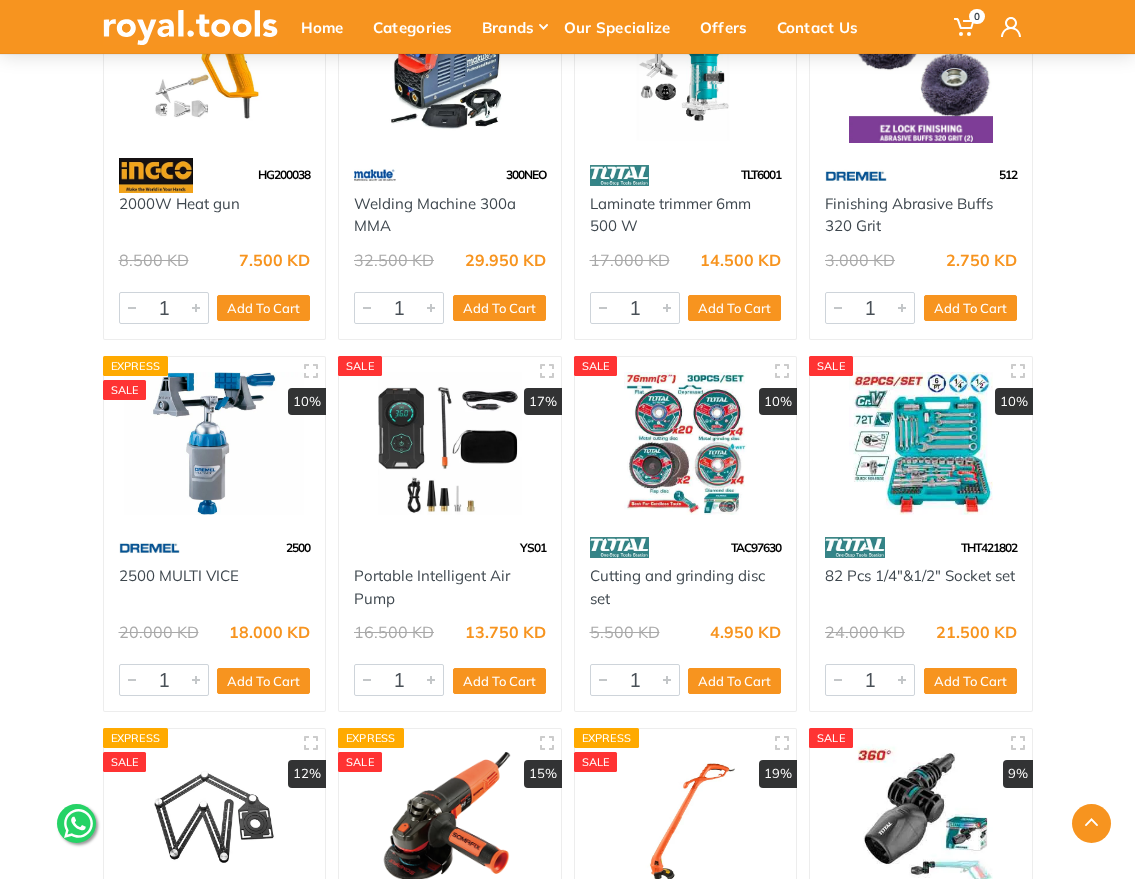 click on "2500 MULTI VICE" at bounding box center [215, 587] 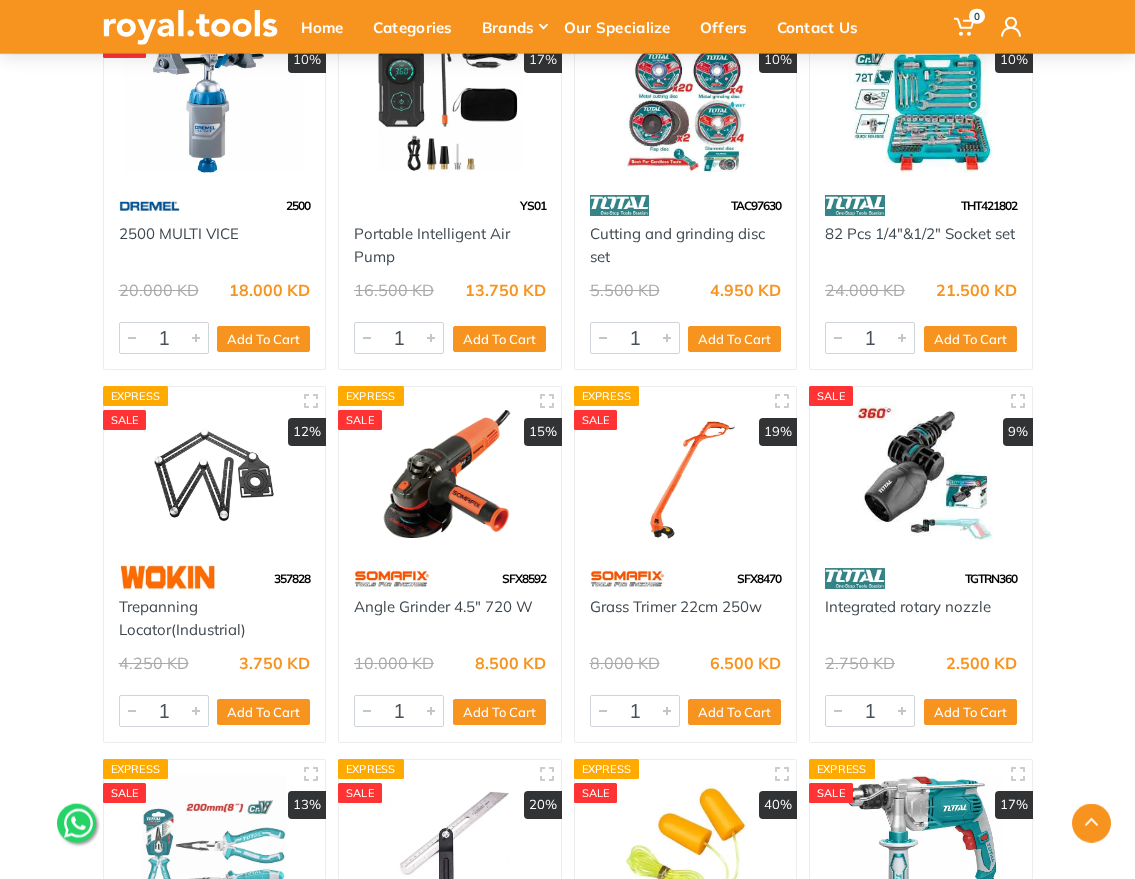 scroll, scrollTop: 23984, scrollLeft: 0, axis: vertical 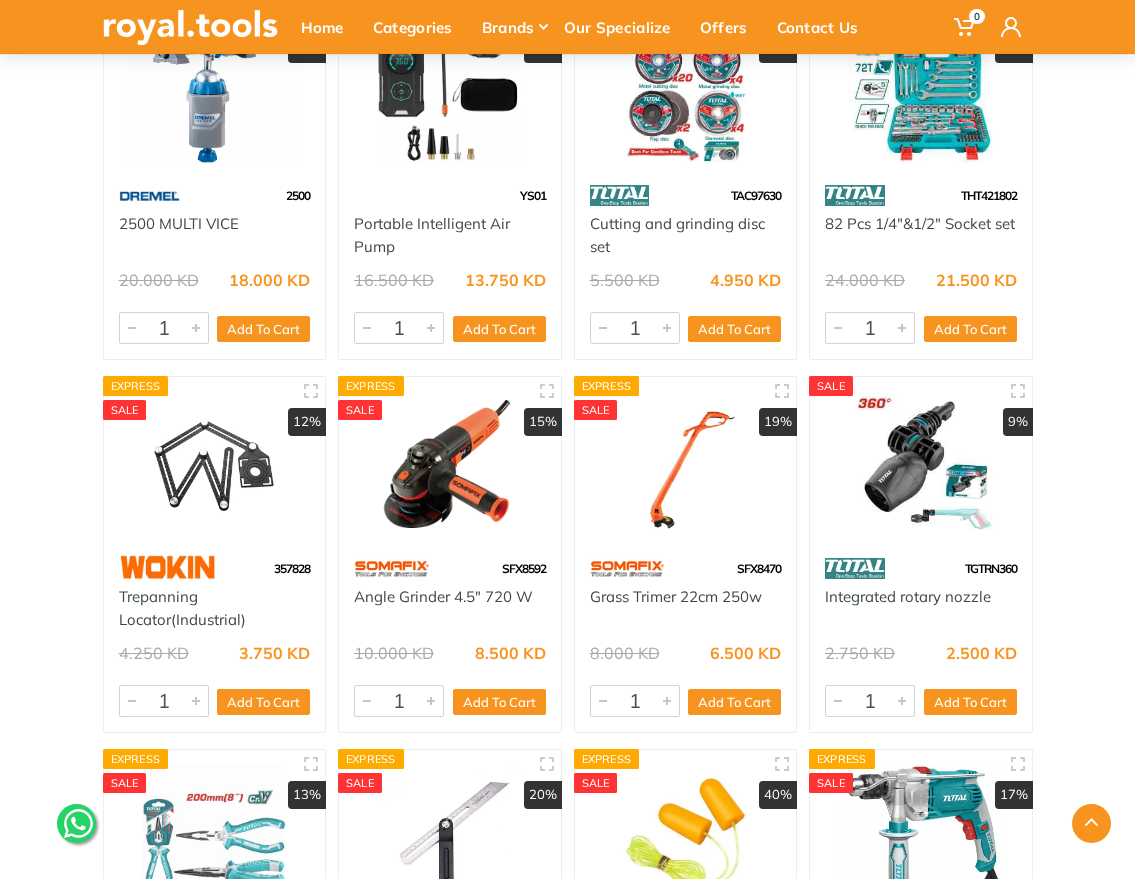 drag, startPoint x: 737, startPoint y: 616, endPoint x: 588, endPoint y: 610, distance: 149.12076 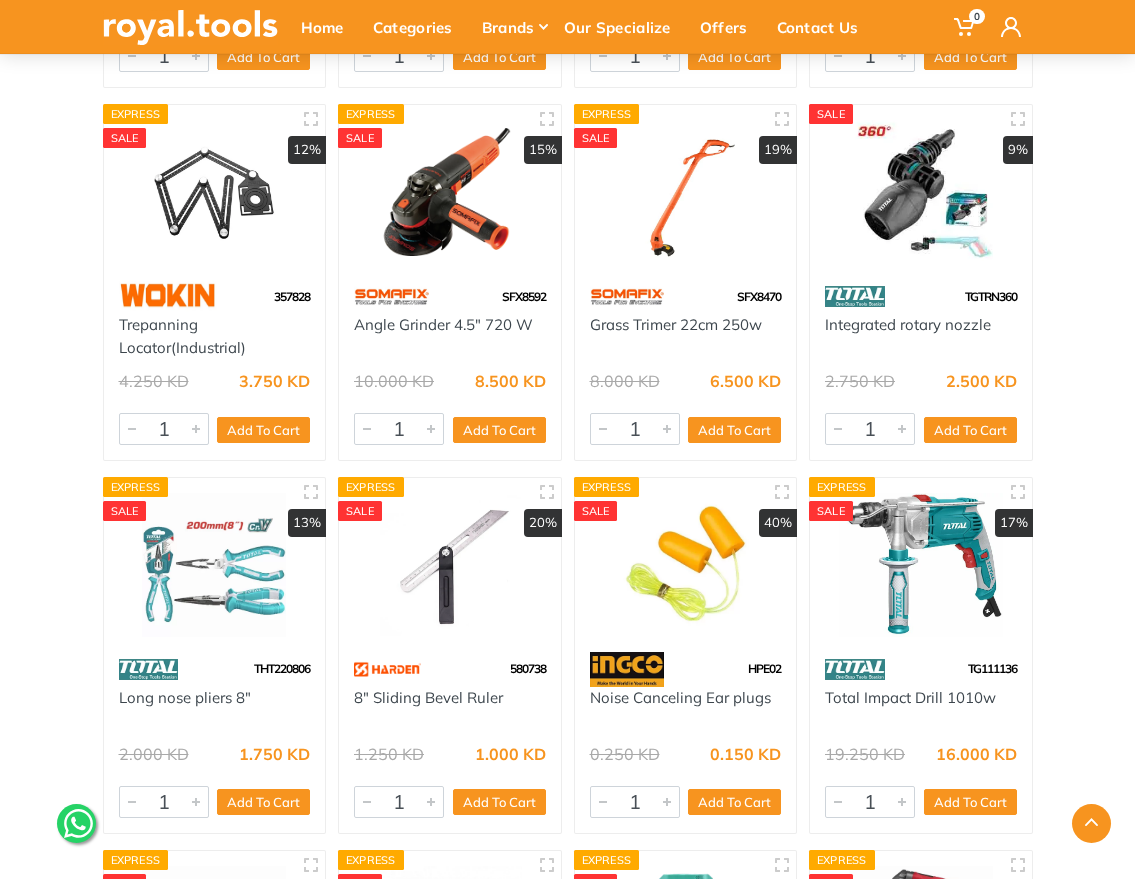 scroll, scrollTop: 24288, scrollLeft: 0, axis: vertical 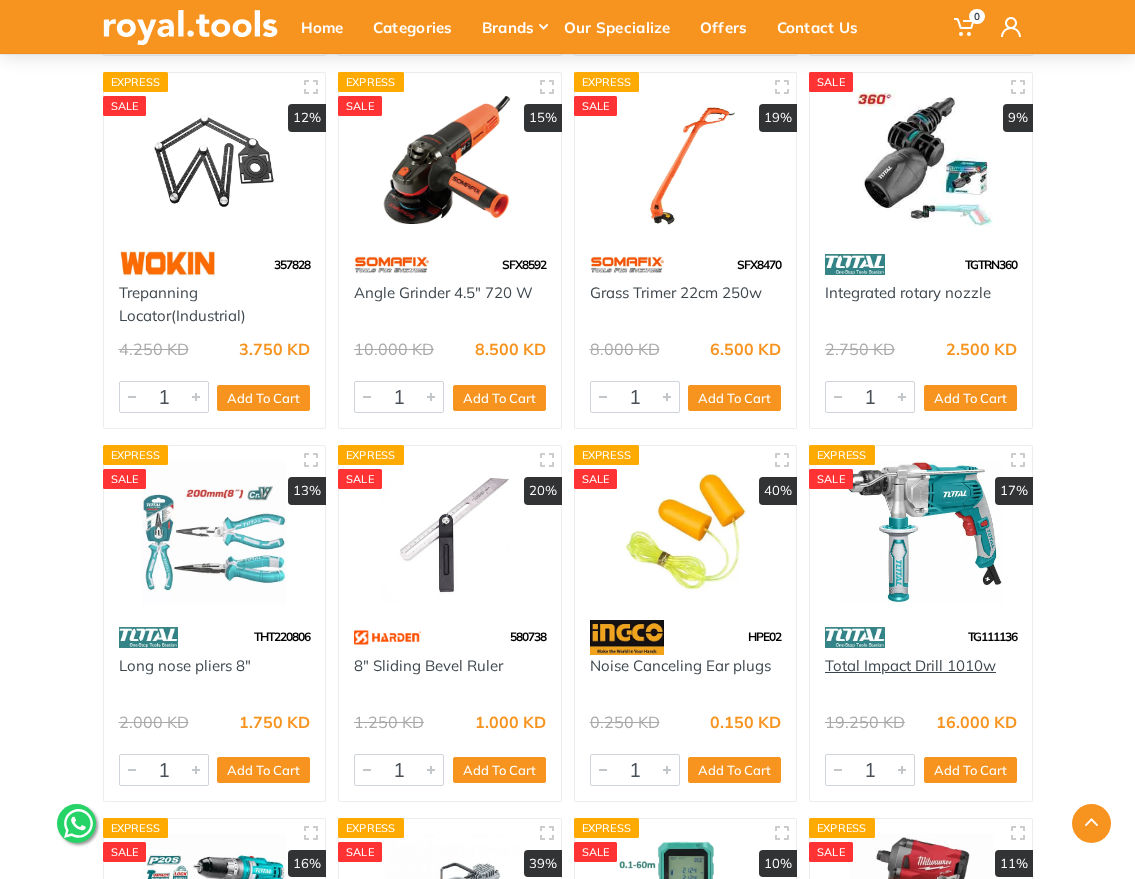 drag, startPoint x: 1007, startPoint y: 682, endPoint x: 827, endPoint y: 684, distance: 180.01111 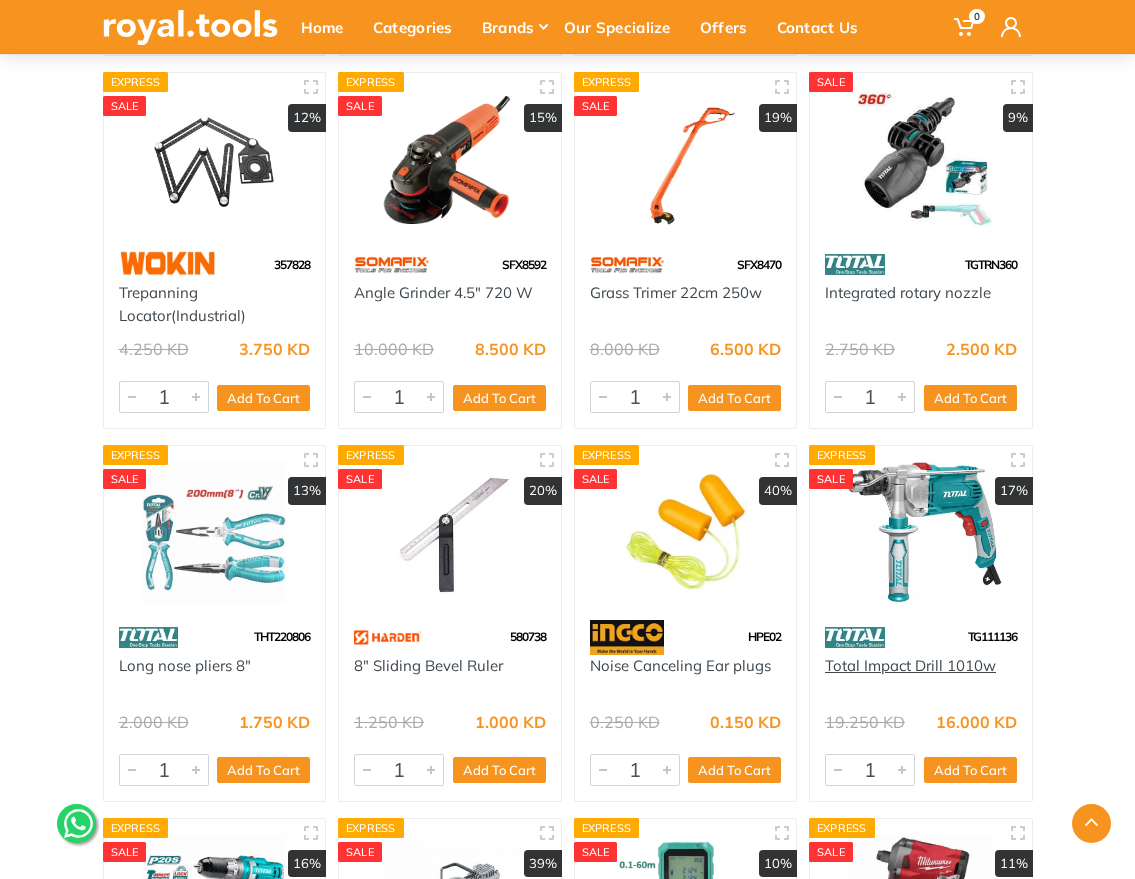 click on "Total Impact Drill 1010w" at bounding box center (921, 677) 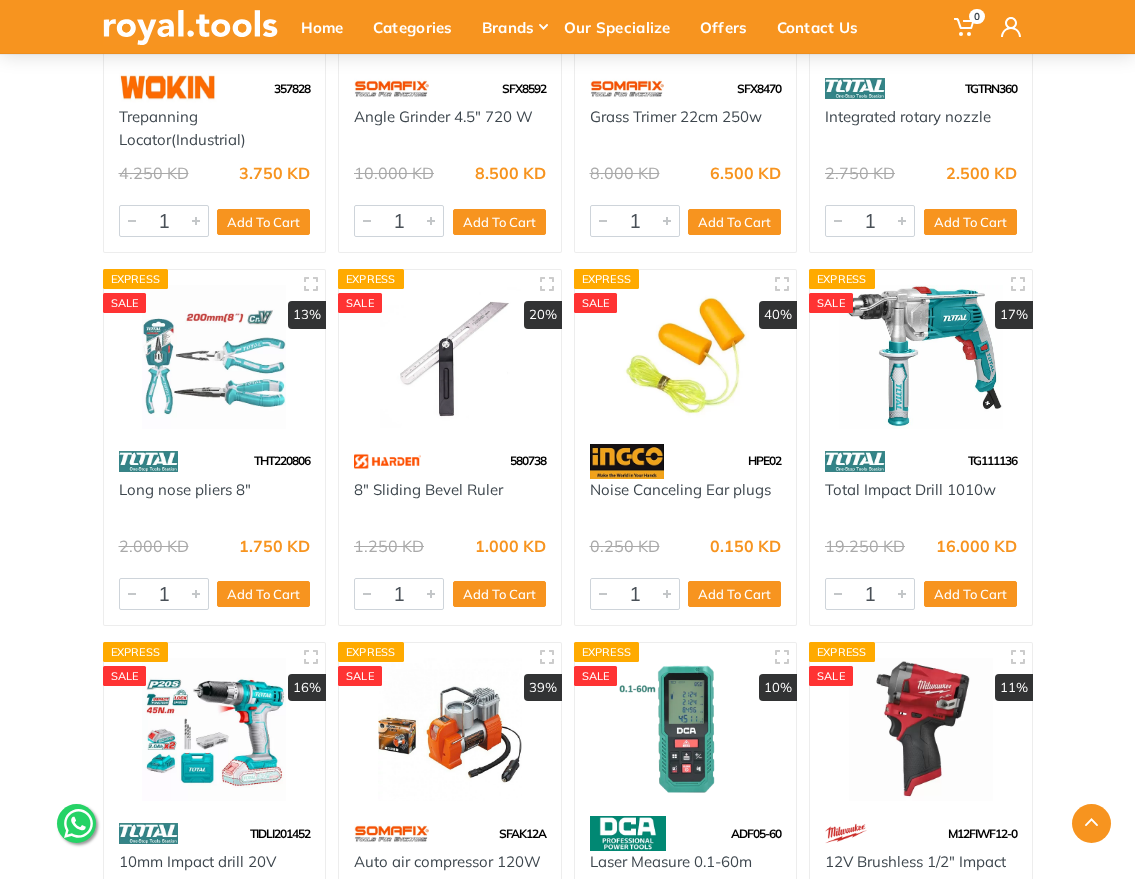 scroll, scrollTop: 24656, scrollLeft: 0, axis: vertical 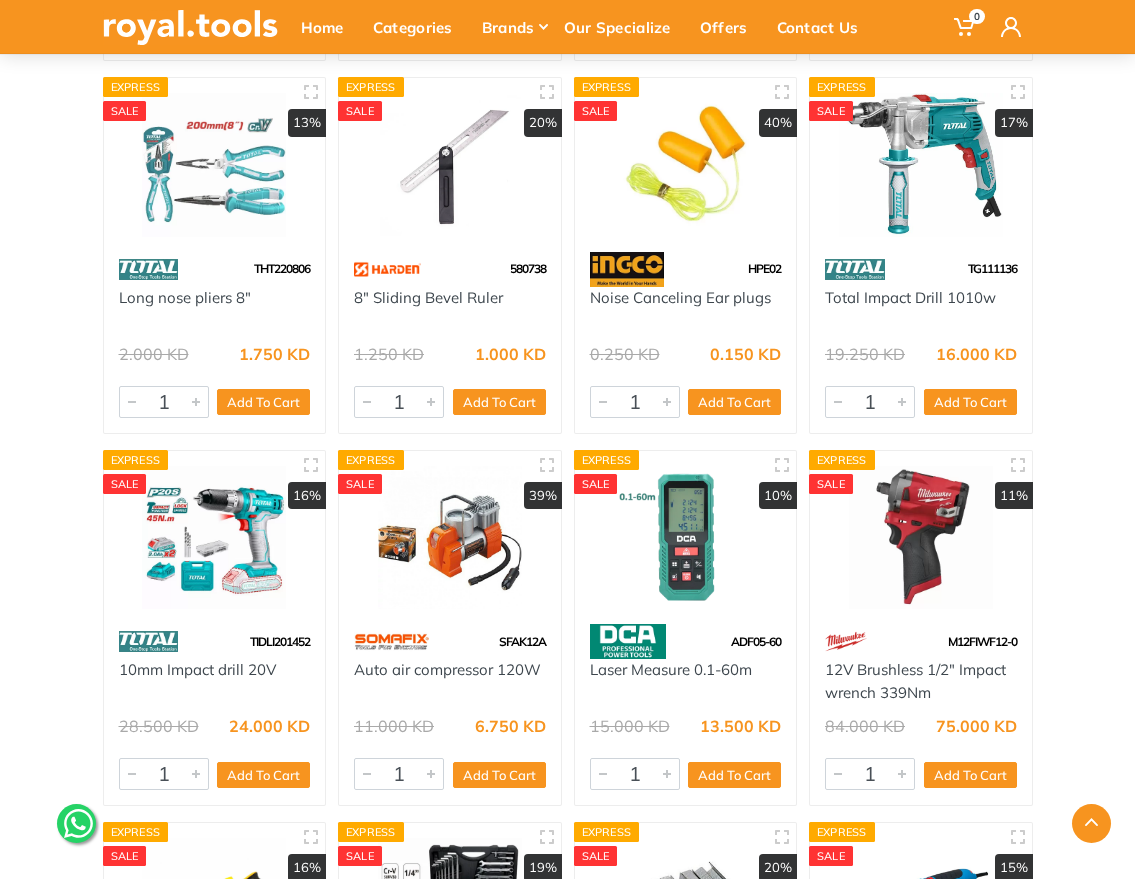 drag, startPoint x: 289, startPoint y: 687, endPoint x: 117, endPoint y: 683, distance: 172.04651 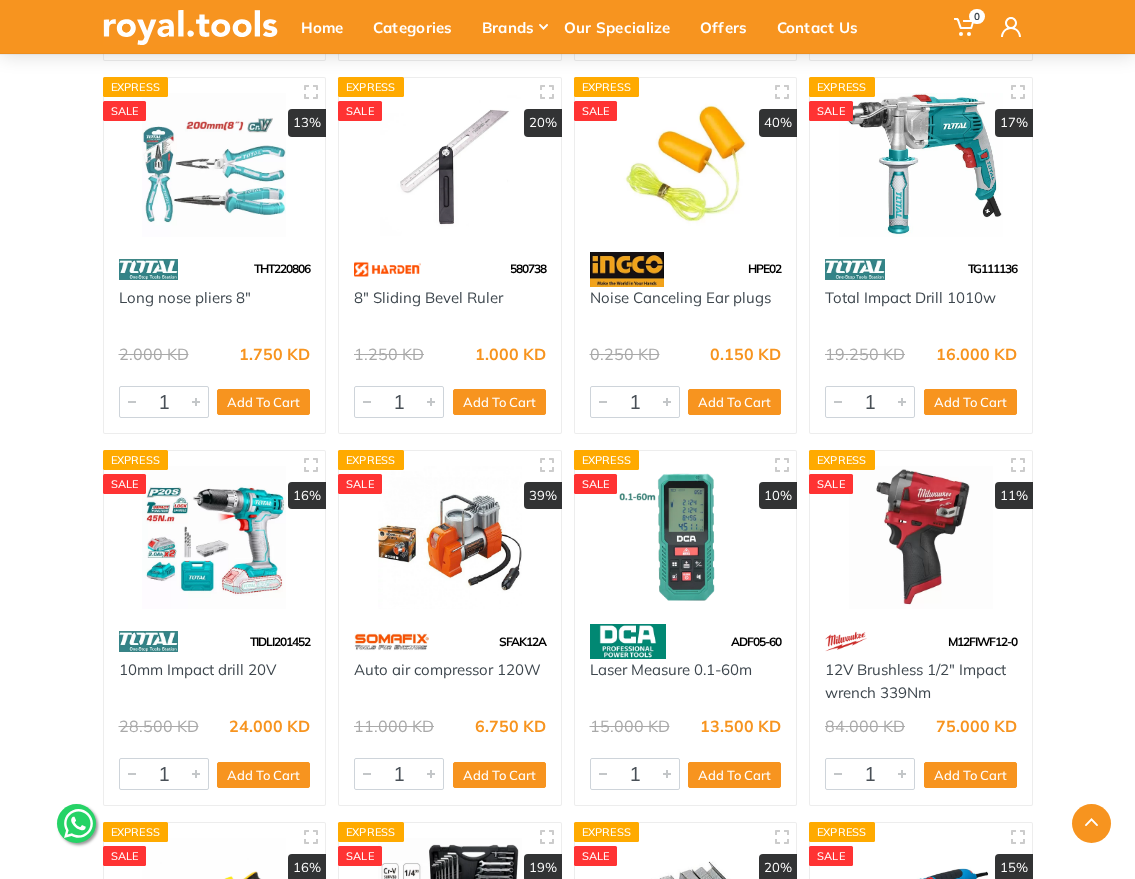 click on "10mm Impact drill 20V" at bounding box center [215, 681] 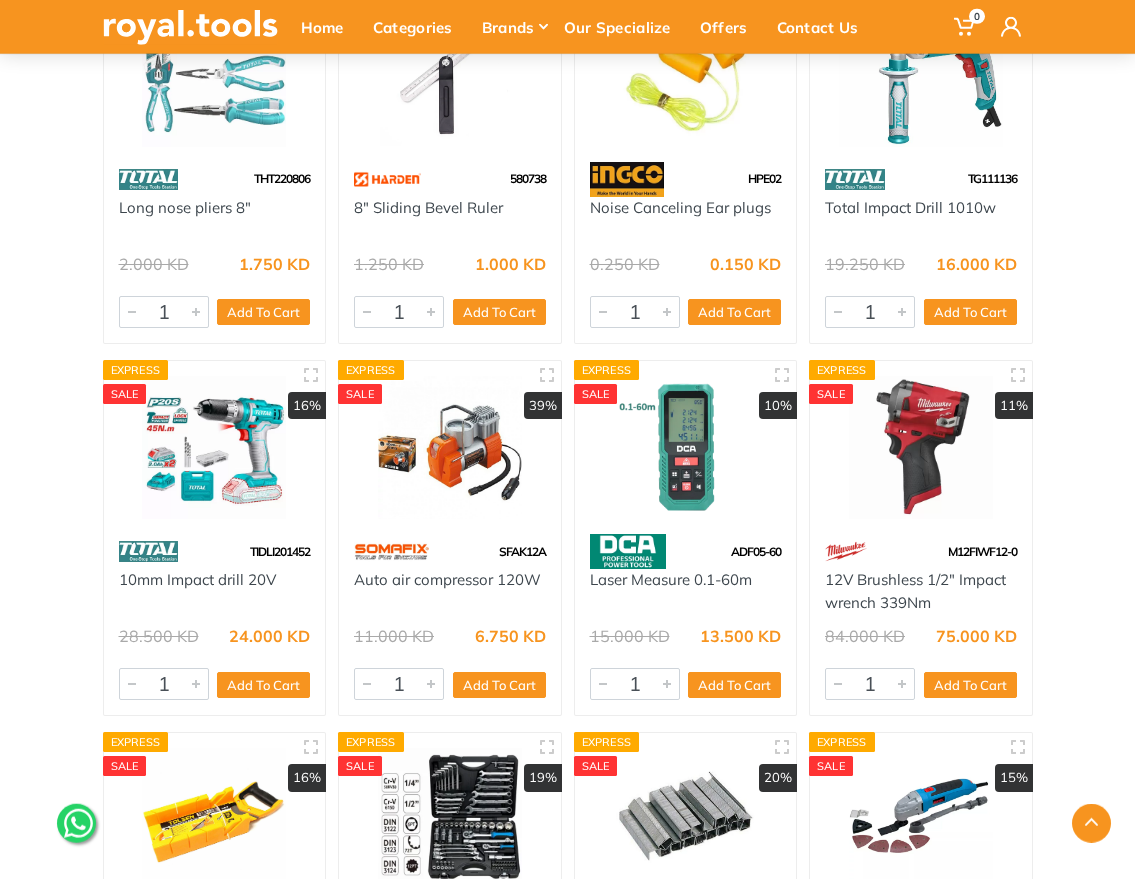 scroll, scrollTop: 24752, scrollLeft: 0, axis: vertical 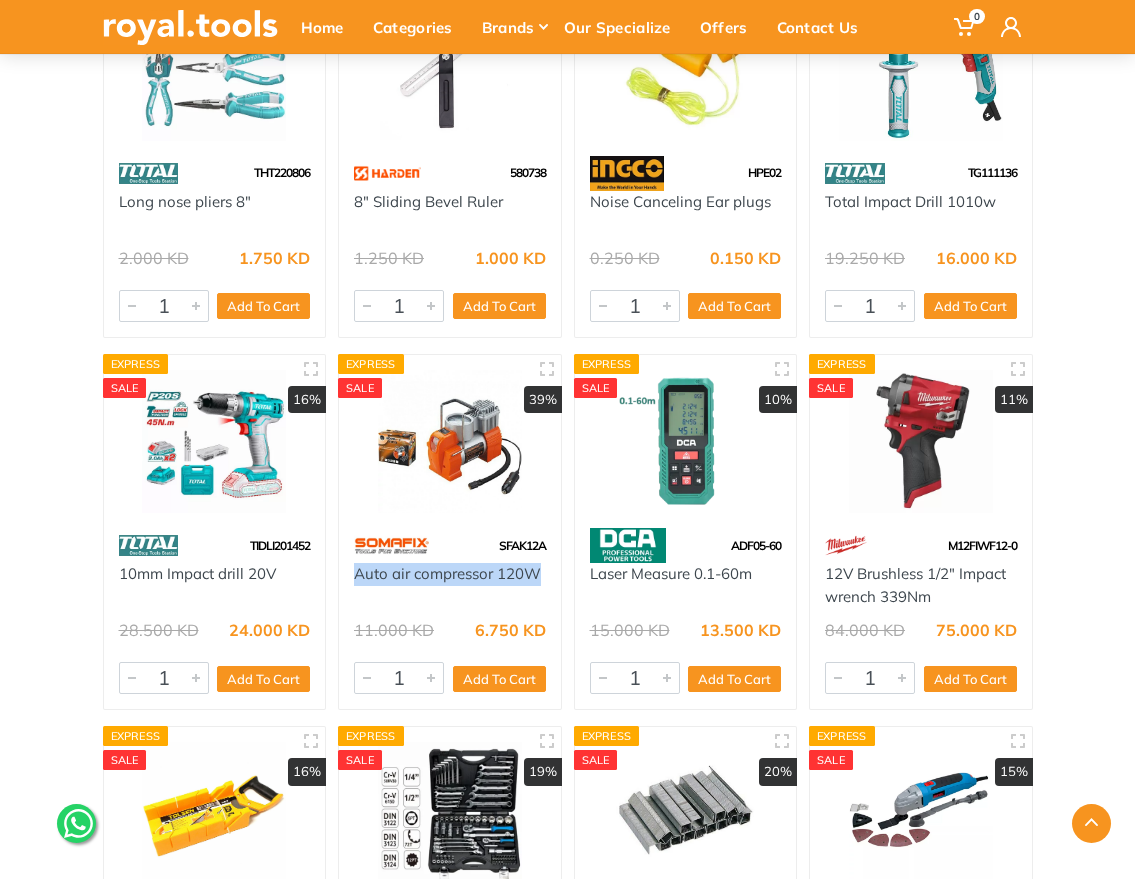 drag, startPoint x: 347, startPoint y: 596, endPoint x: 542, endPoint y: 586, distance: 195.25624 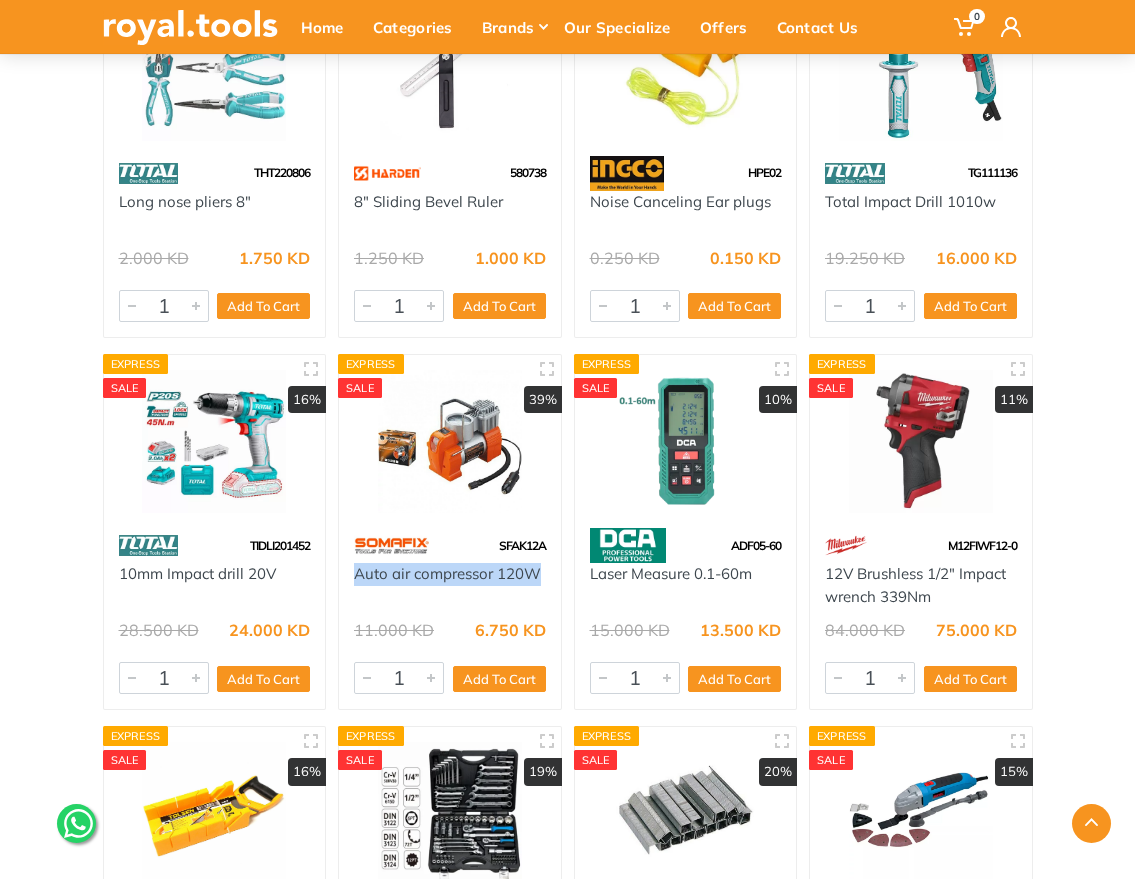 click on "Auto air compressor 120W" at bounding box center (450, 585) 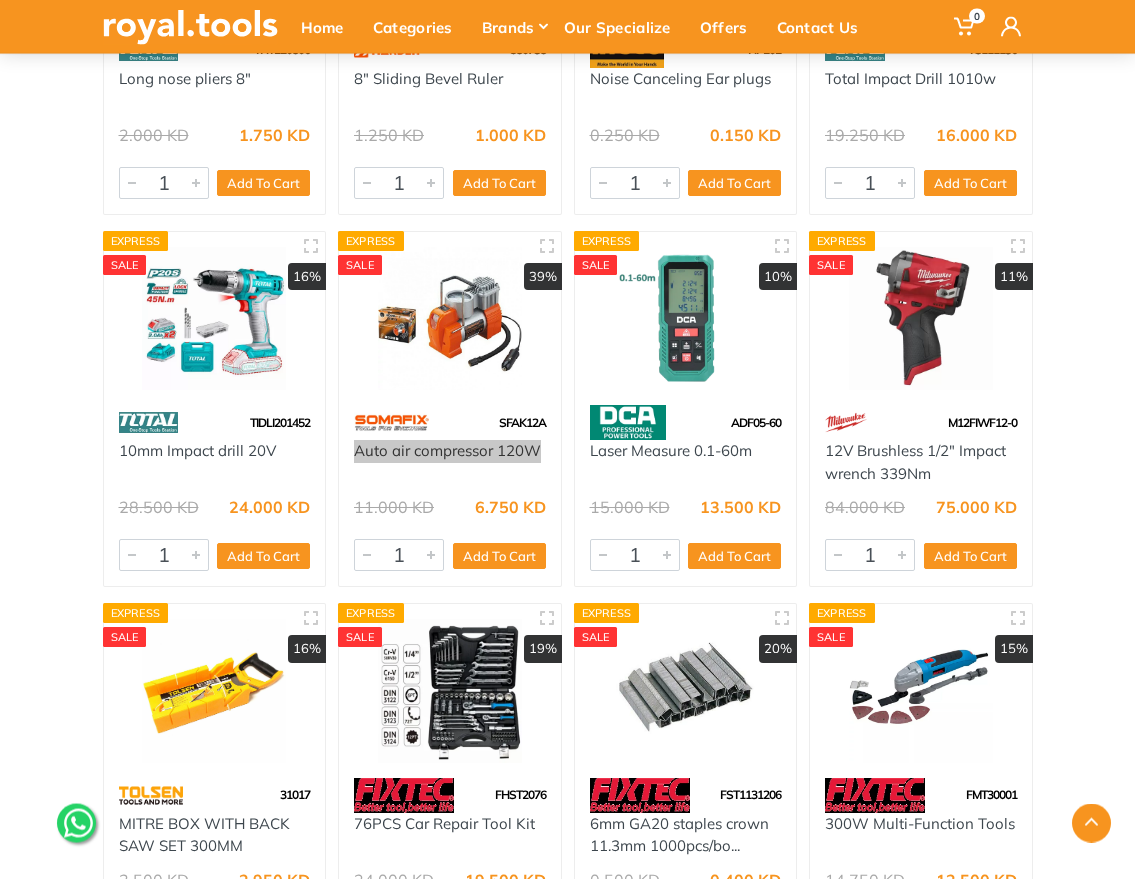 scroll, scrollTop: 24880, scrollLeft: 0, axis: vertical 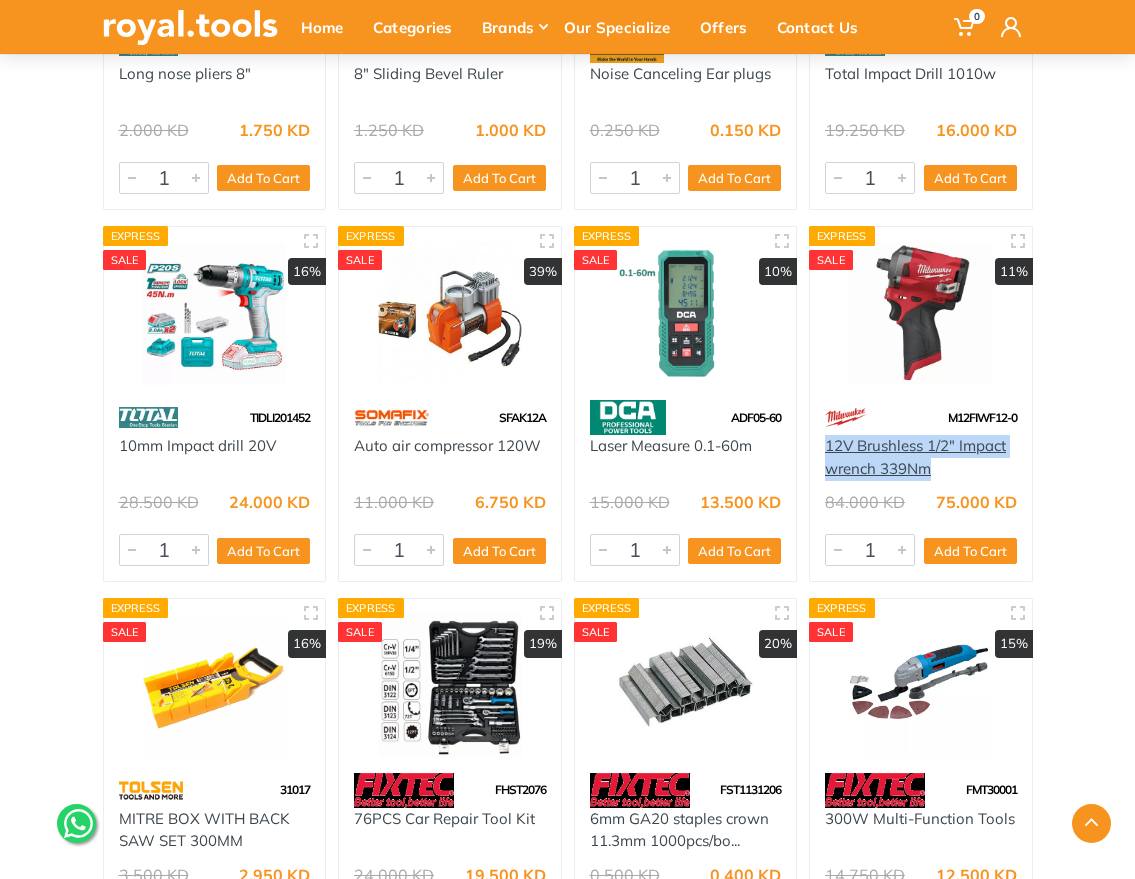 drag, startPoint x: 818, startPoint y: 455, endPoint x: 928, endPoint y: 476, distance: 111.9866 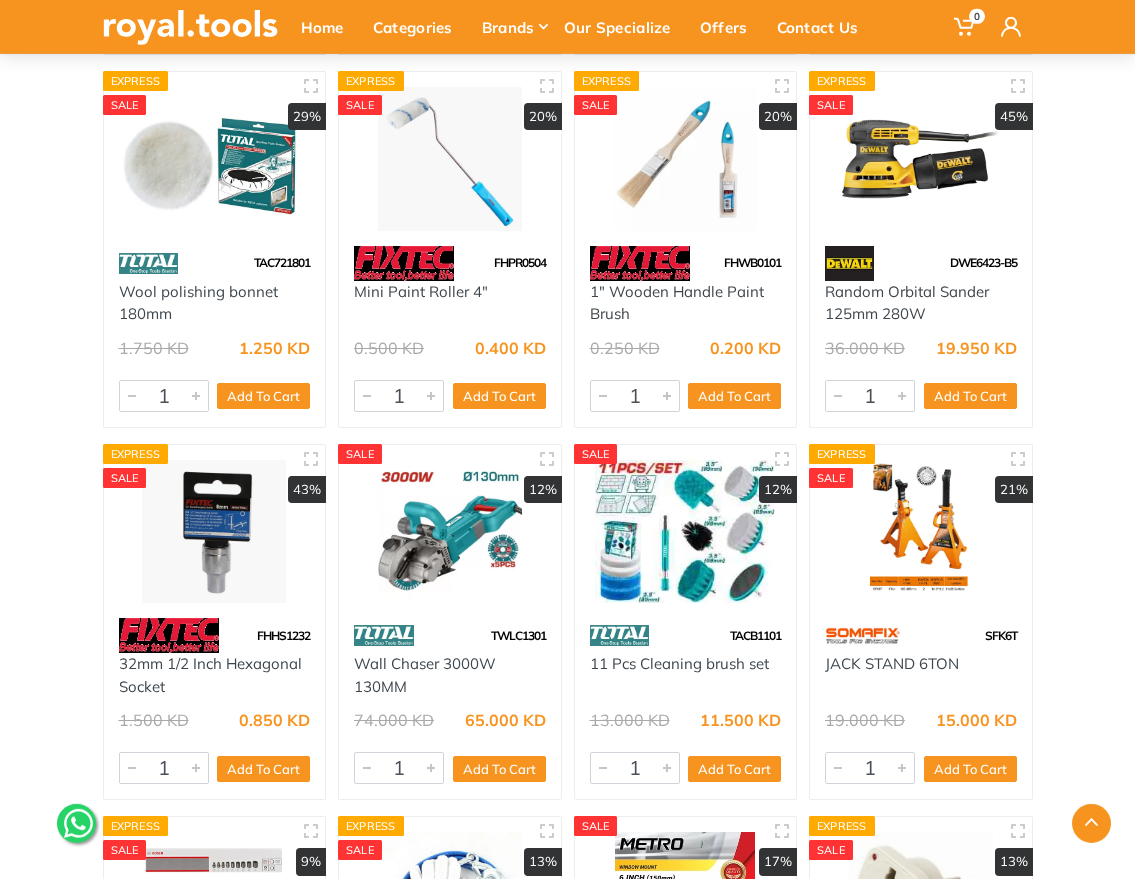 scroll, scrollTop: 25824, scrollLeft: 0, axis: vertical 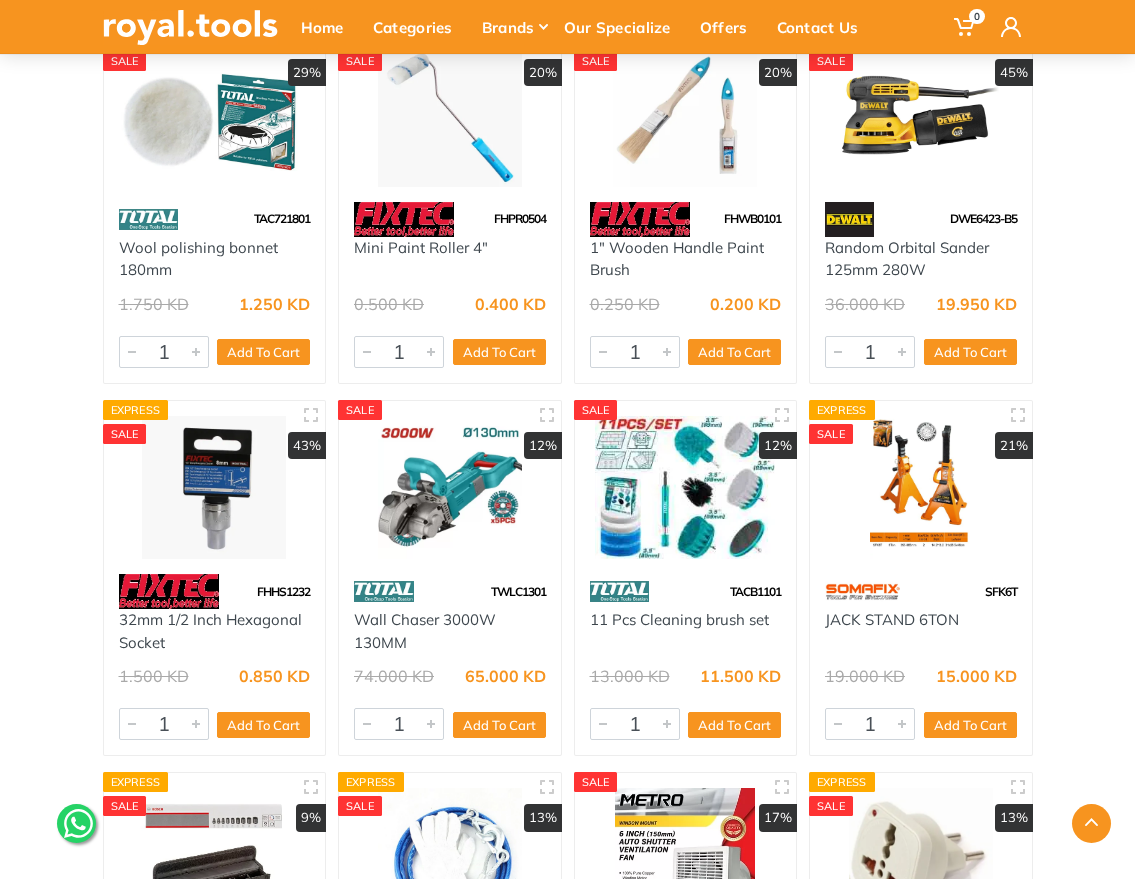 drag, startPoint x: 351, startPoint y: 632, endPoint x: 417, endPoint y: 649, distance: 68.154236 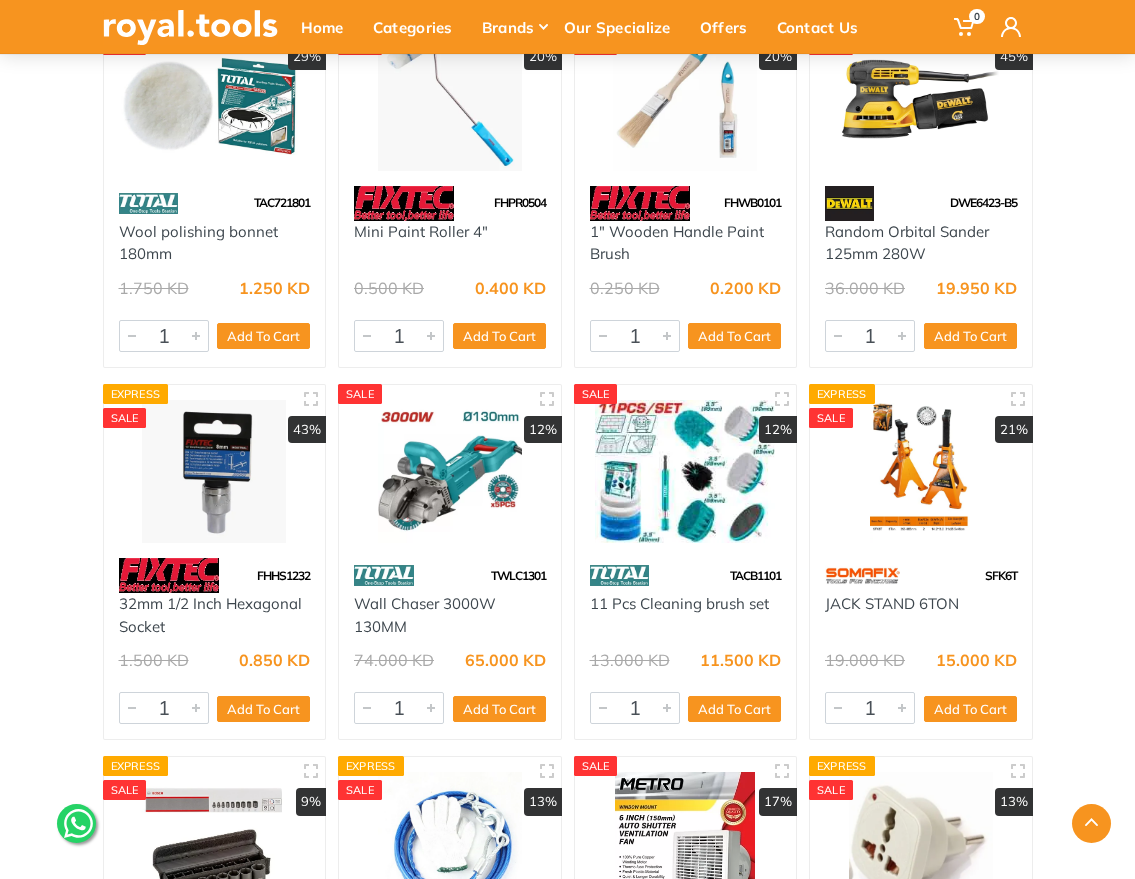scroll, scrollTop: 26128, scrollLeft: 0, axis: vertical 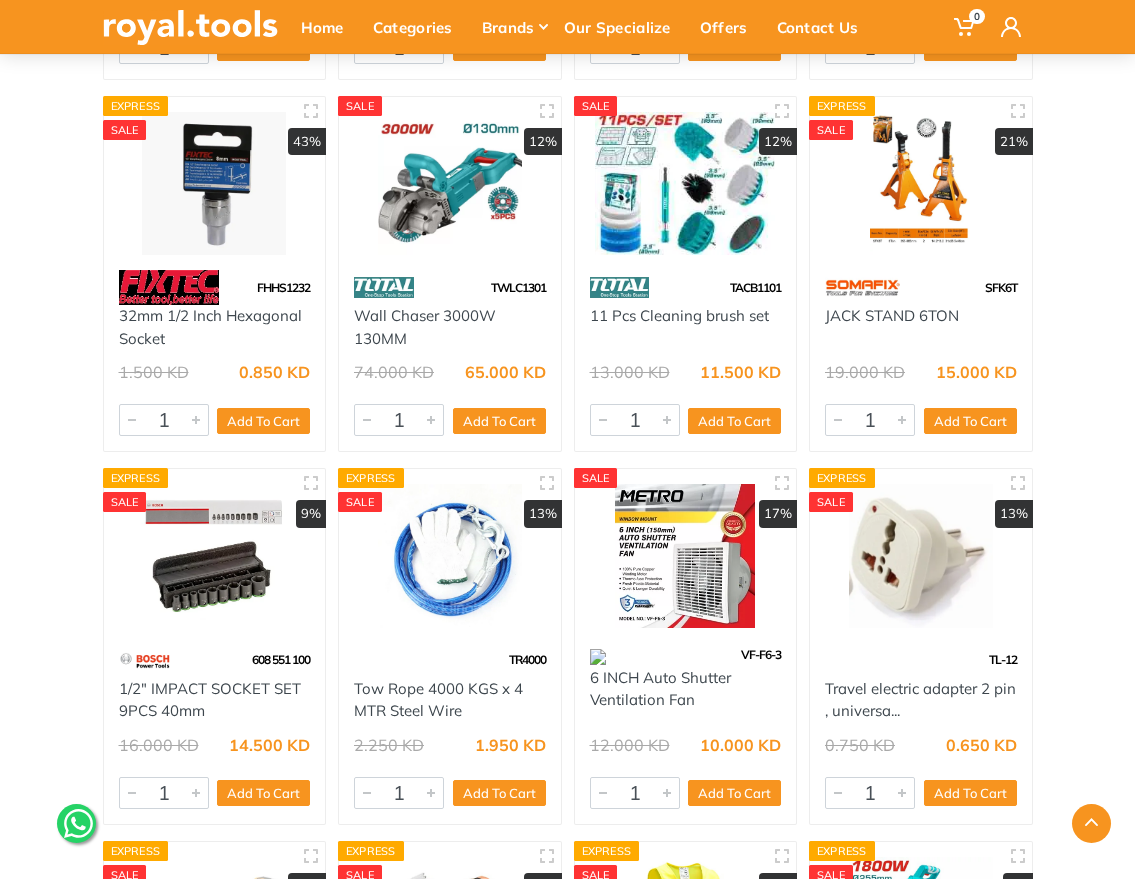 drag, startPoint x: 820, startPoint y: 332, endPoint x: 937, endPoint y: 340, distance: 117.273186 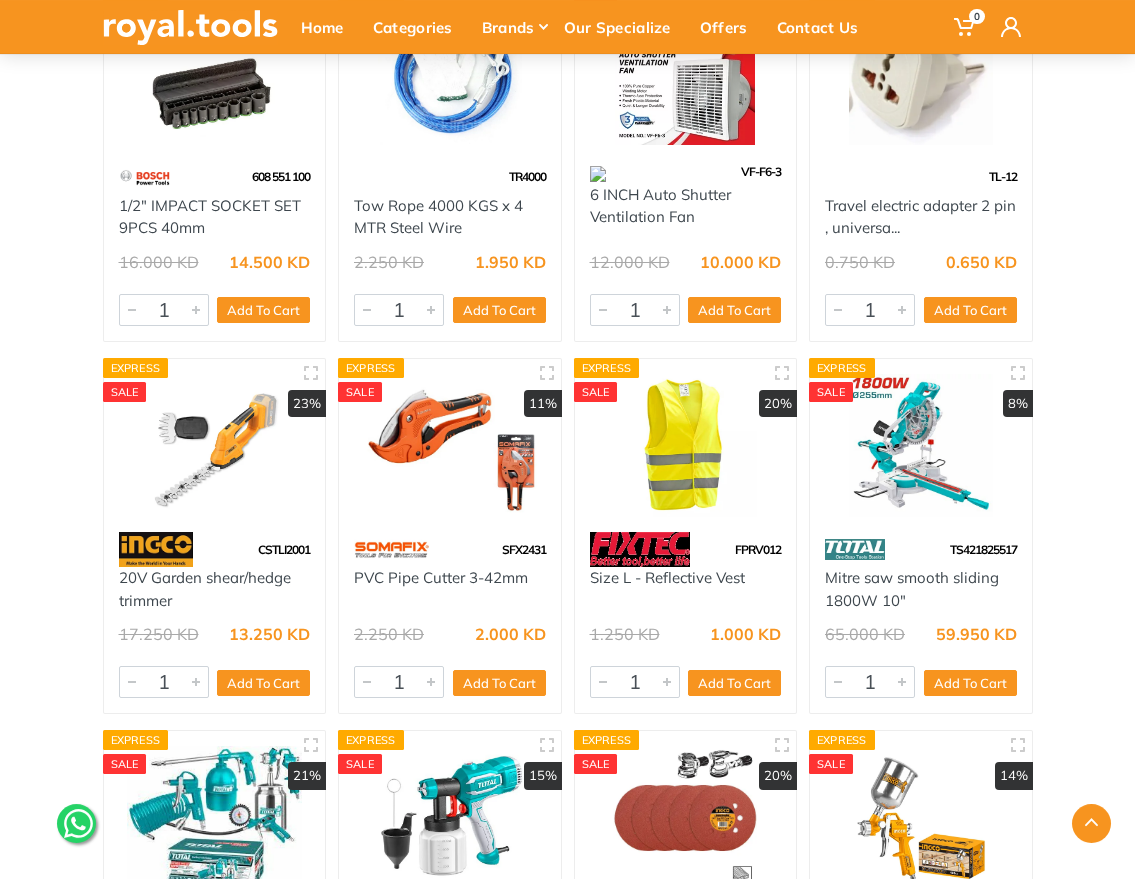 scroll, scrollTop: 26624, scrollLeft: 0, axis: vertical 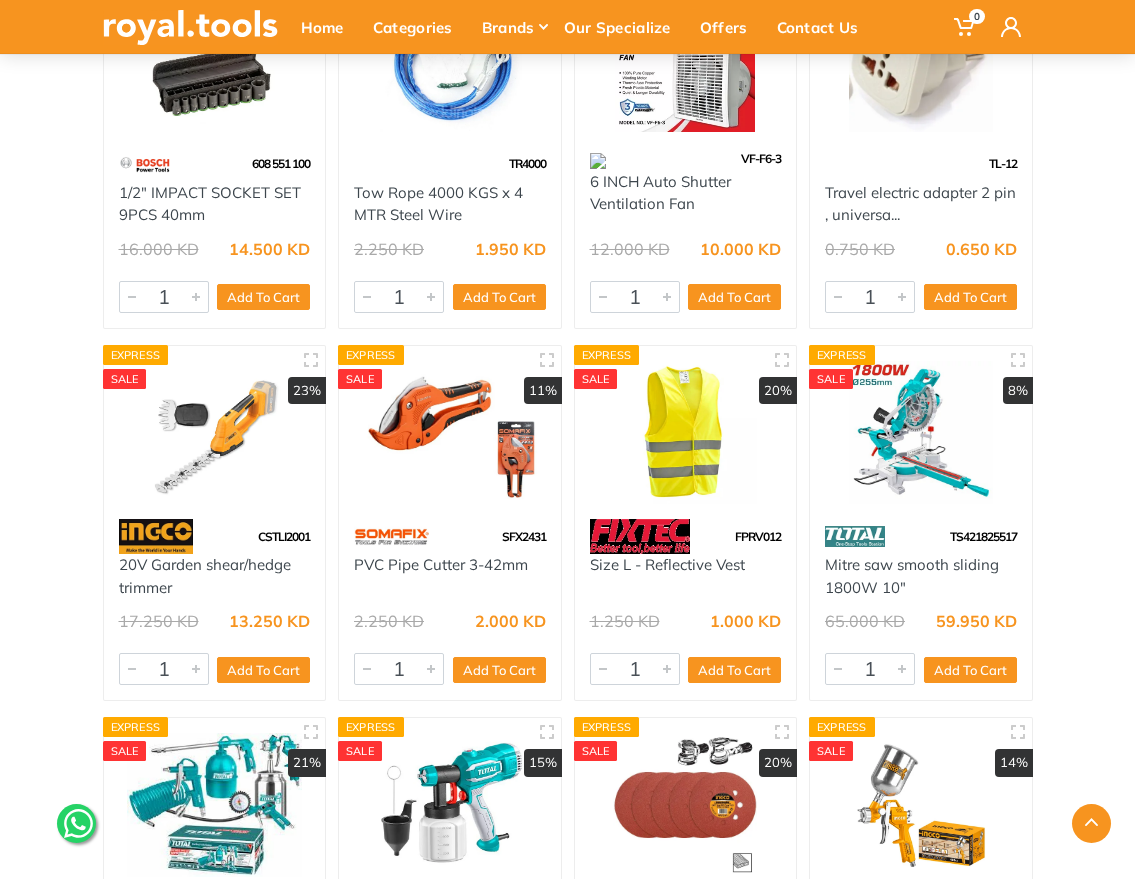 drag, startPoint x: 113, startPoint y: 575, endPoint x: 182, endPoint y: 598, distance: 72.73238 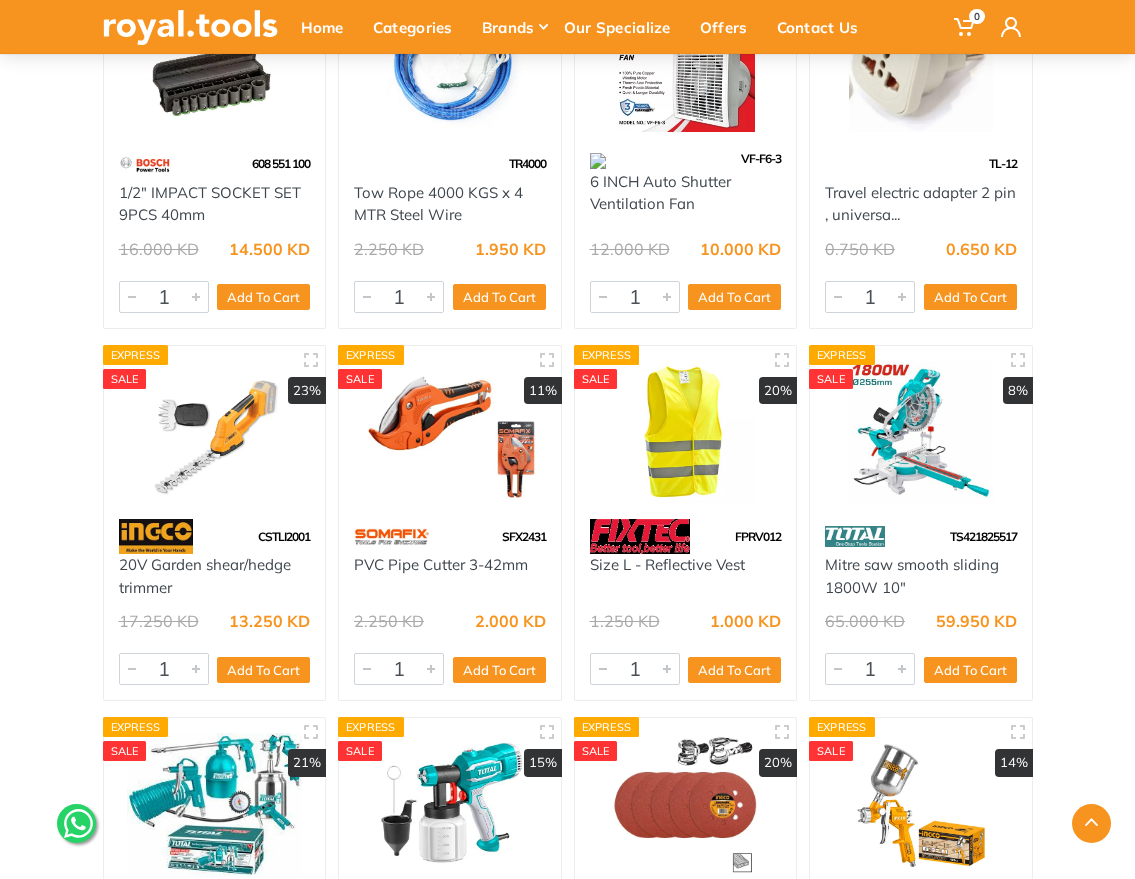 drag, startPoint x: 823, startPoint y: 580, endPoint x: 912, endPoint y: 600, distance: 91.21951 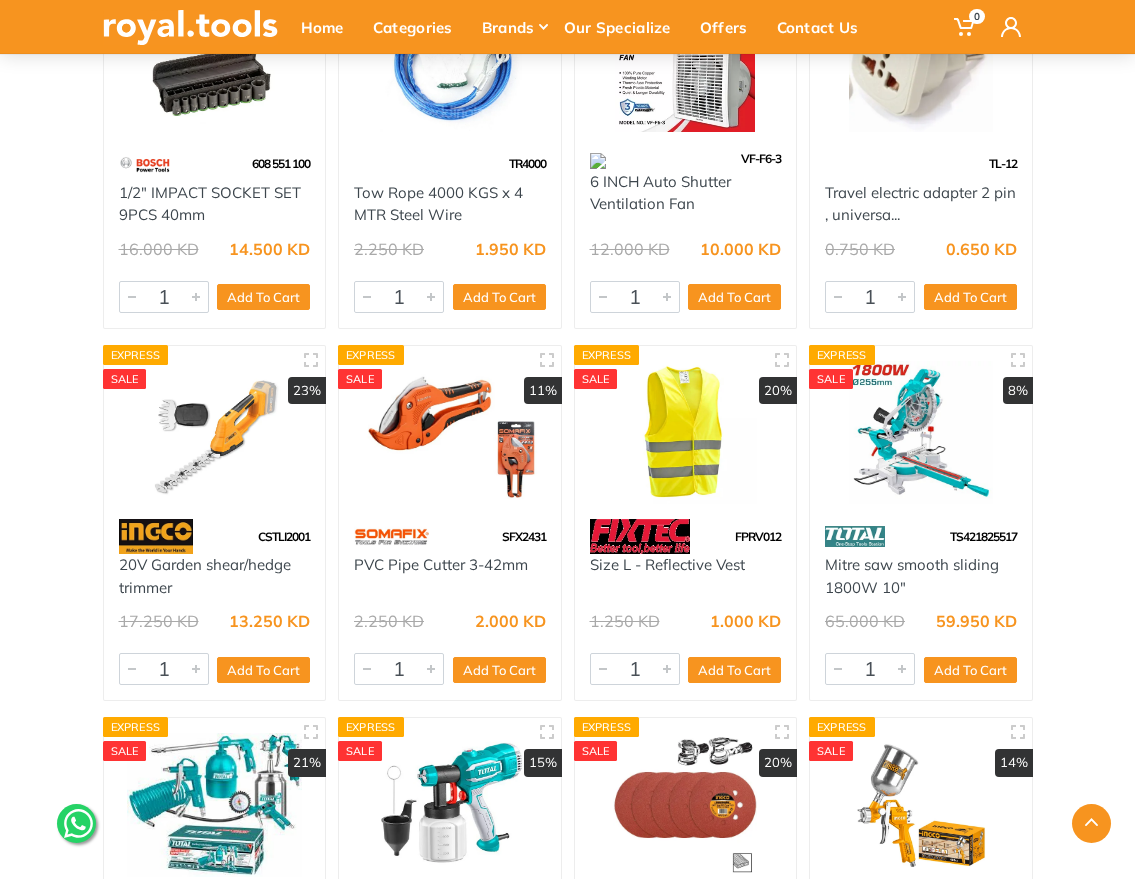 click on "Mitre saw smooth sliding 1800W 10"" at bounding box center (921, 576) 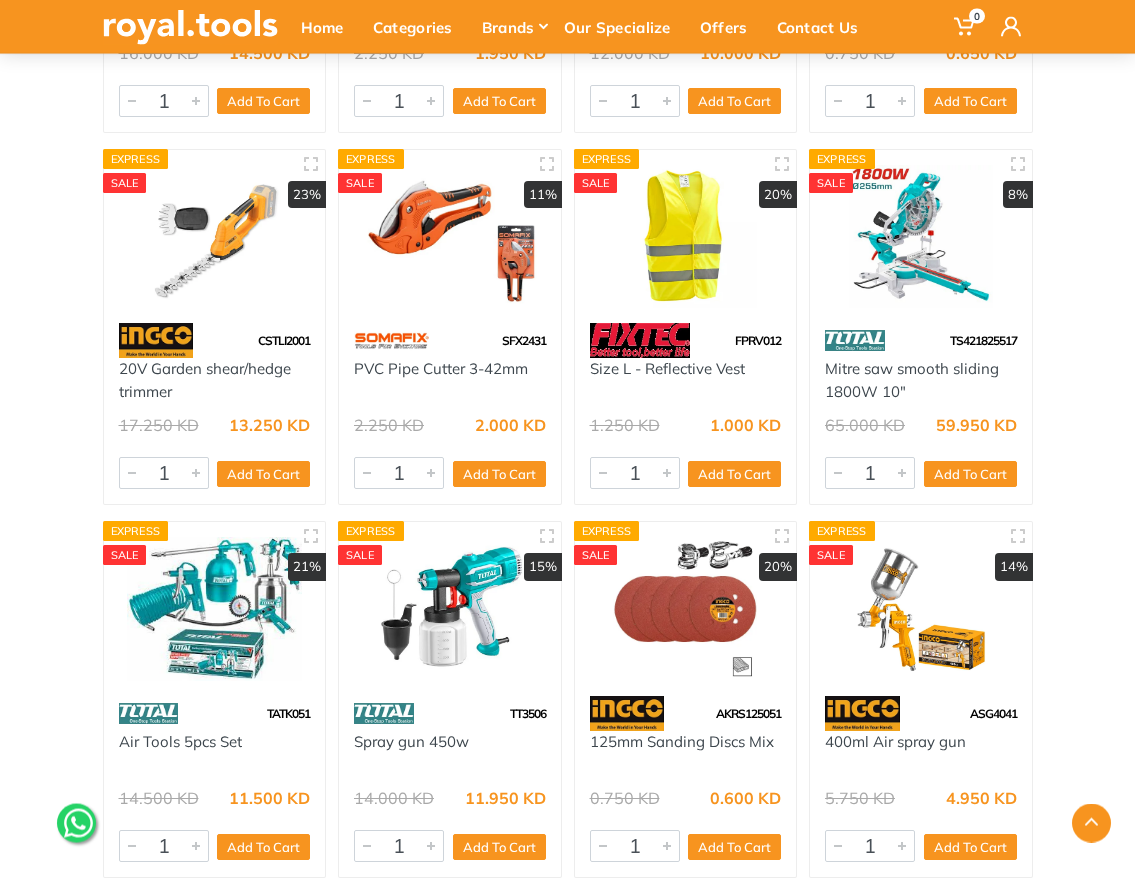scroll, scrollTop: 26880, scrollLeft: 0, axis: vertical 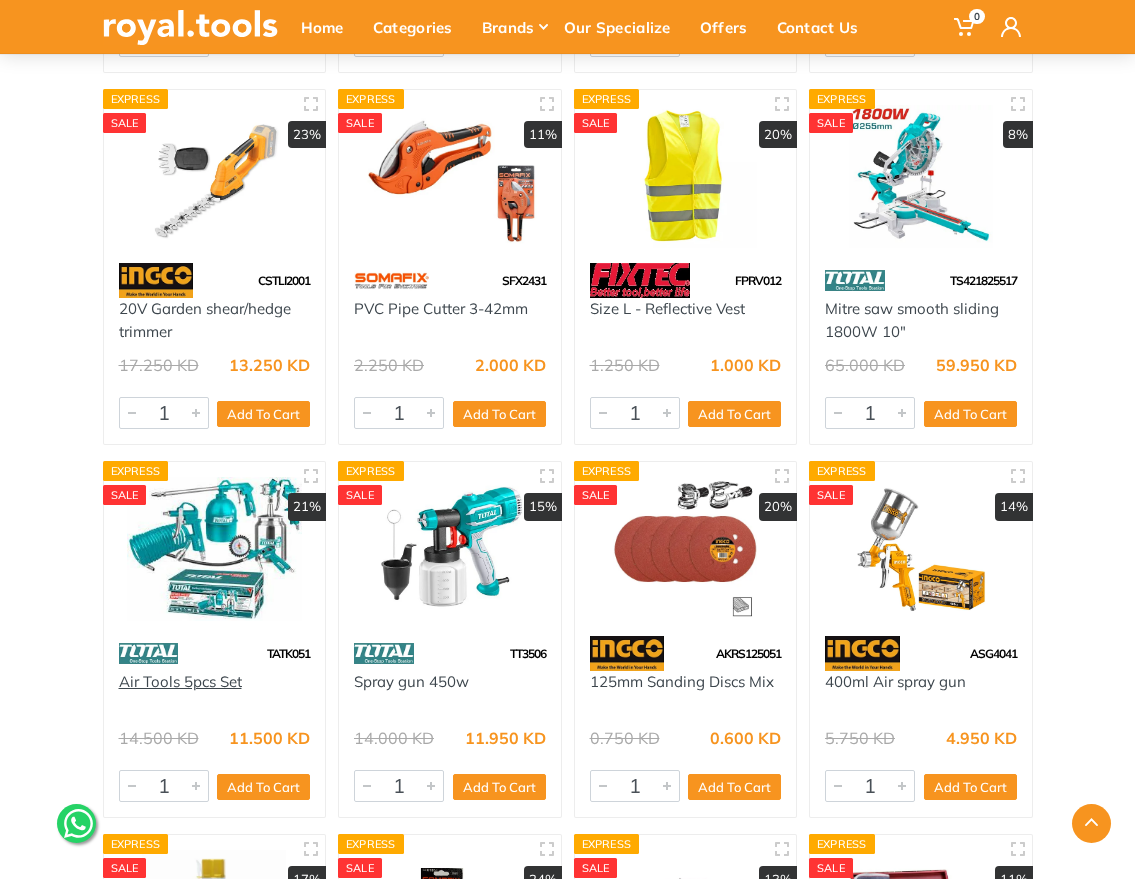 drag, startPoint x: 248, startPoint y: 694, endPoint x: 119, endPoint y: 693, distance: 129.00388 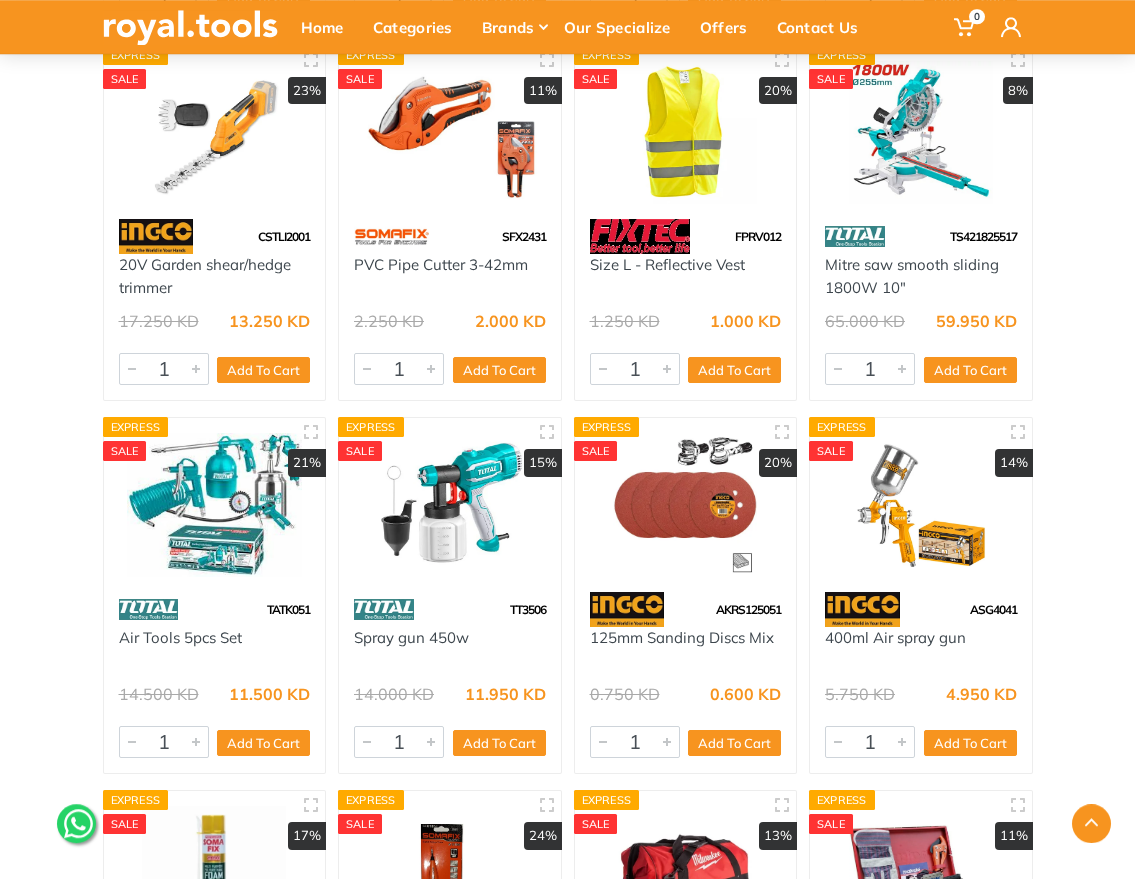 scroll, scrollTop: 26944, scrollLeft: 0, axis: vertical 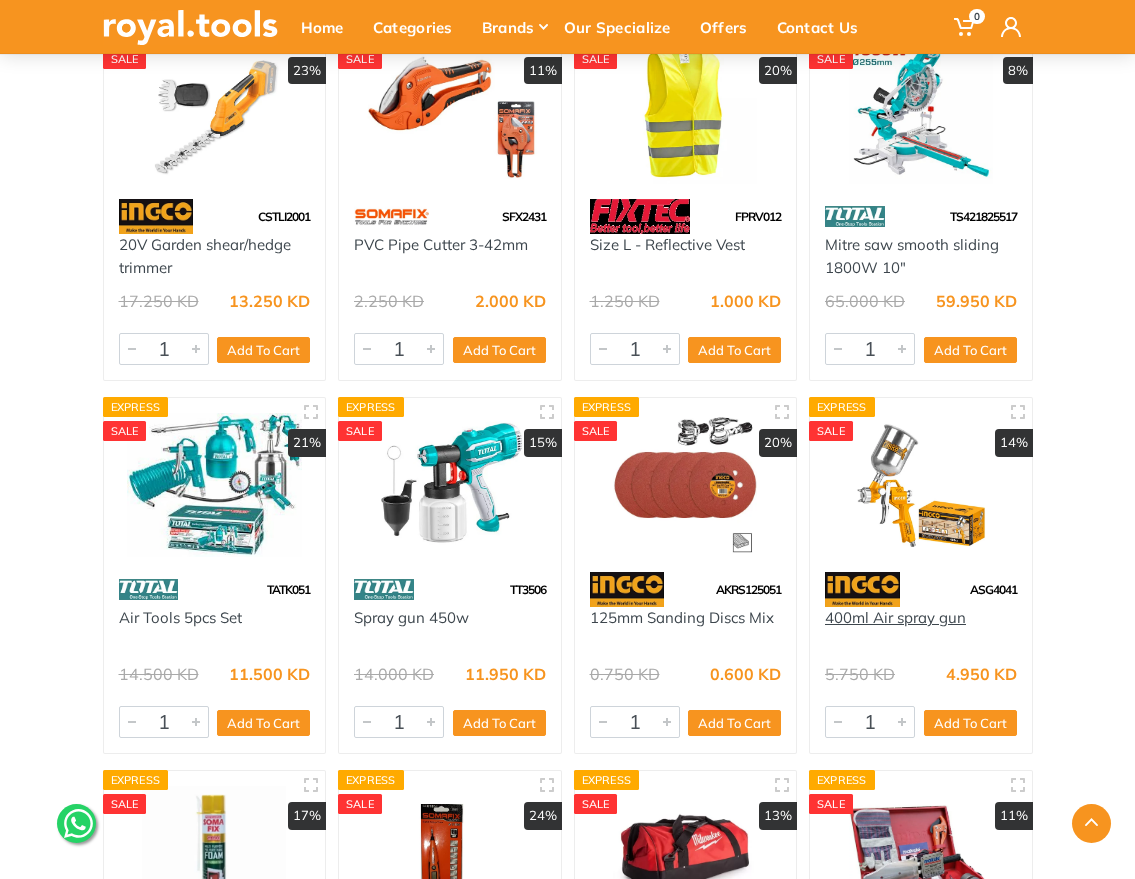 drag, startPoint x: 816, startPoint y: 641, endPoint x: 825, endPoint y: 632, distance: 12.727922 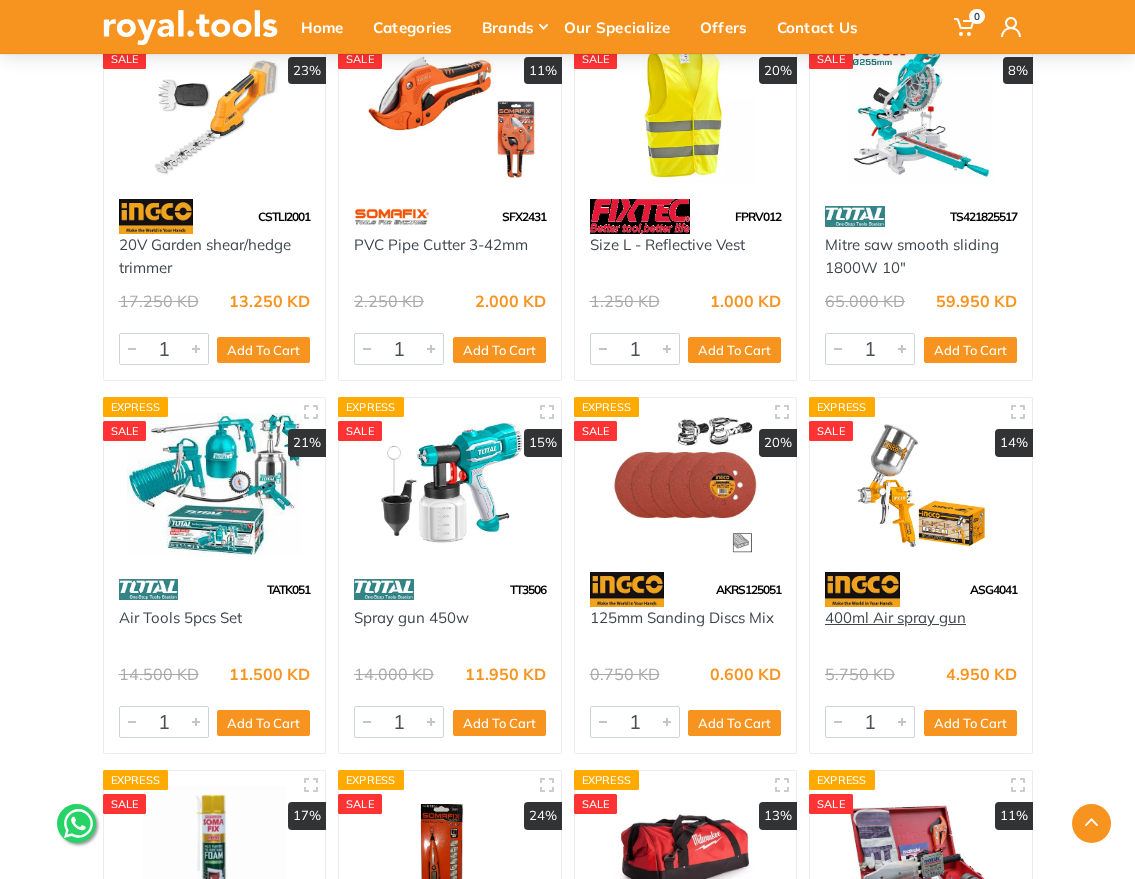 click on "400ml Air spray gun" at bounding box center (921, 629) 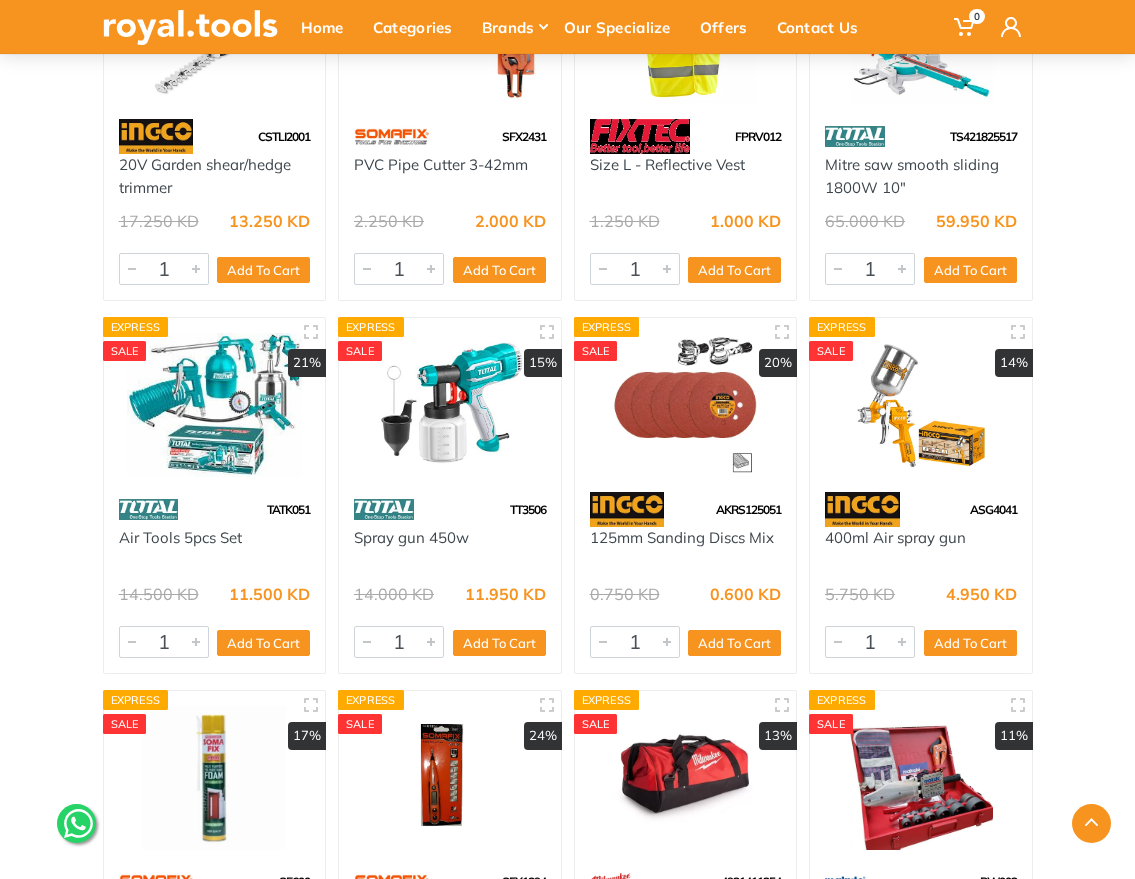 scroll, scrollTop: 27328, scrollLeft: 0, axis: vertical 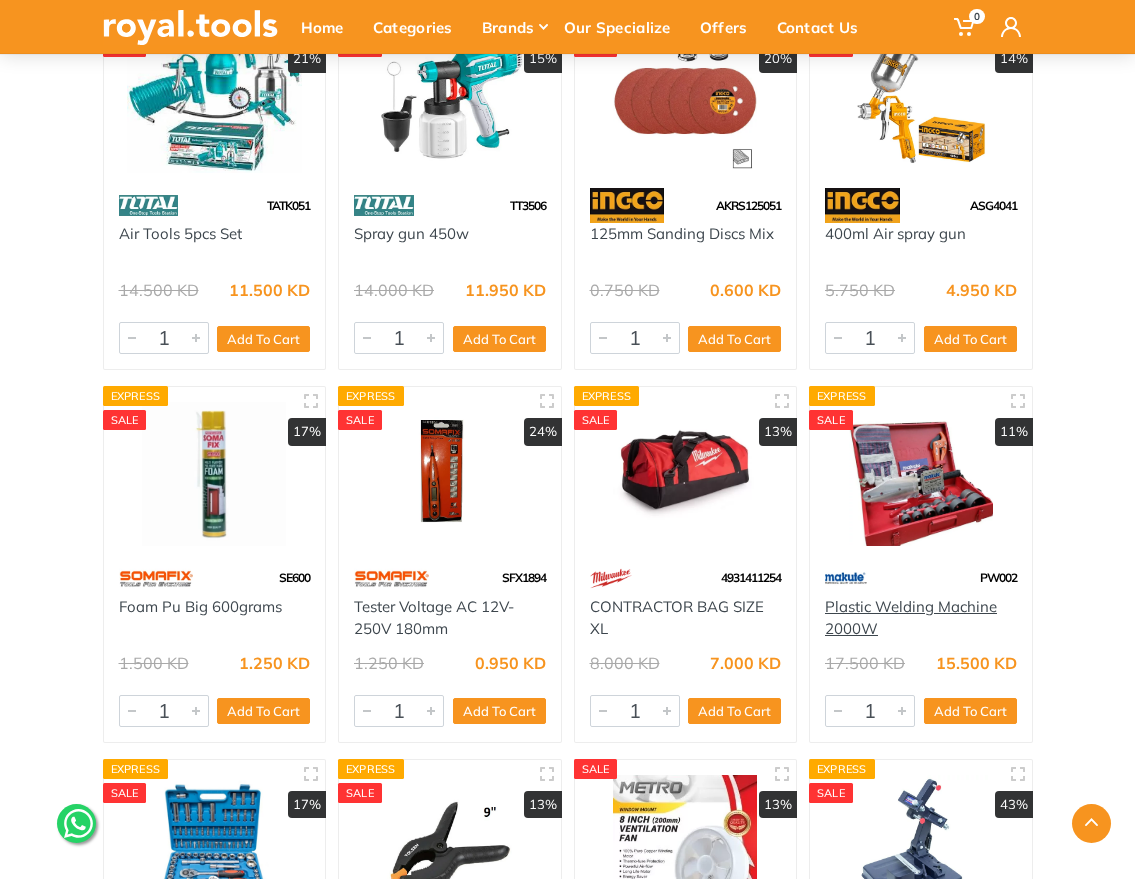 drag, startPoint x: 870, startPoint y: 634, endPoint x: 827, endPoint y: 624, distance: 44.14748 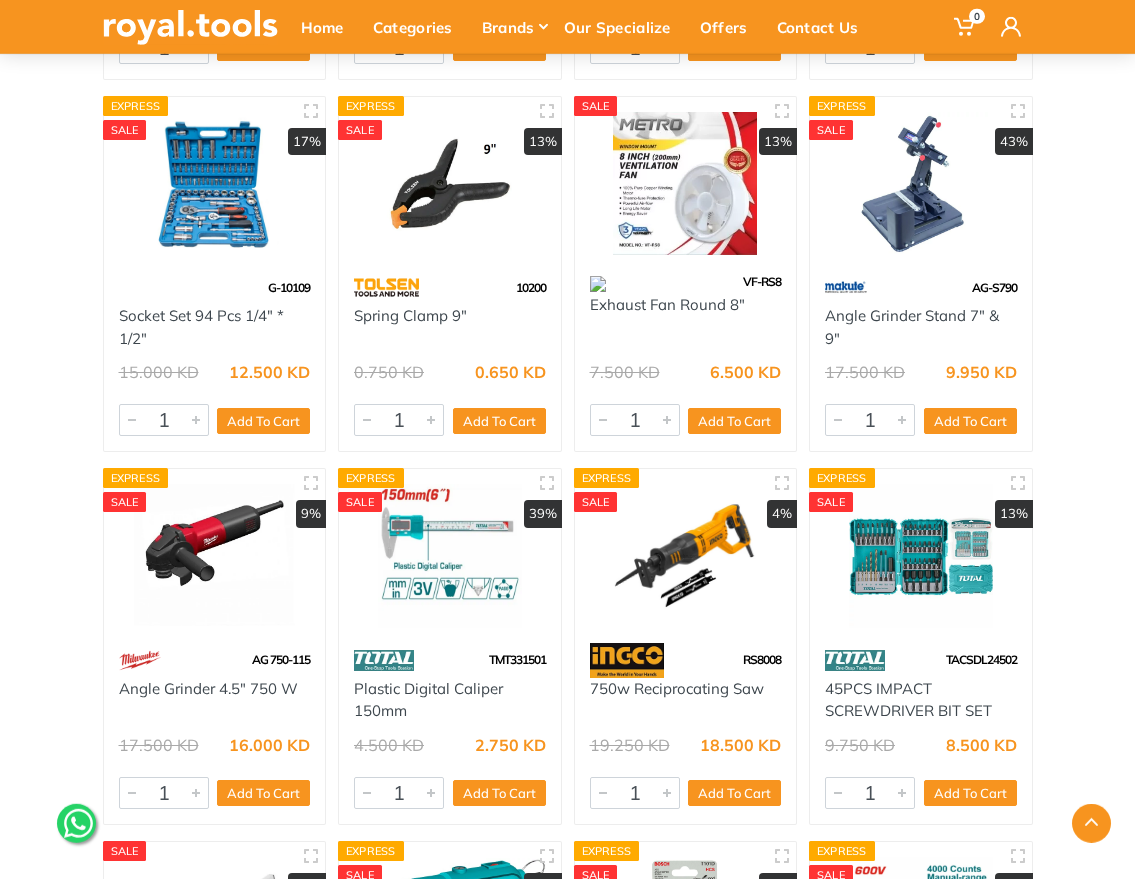 scroll, scrollTop: 28016, scrollLeft: 0, axis: vertical 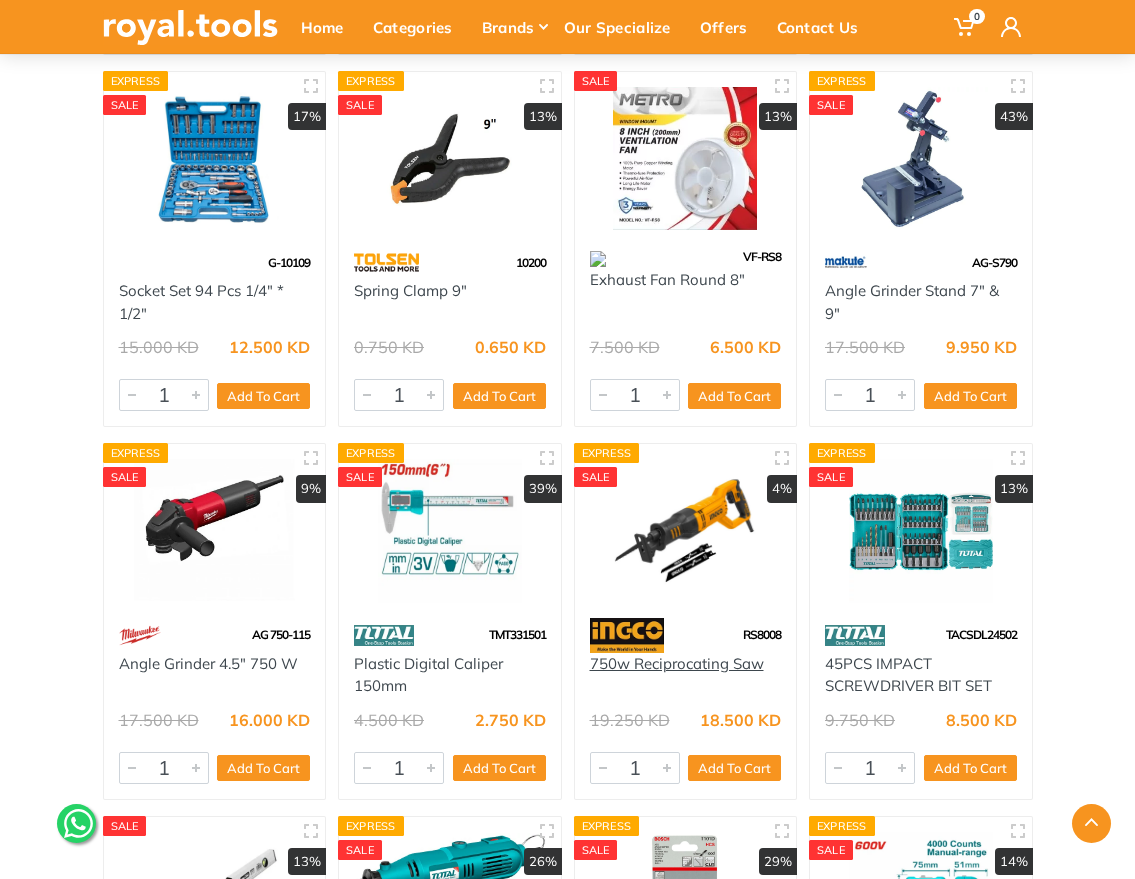 drag, startPoint x: 757, startPoint y: 676, endPoint x: 592, endPoint y: 677, distance: 165.00304 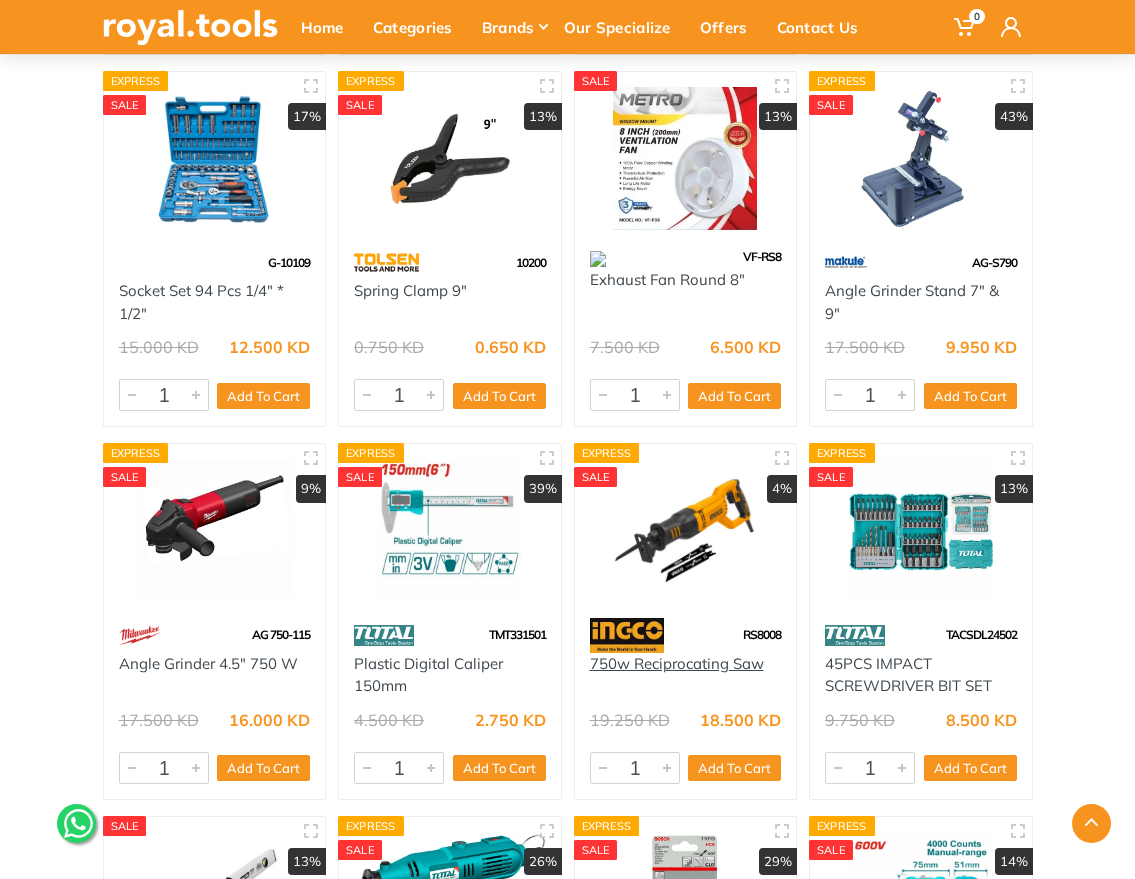click on "750w Reciprocating Saw" at bounding box center (686, 675) 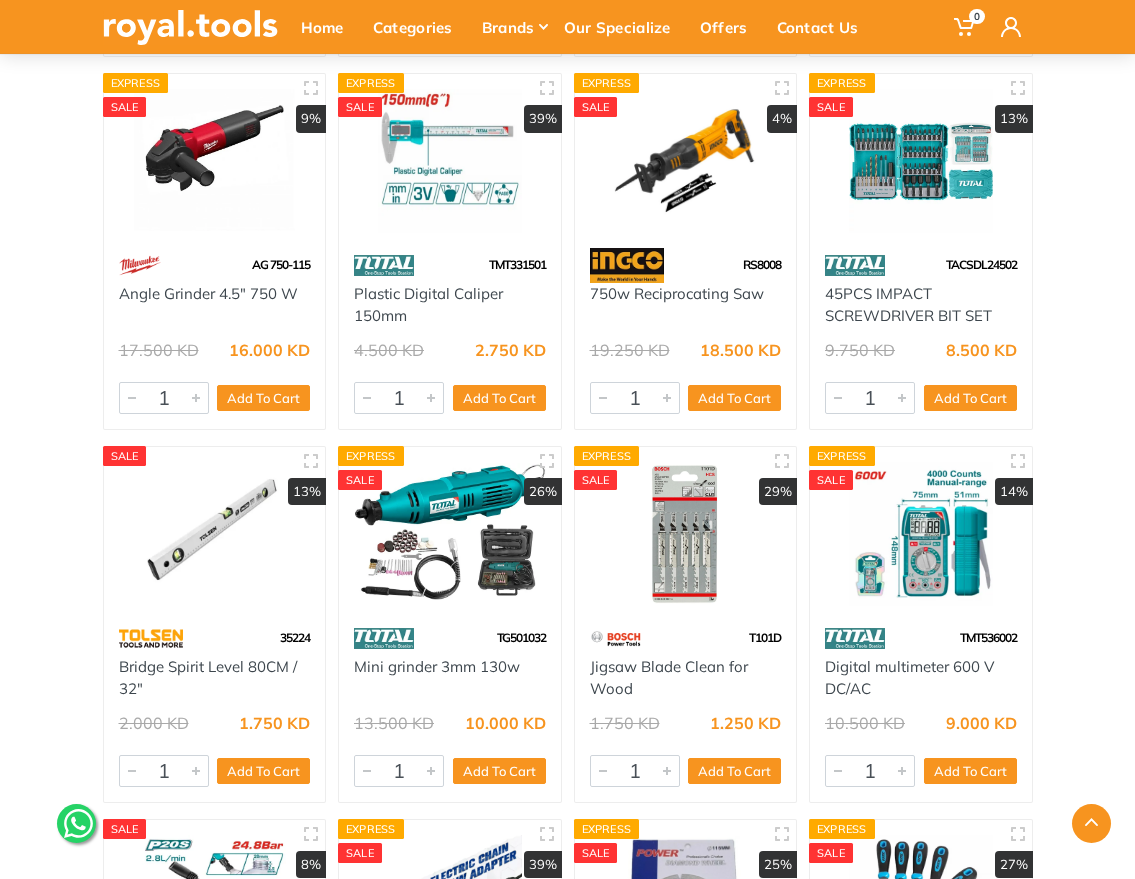 scroll, scrollTop: 28416, scrollLeft: 0, axis: vertical 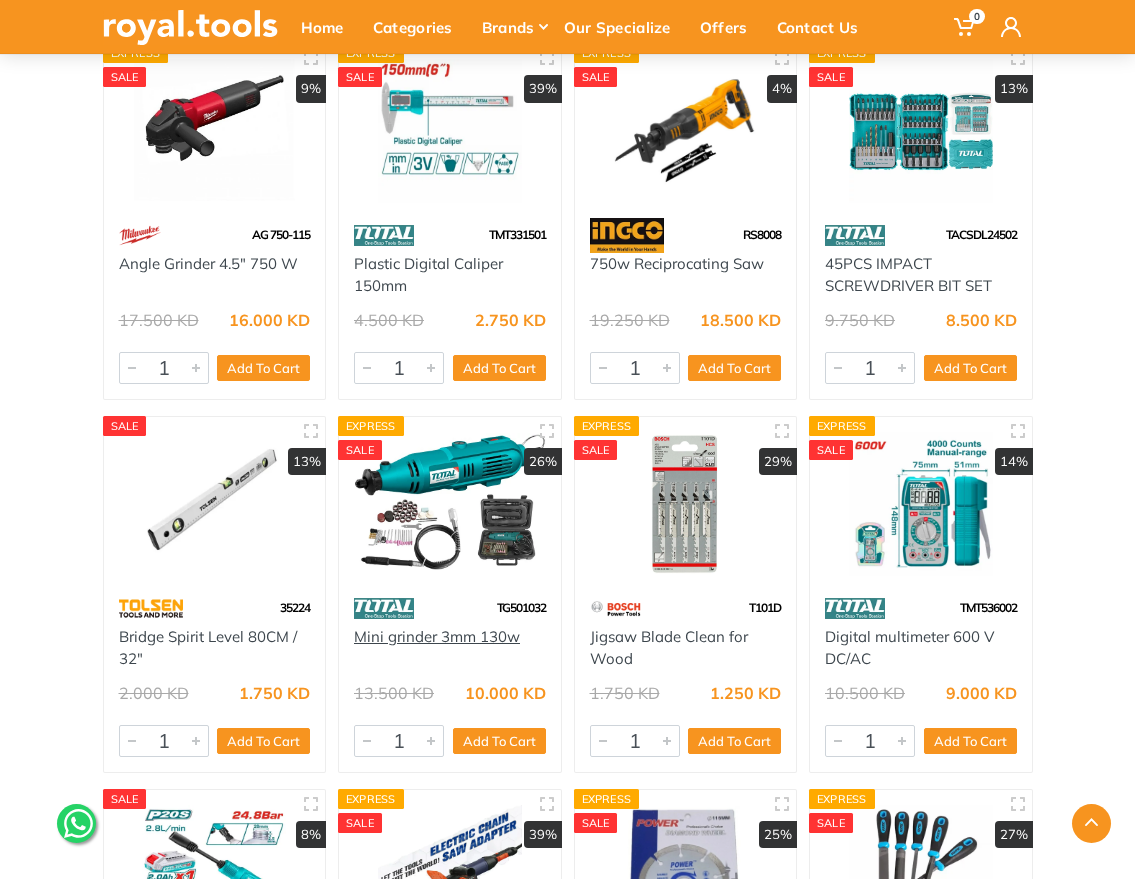 drag, startPoint x: 536, startPoint y: 652, endPoint x: 354, endPoint y: 651, distance: 182.00275 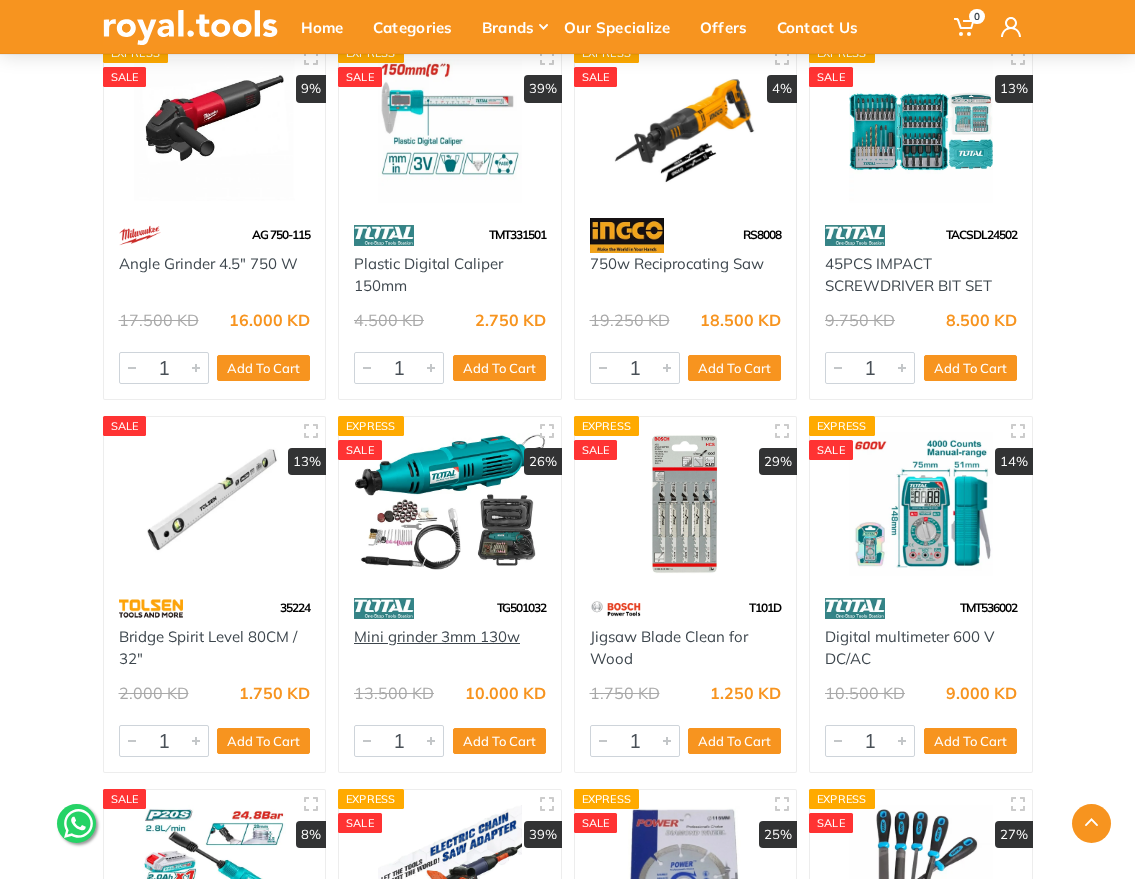 click on "Mini grinder 3mm 130w" at bounding box center (450, 648) 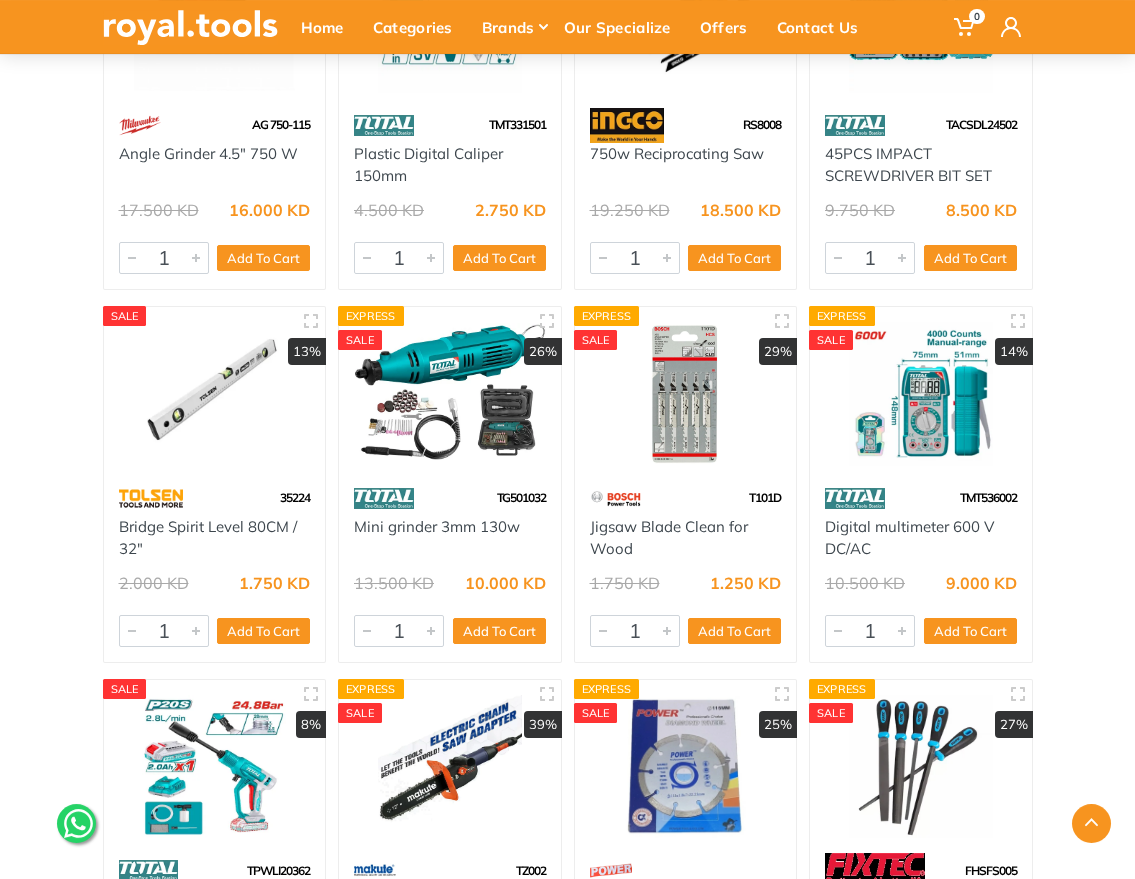 scroll, scrollTop: 28752, scrollLeft: 0, axis: vertical 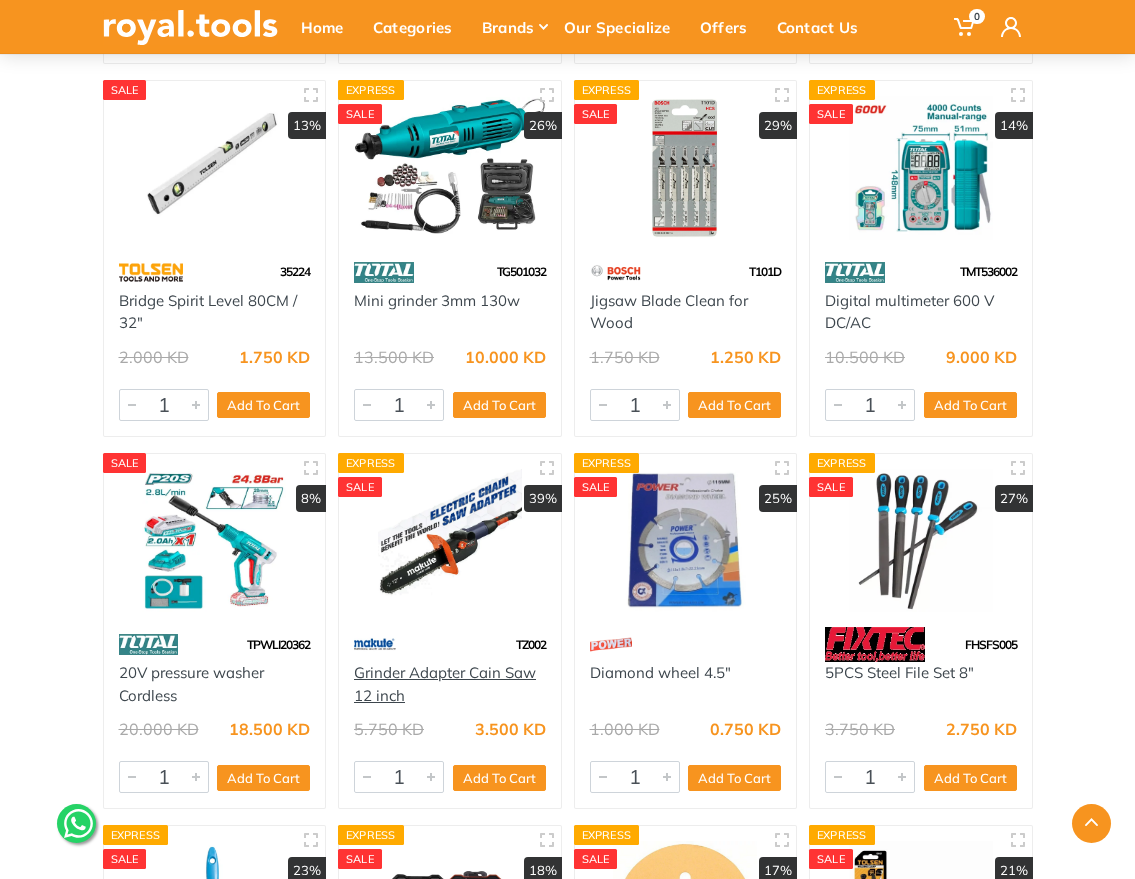 drag, startPoint x: 425, startPoint y: 712, endPoint x: 357, endPoint y: 686, distance: 72.8011 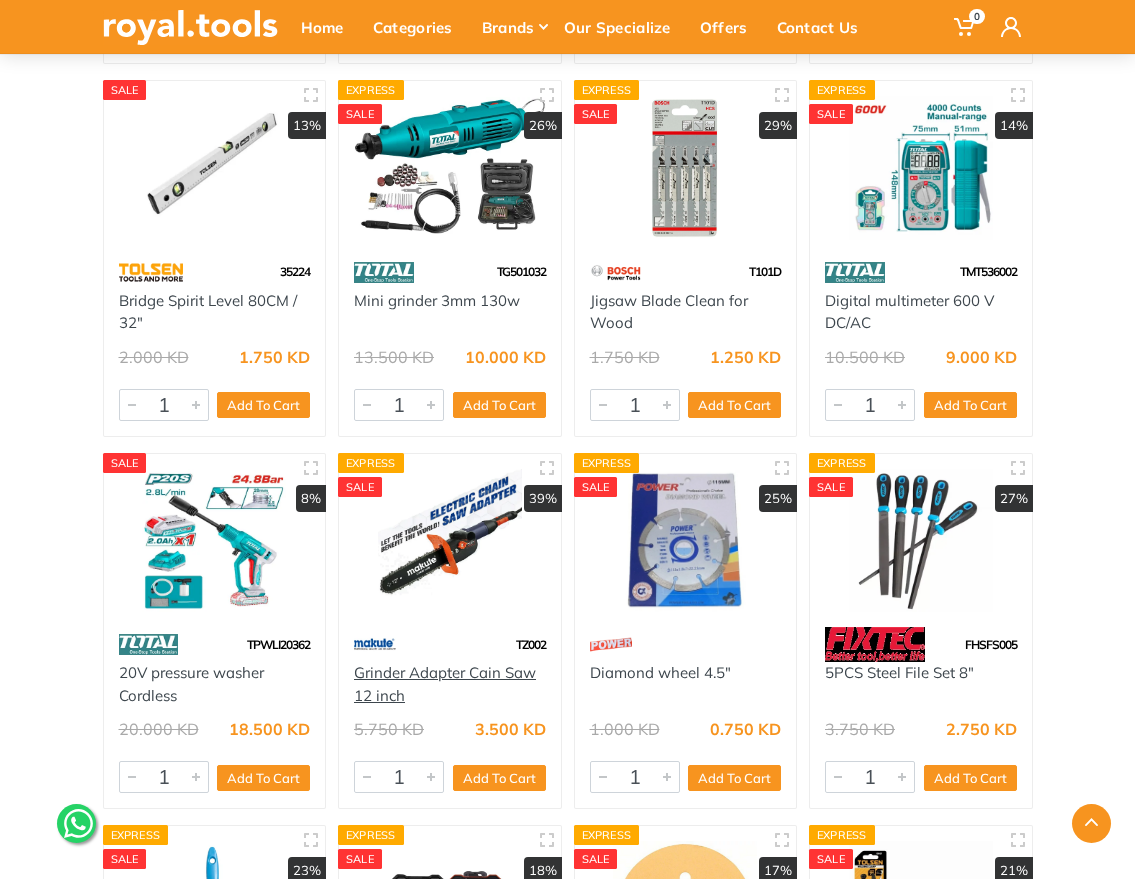 click on "Grinder Adapter Cain Saw 12 inch" at bounding box center (450, 684) 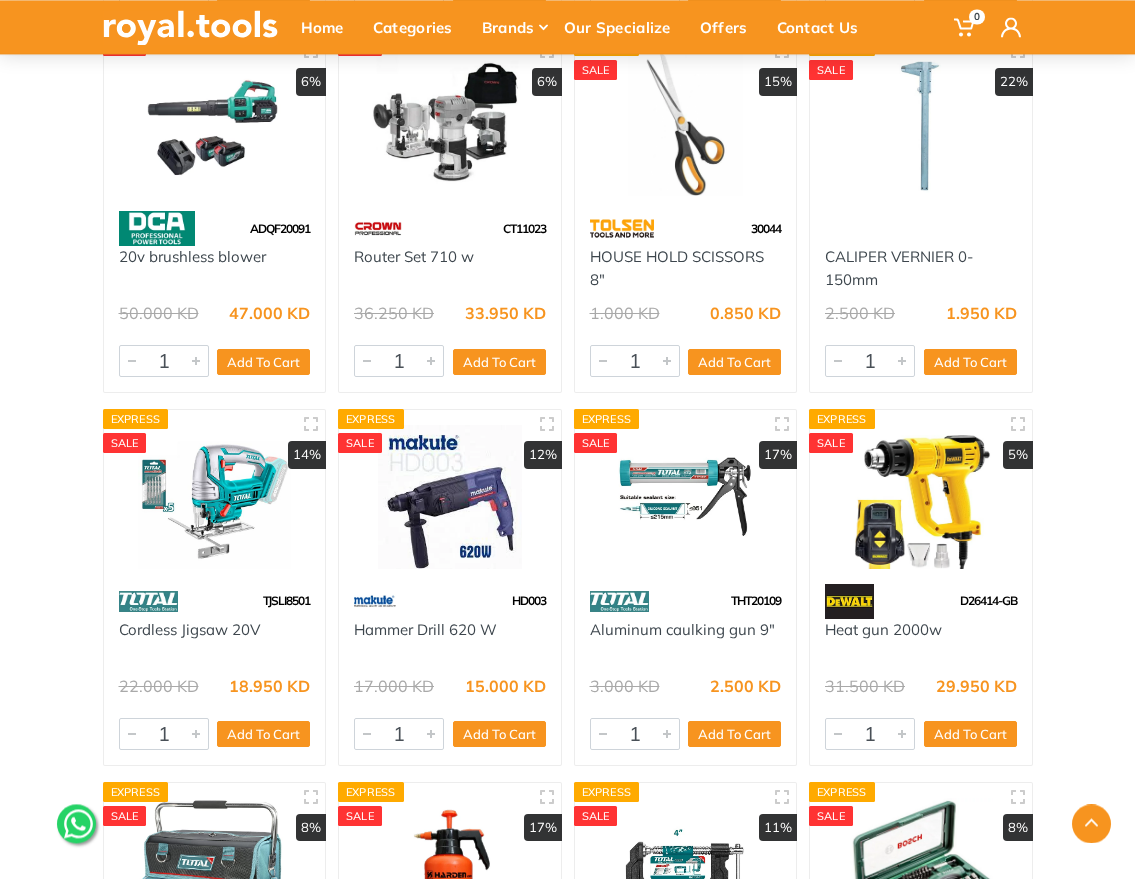scroll, scrollTop: 30288, scrollLeft: 0, axis: vertical 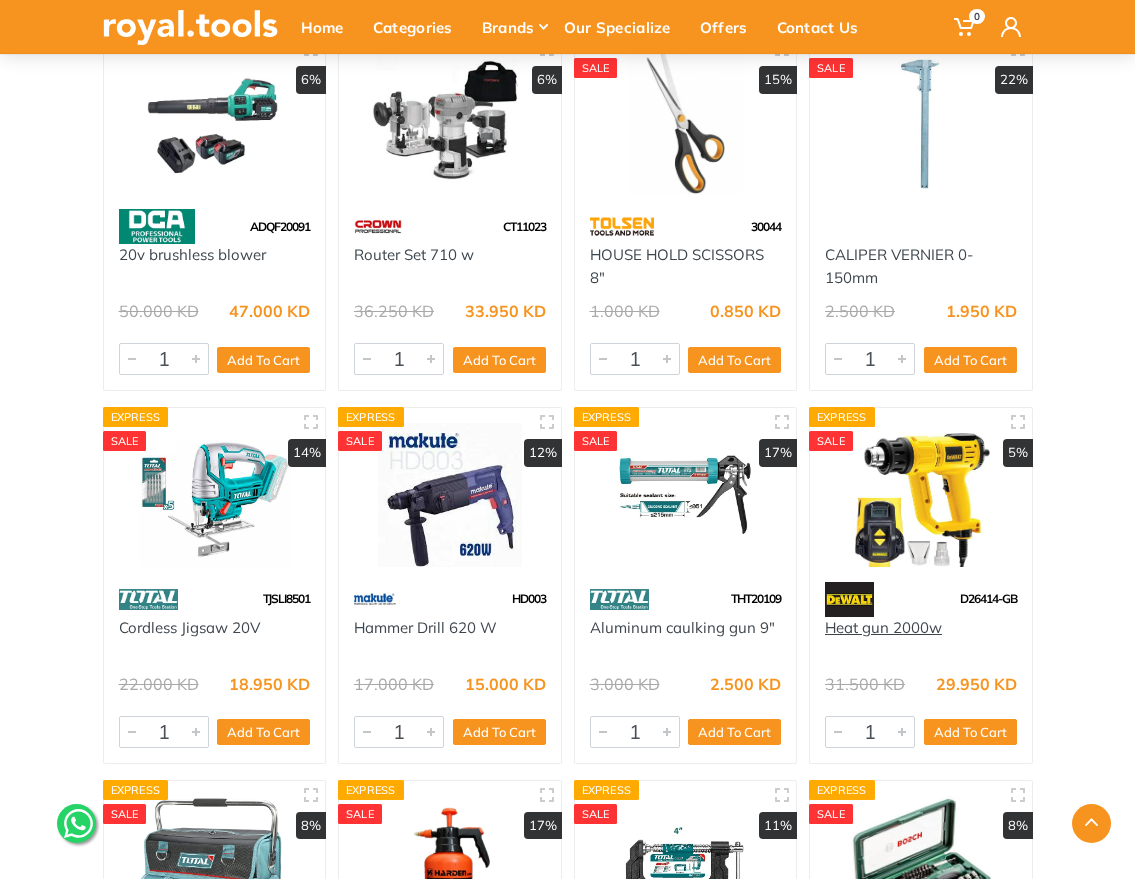 drag, startPoint x: 999, startPoint y: 649, endPoint x: 829, endPoint y: 643, distance: 170.10585 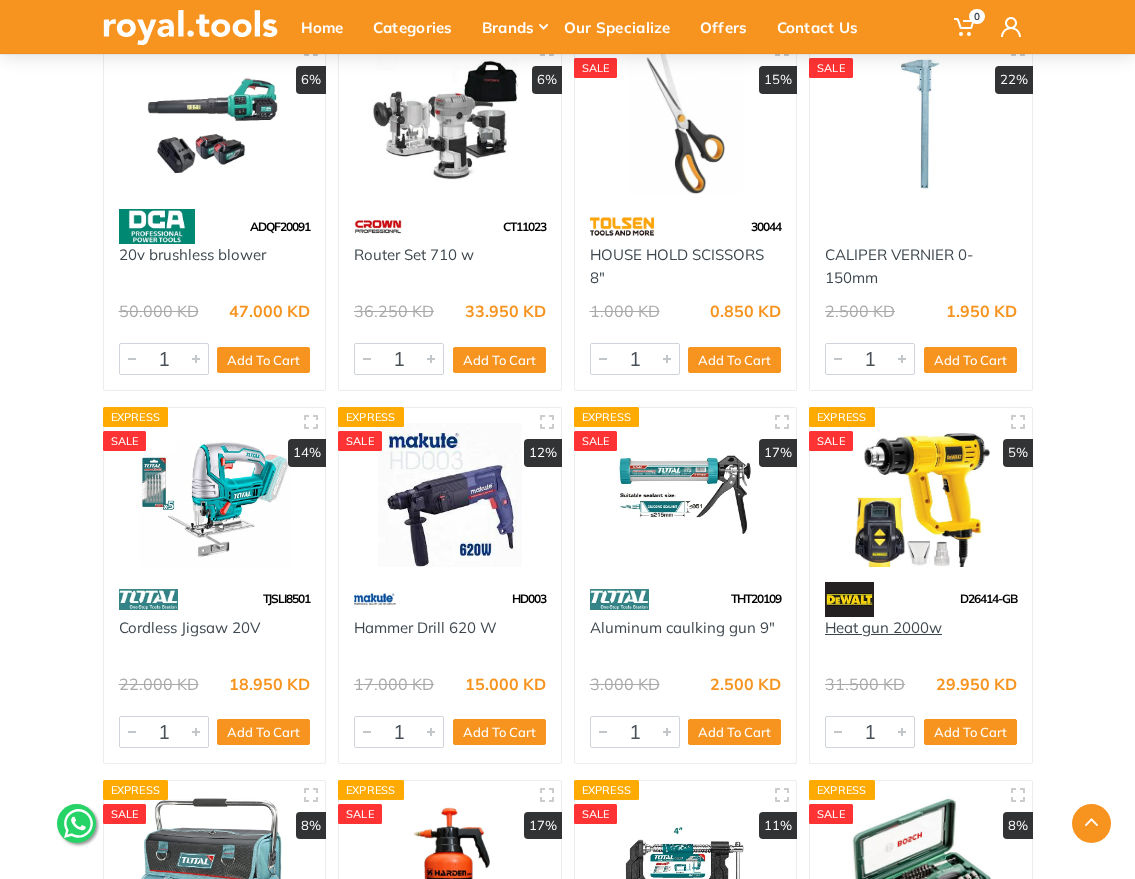 click on "Heat gun 2000w" at bounding box center [921, 639] 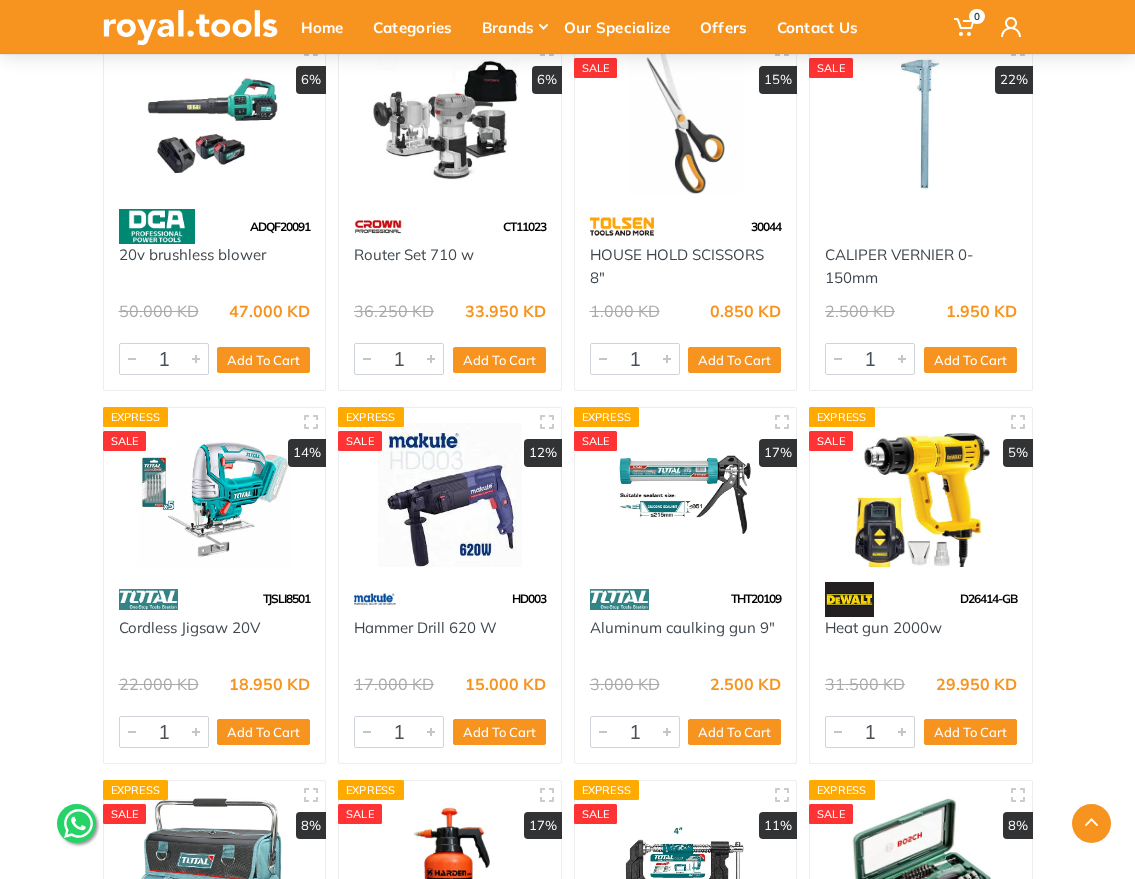 drag, startPoint x: 279, startPoint y: 653, endPoint x: 118, endPoint y: 640, distance: 161.52399 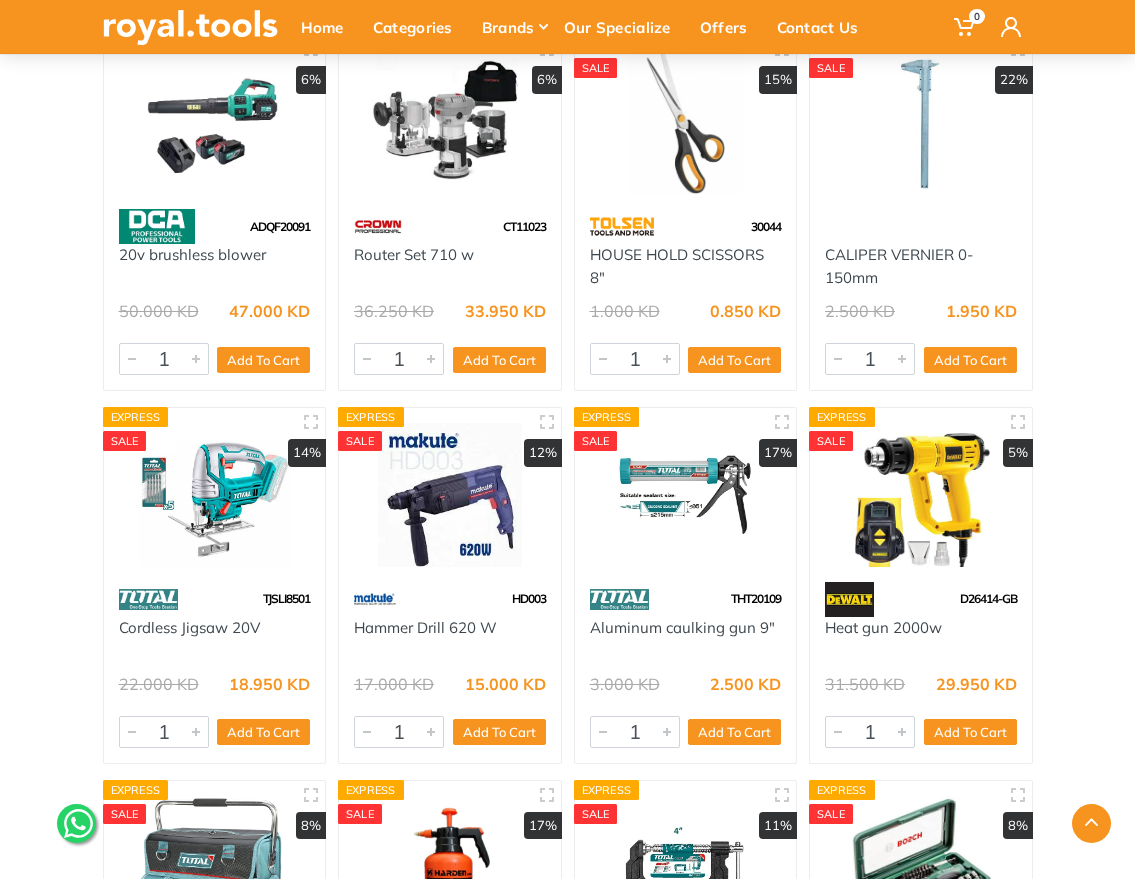 click on "Cordless Jigsaw 20V" at bounding box center [215, 639] 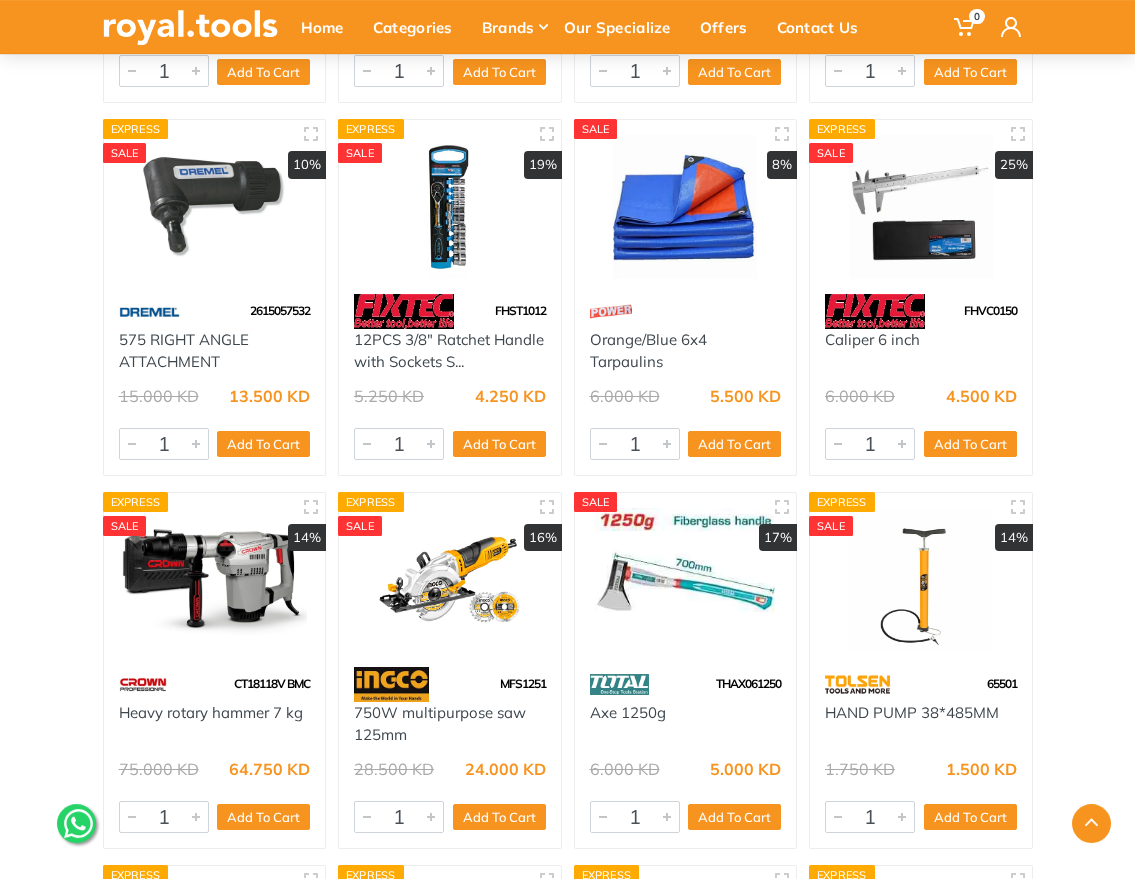 scroll, scrollTop: 31328, scrollLeft: 0, axis: vertical 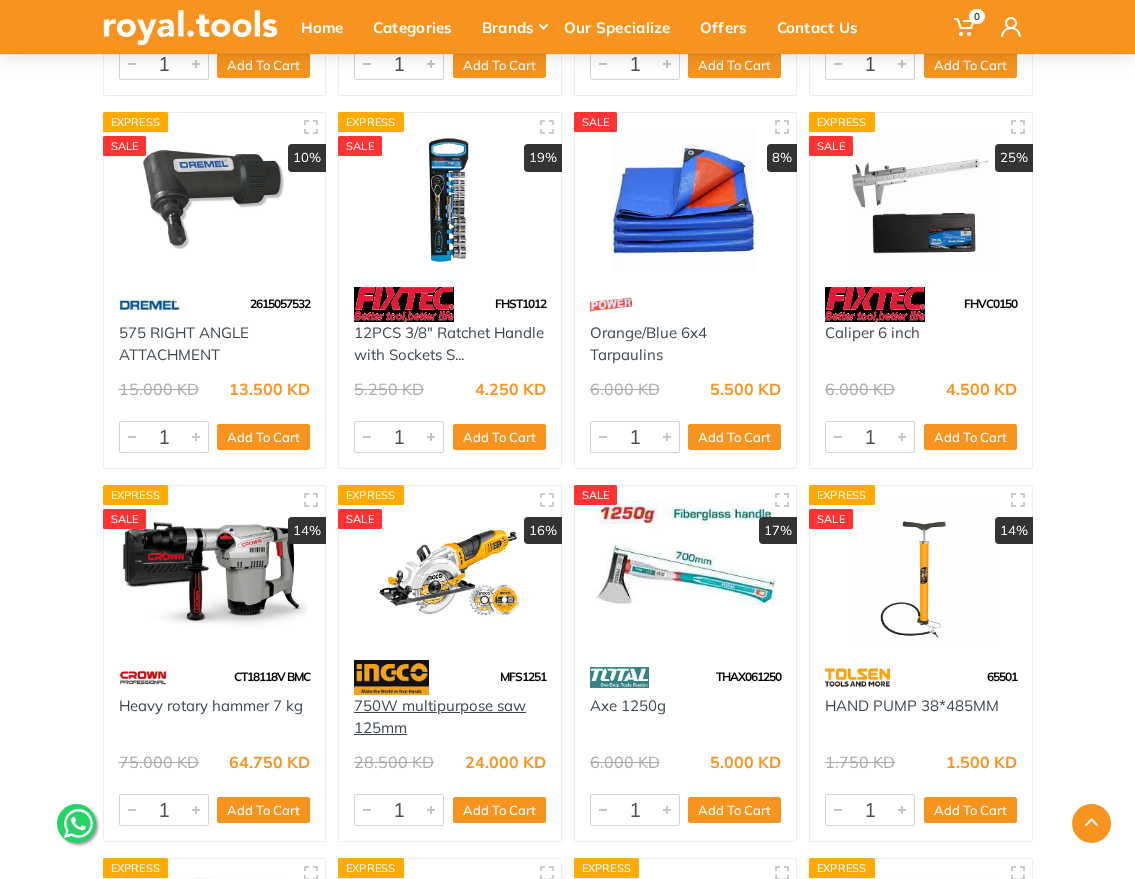 drag, startPoint x: 418, startPoint y: 741, endPoint x: 358, endPoint y: 718, distance: 64.25729 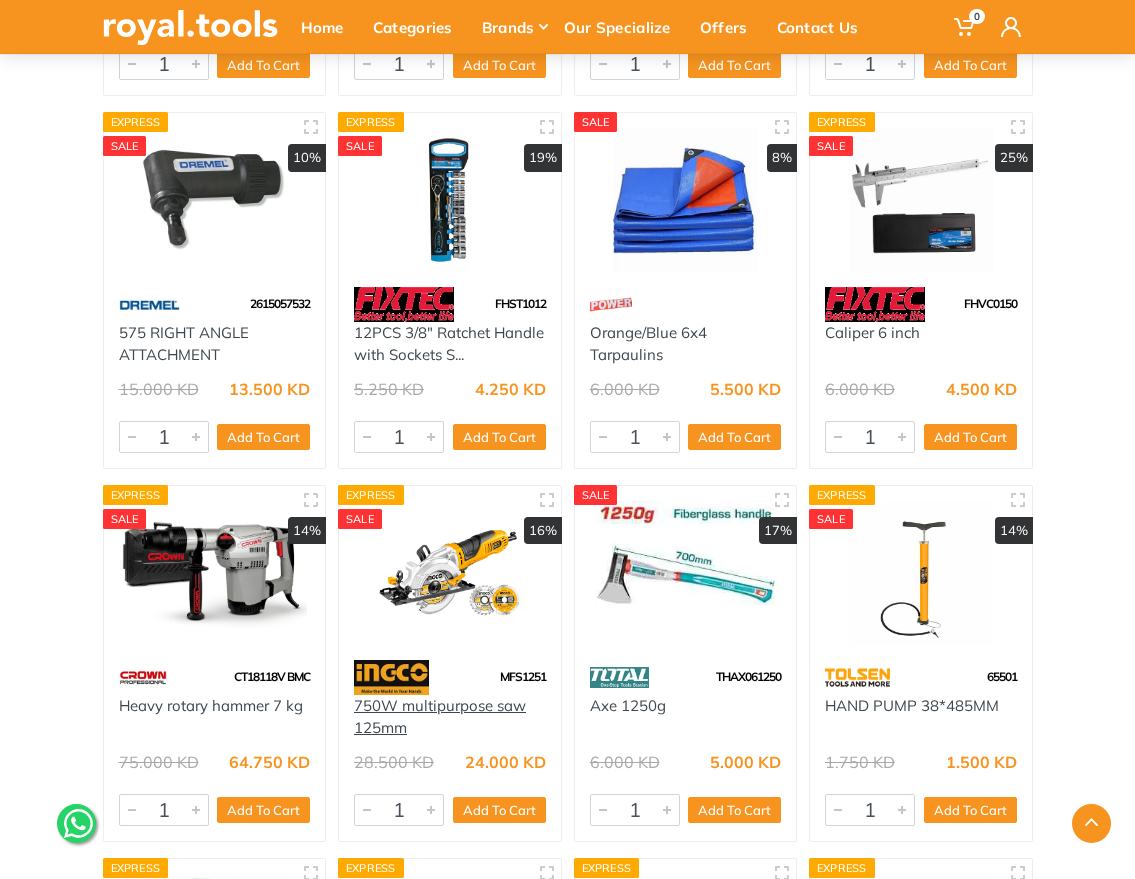 click on "750W multipurpose saw 125mm" at bounding box center [450, 717] 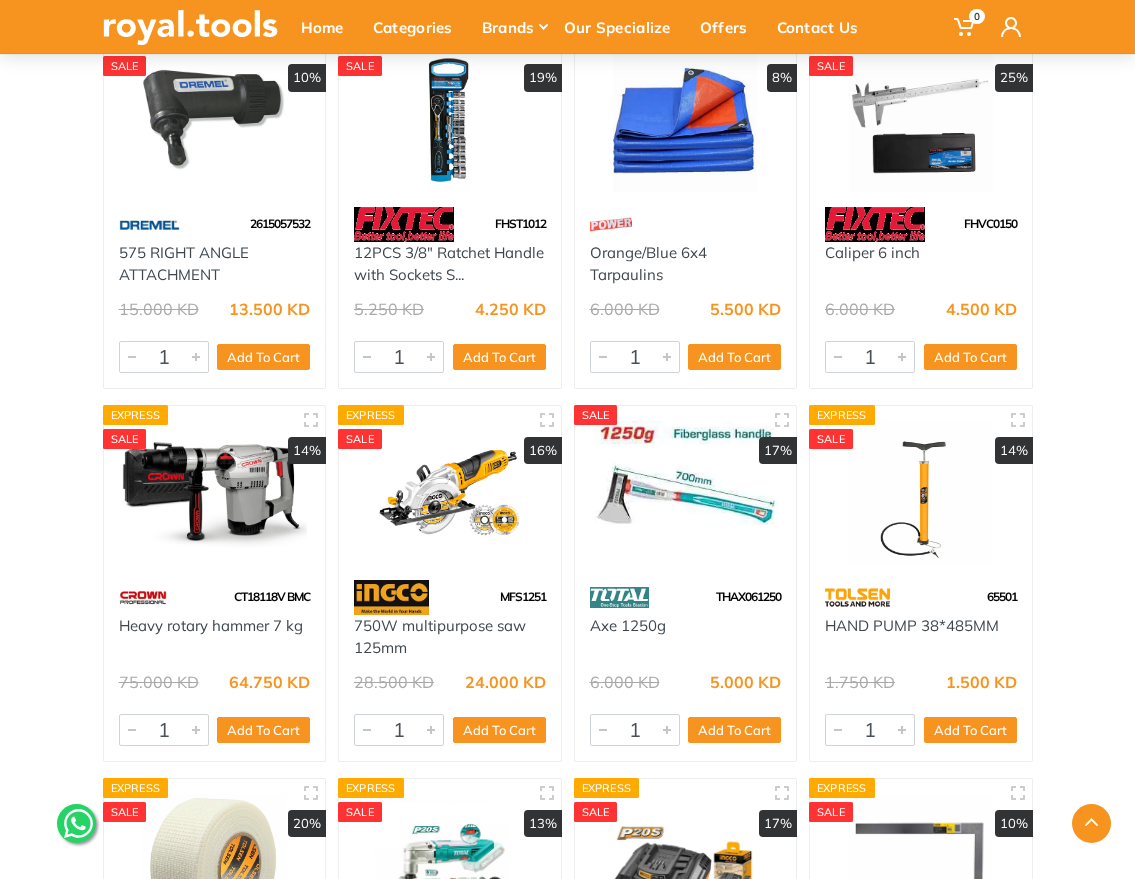scroll, scrollTop: 31584, scrollLeft: 0, axis: vertical 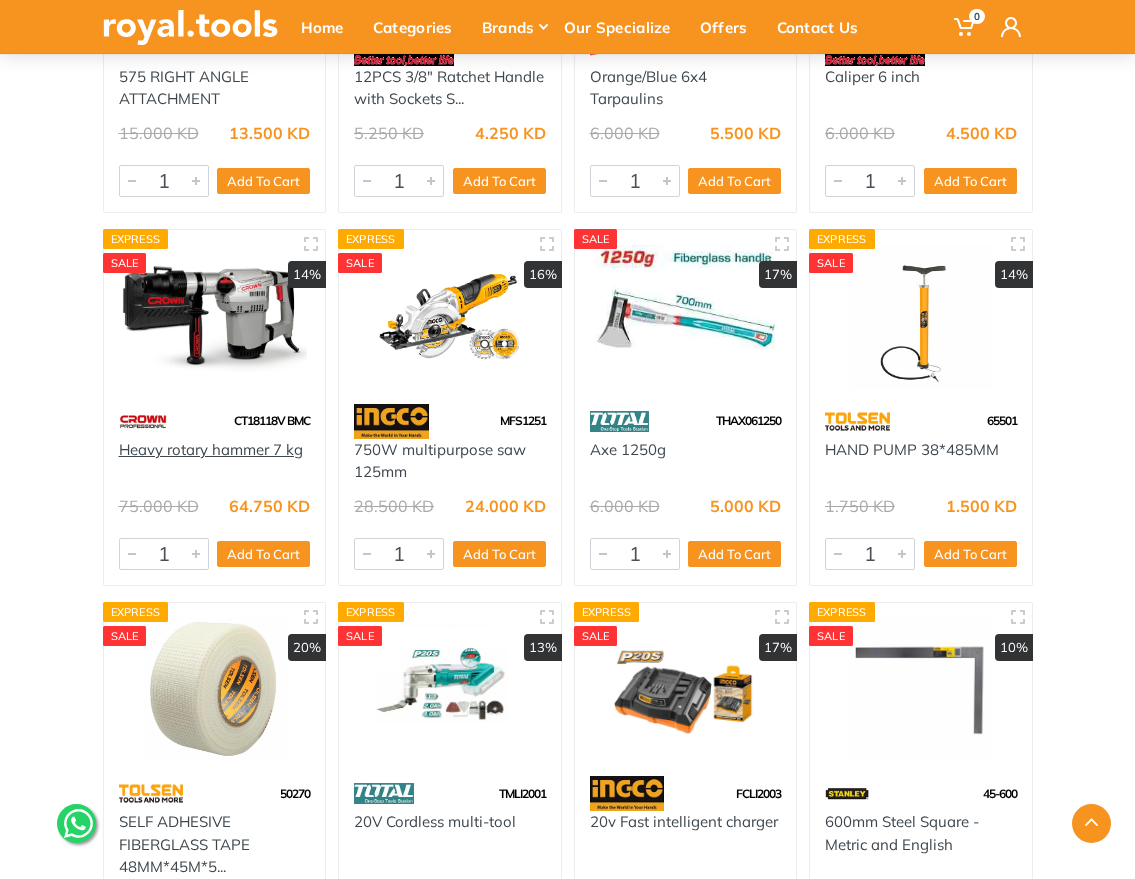 drag, startPoint x: 319, startPoint y: 467, endPoint x: 122, endPoint y: 453, distance: 197.49684 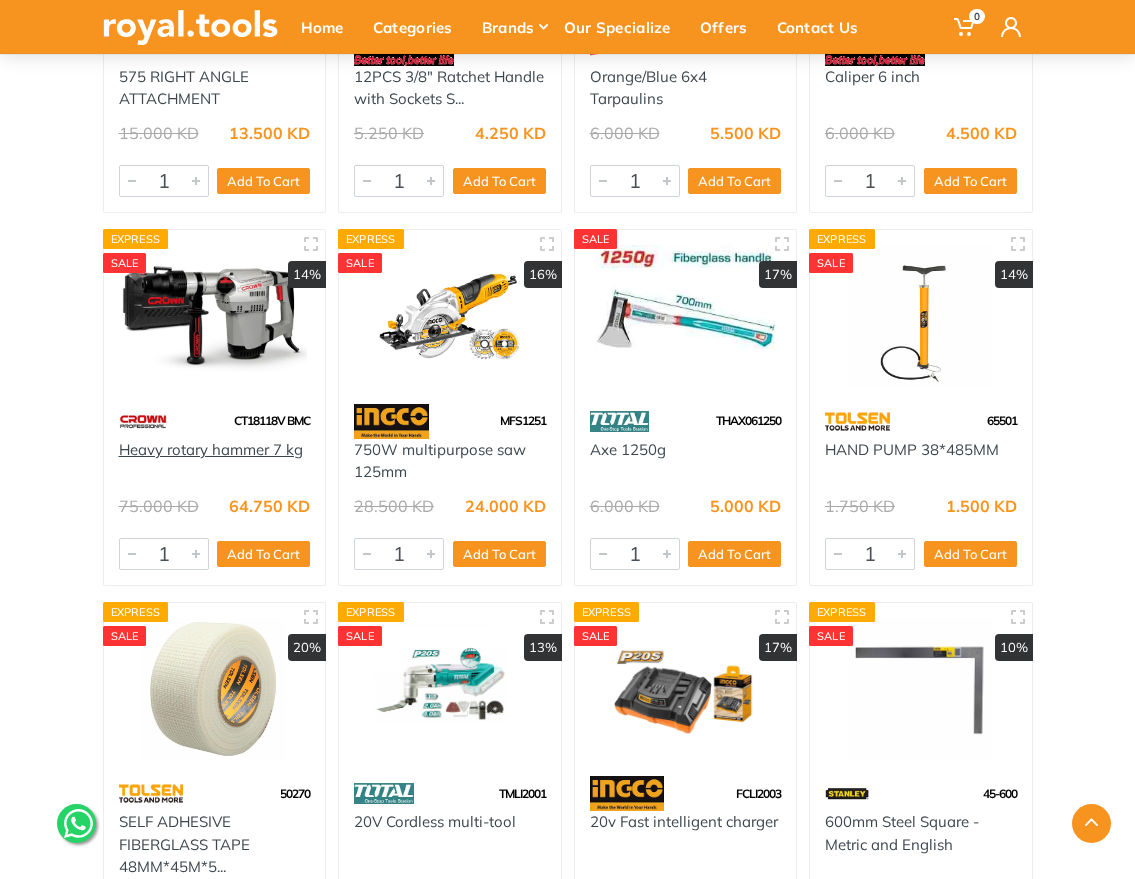 click on "Heavy rotary hammer 7 kg" at bounding box center (215, 461) 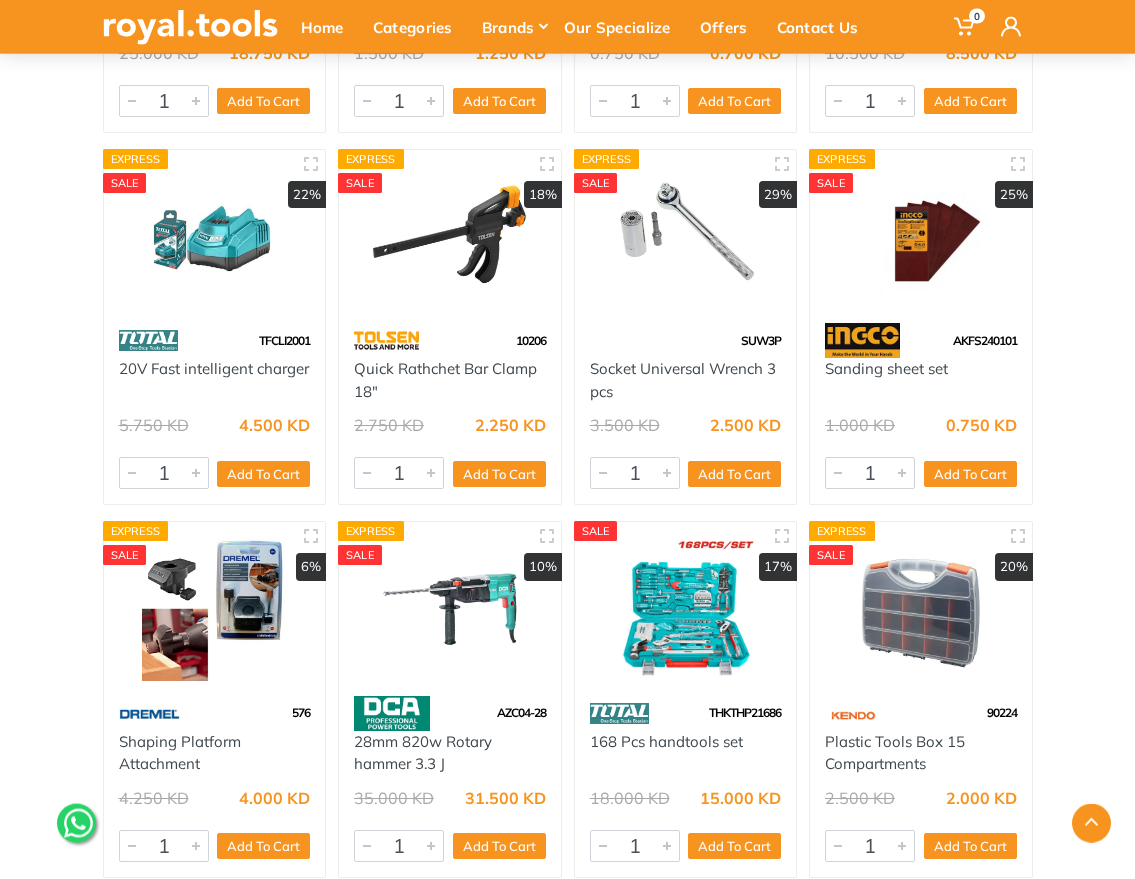 scroll, scrollTop: 33632, scrollLeft: 0, axis: vertical 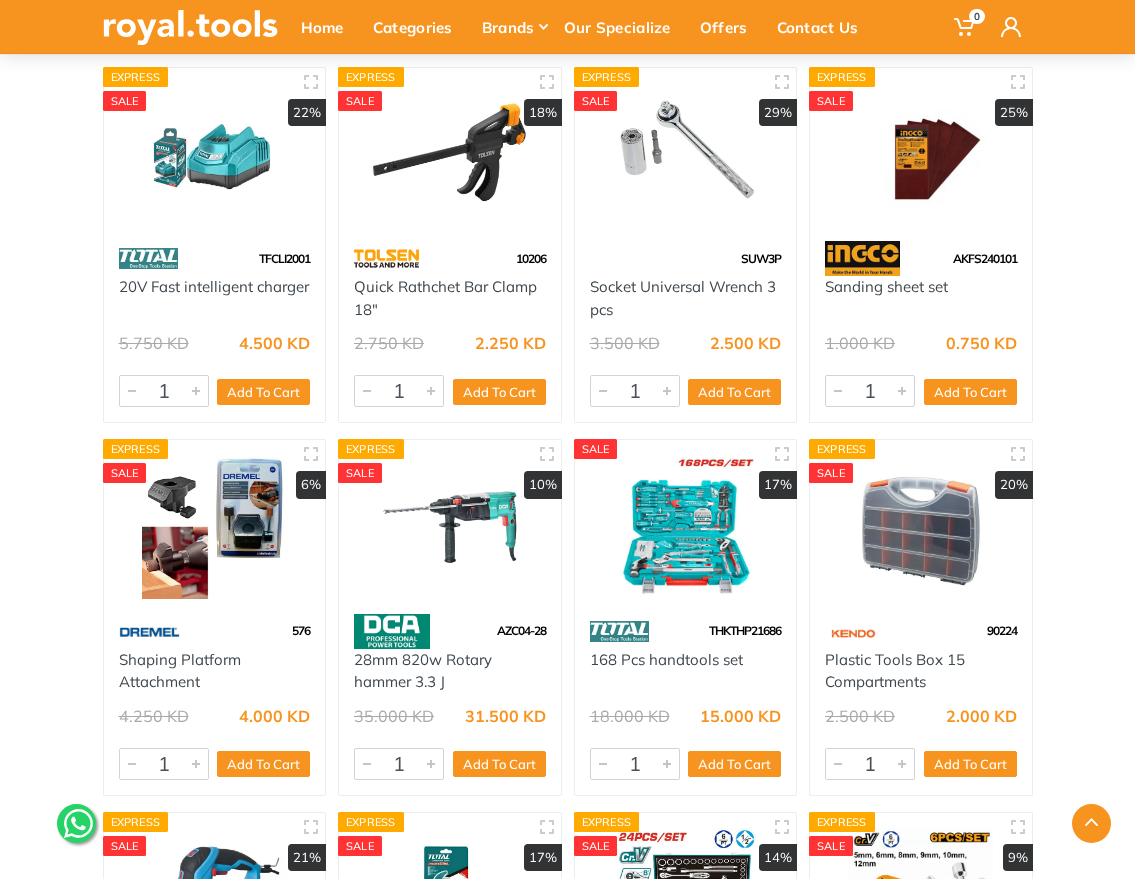 drag, startPoint x: 472, startPoint y: 700, endPoint x: 346, endPoint y: 672, distance: 129.07362 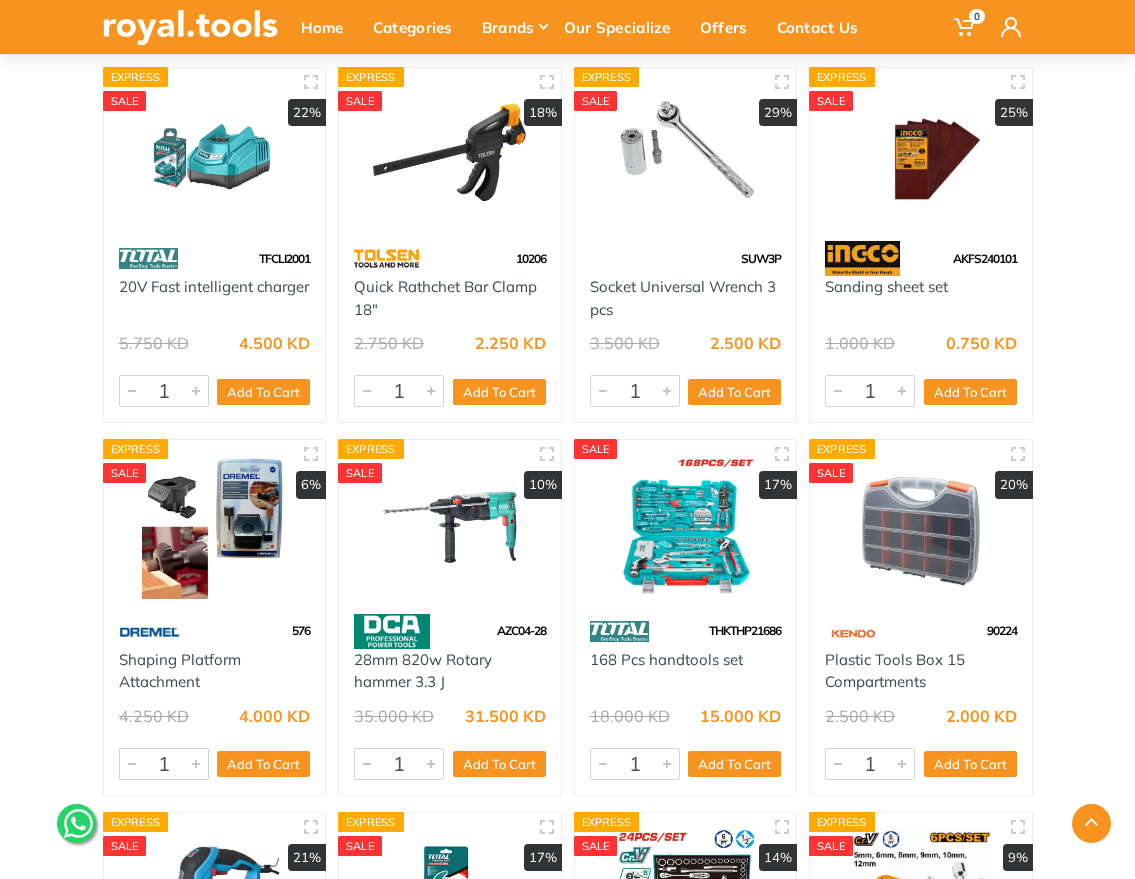 click on "28mm 820w Rotary hammer 3.3 J" at bounding box center [450, 671] 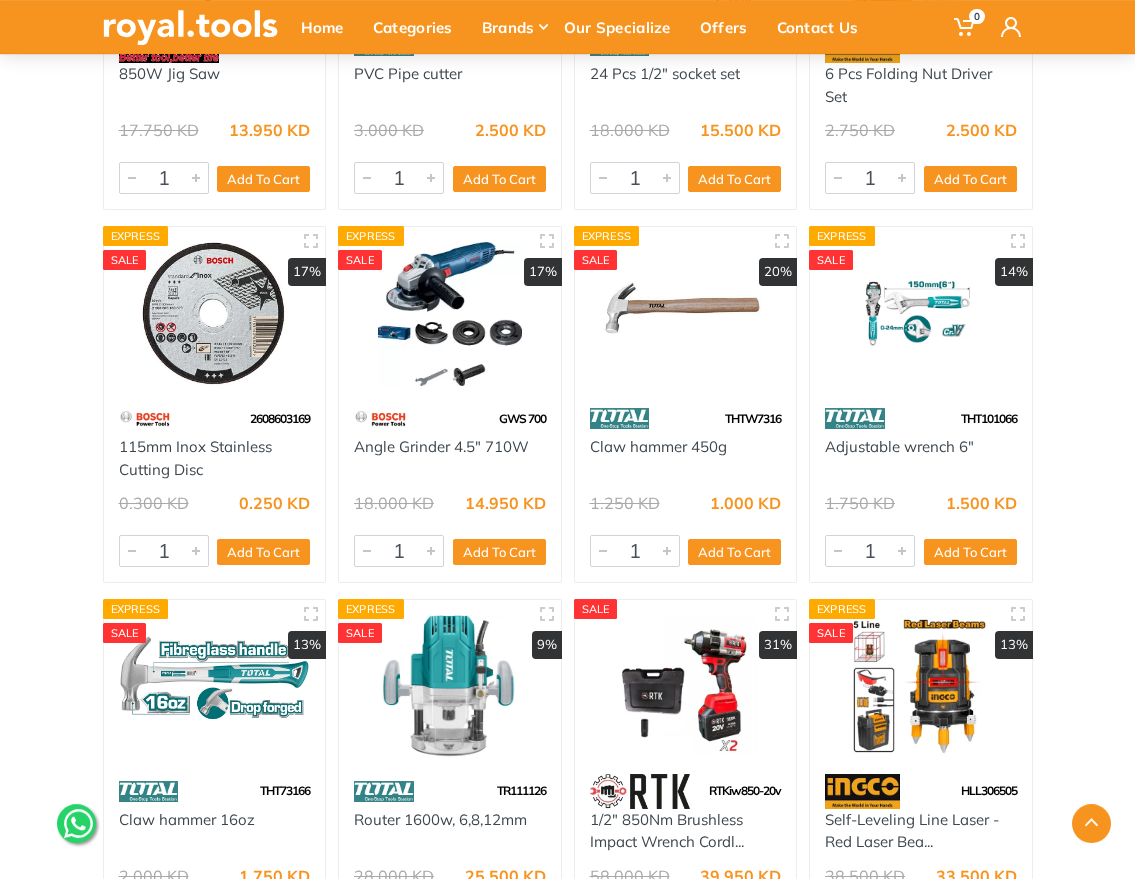 scroll, scrollTop: 34592, scrollLeft: 0, axis: vertical 